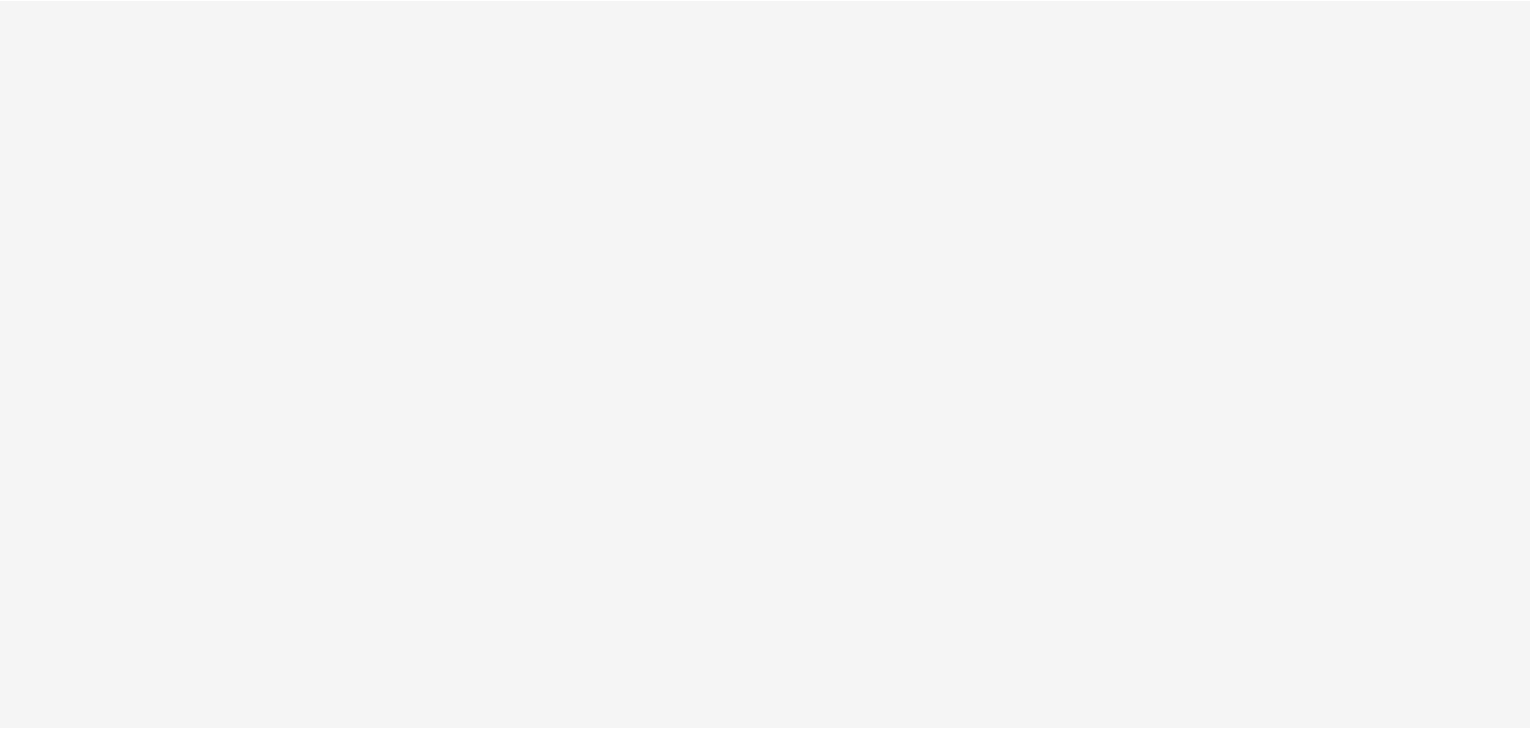 scroll, scrollTop: 0, scrollLeft: 0, axis: both 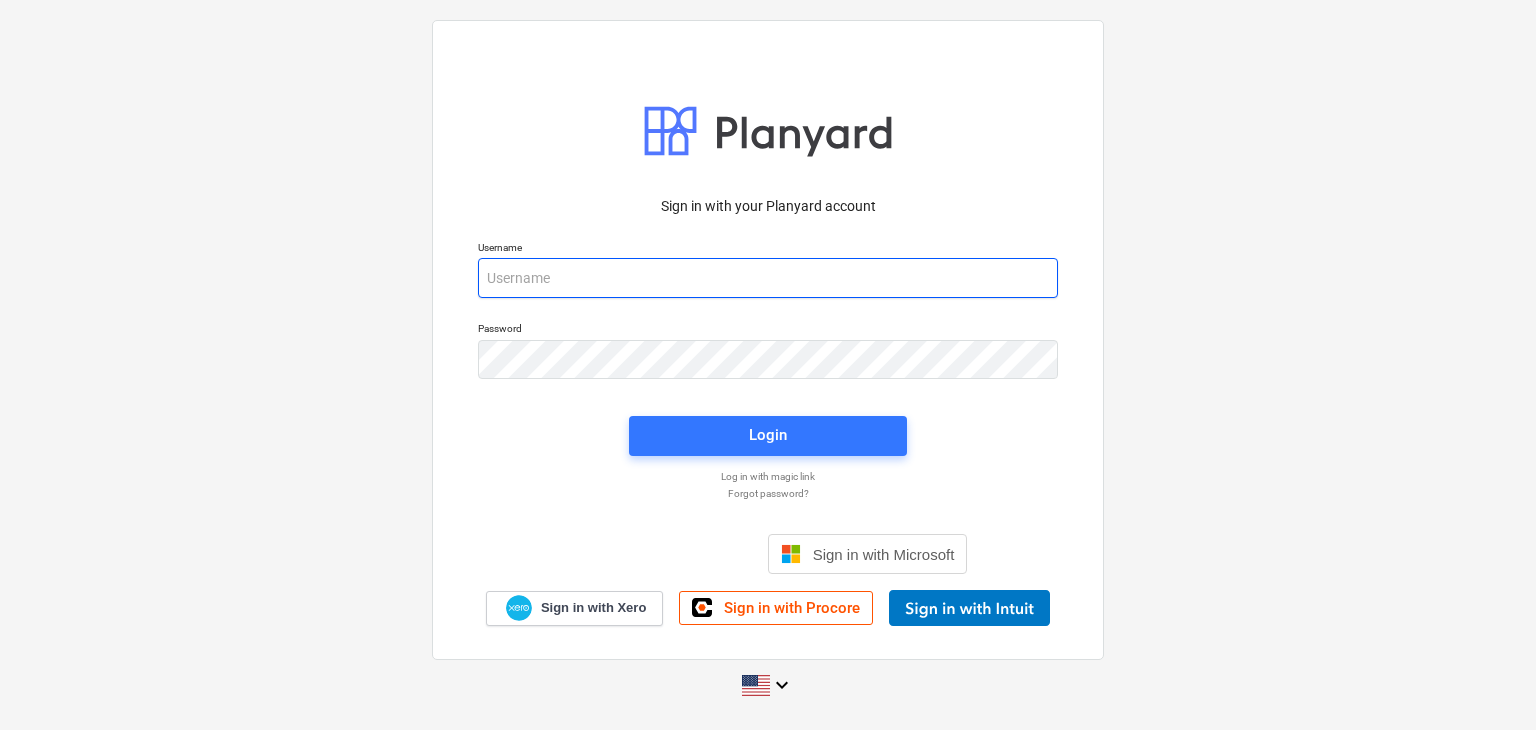 click at bounding box center (768, 278) 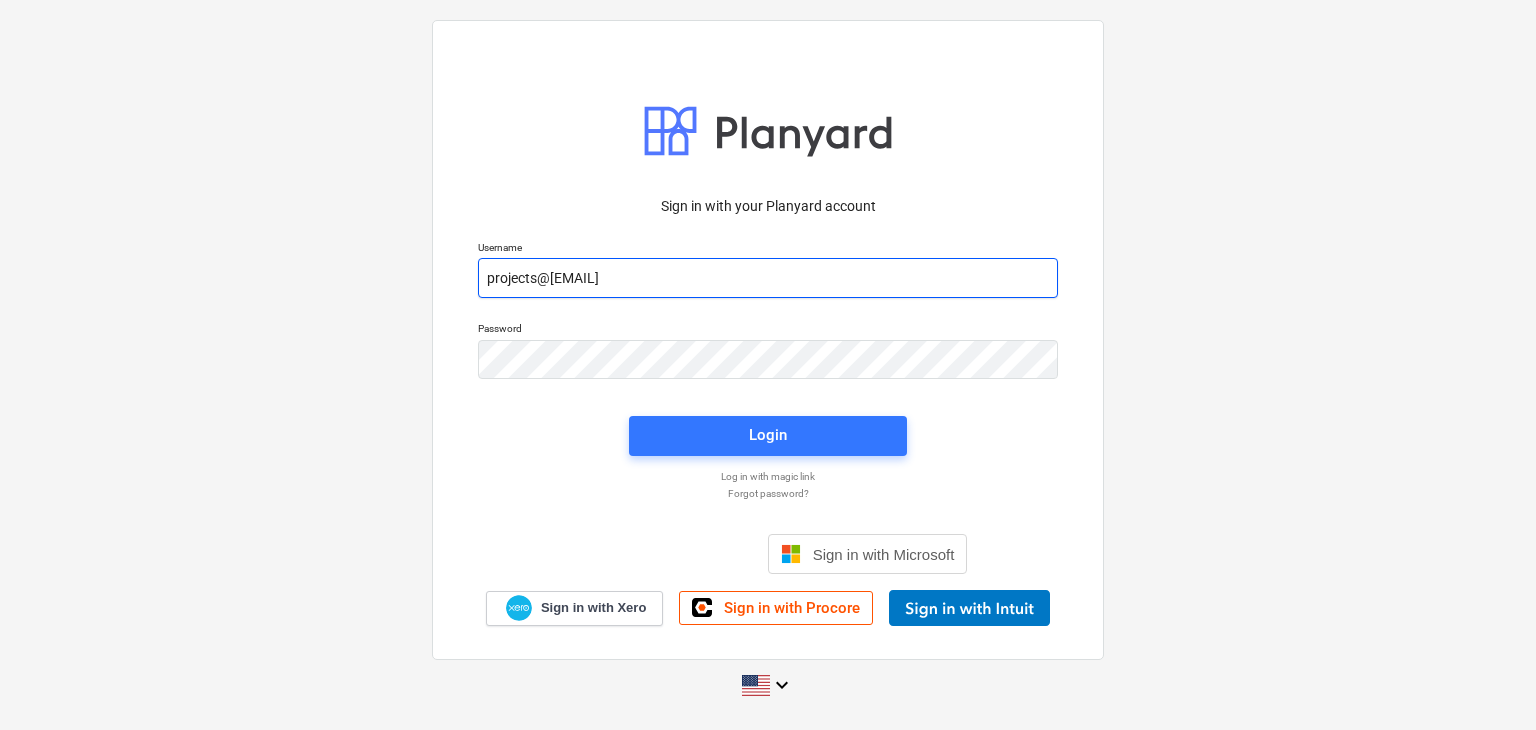 type on "projects@[EMAIL]" 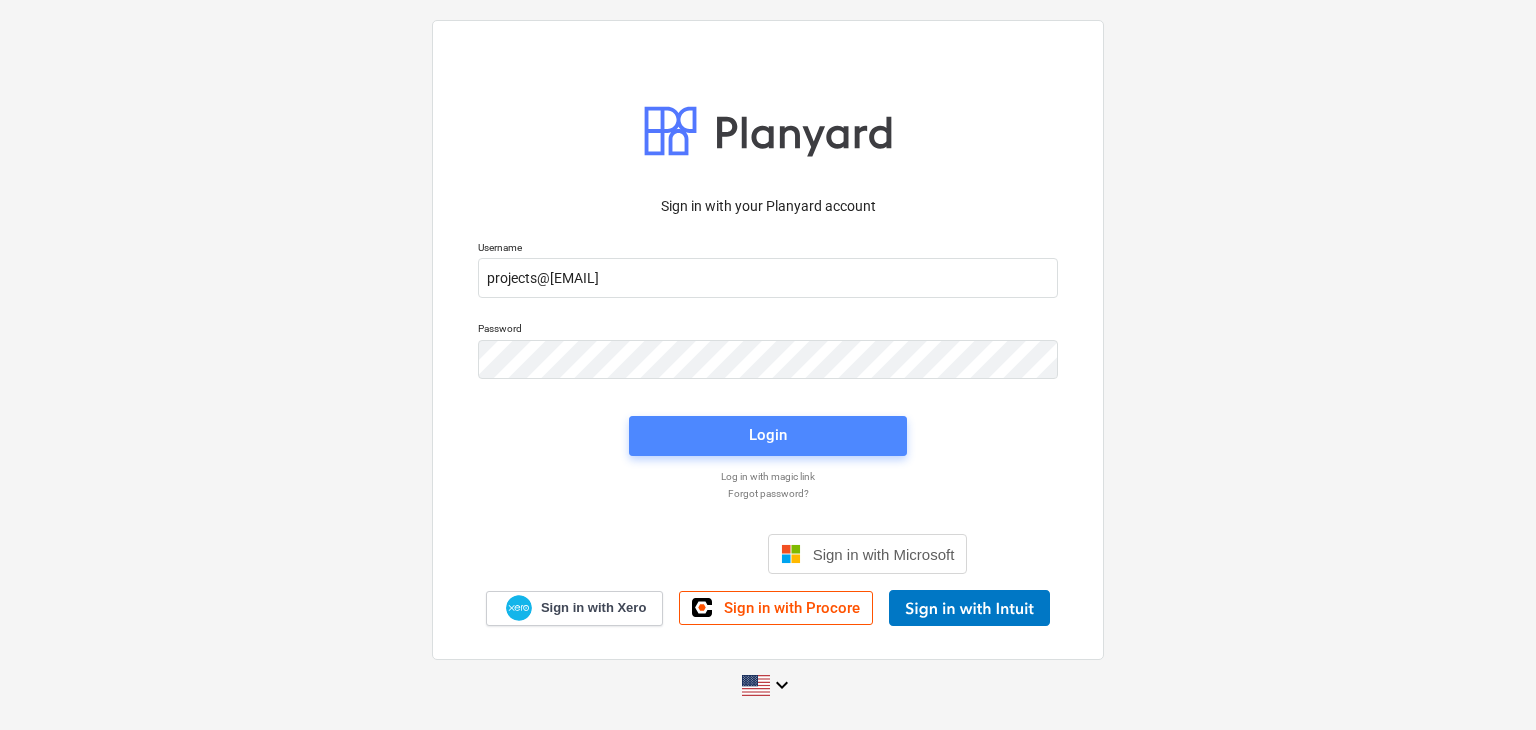 click on "Login" at bounding box center [768, 436] 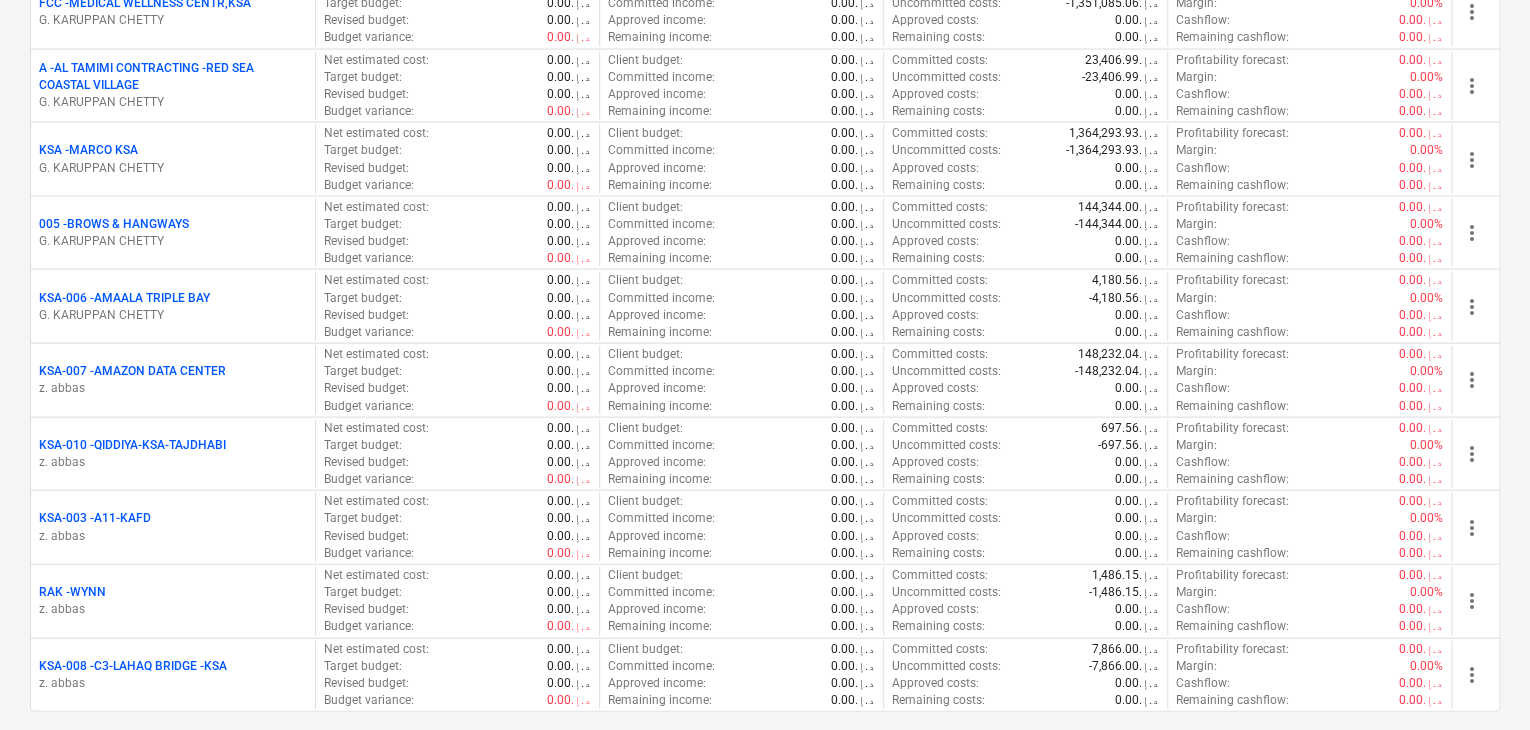 scroll, scrollTop: 2200, scrollLeft: 0, axis: vertical 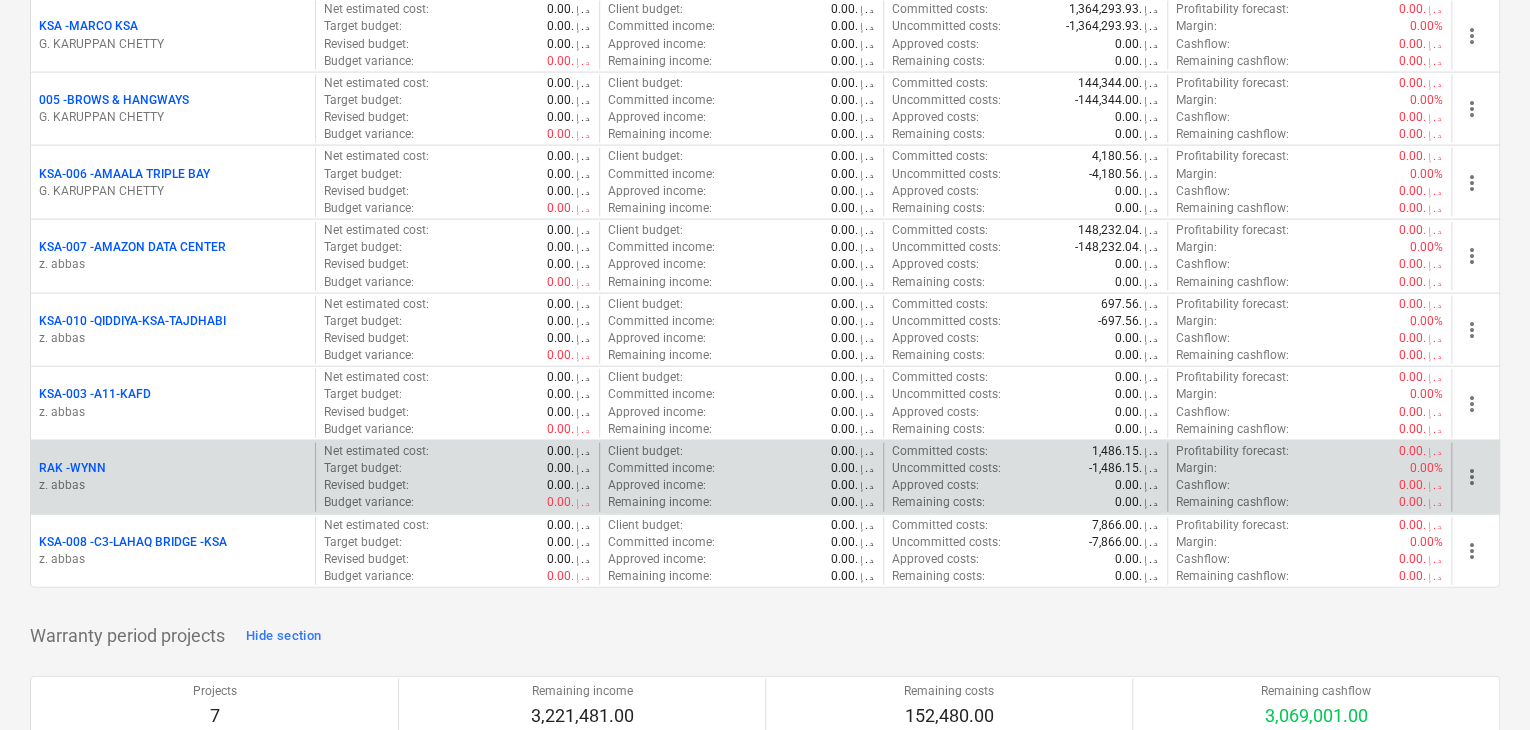 click on "RAK -  WYNN" at bounding box center (173, 468) 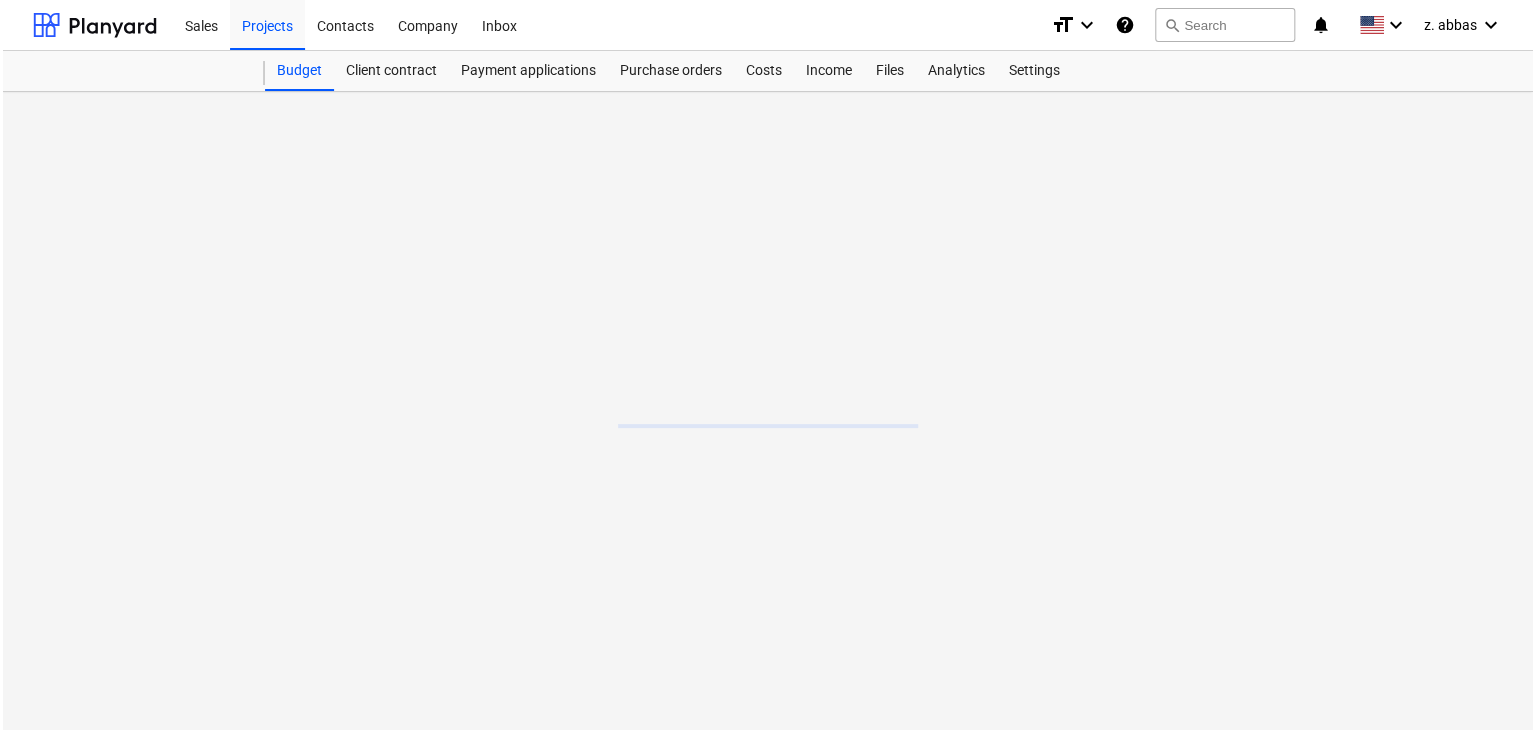 scroll, scrollTop: 0, scrollLeft: 0, axis: both 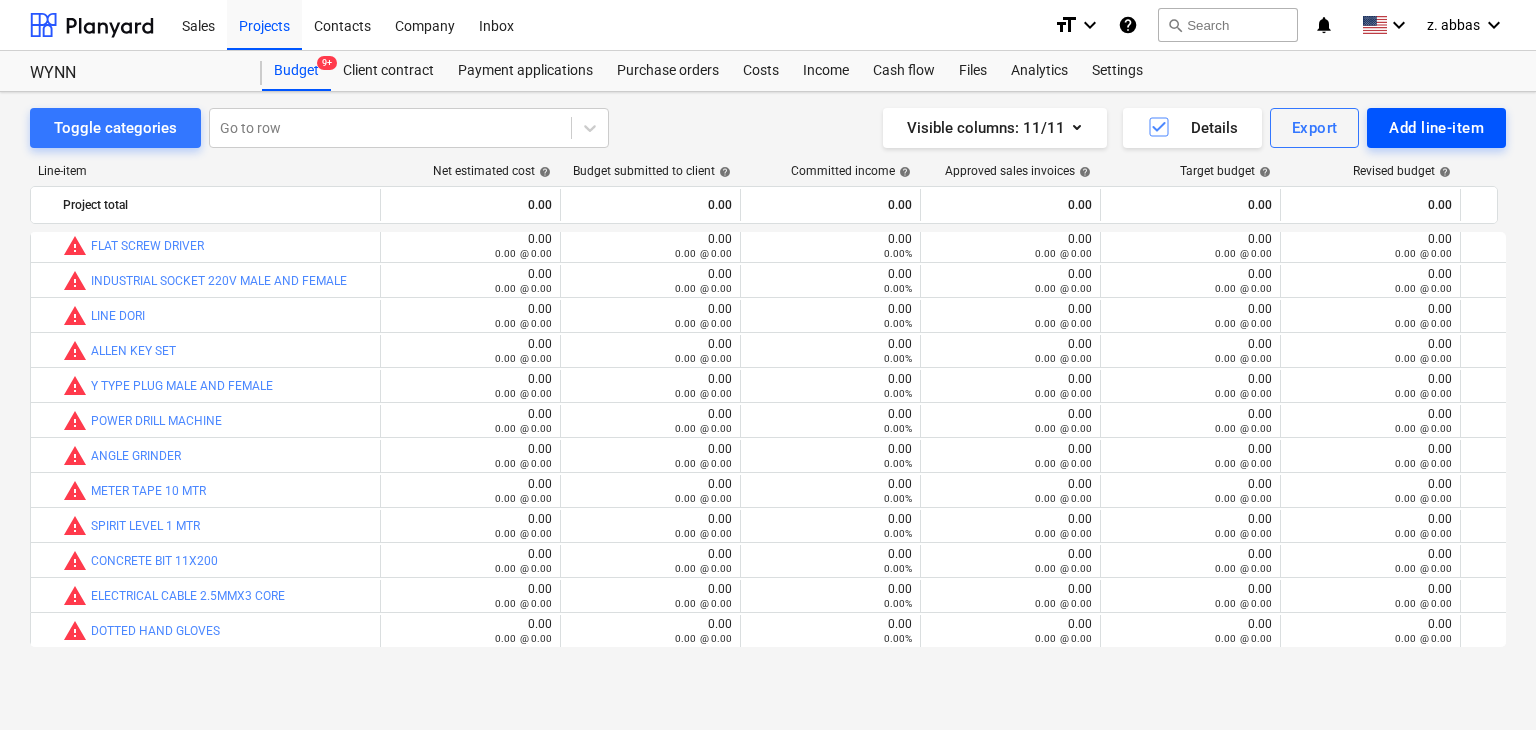 click on "Add line-item" at bounding box center (1436, 128) 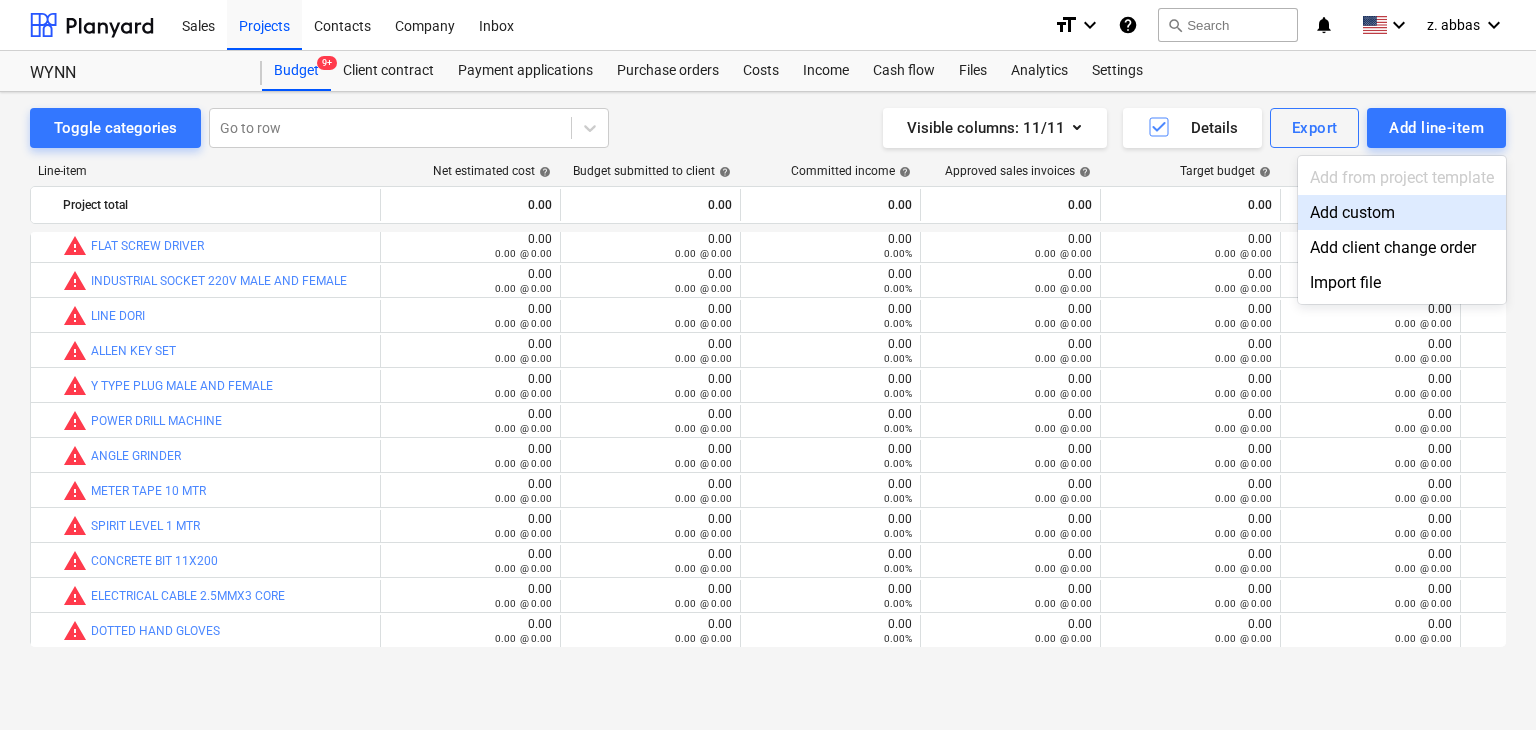 click on "Add custom" at bounding box center (1402, 212) 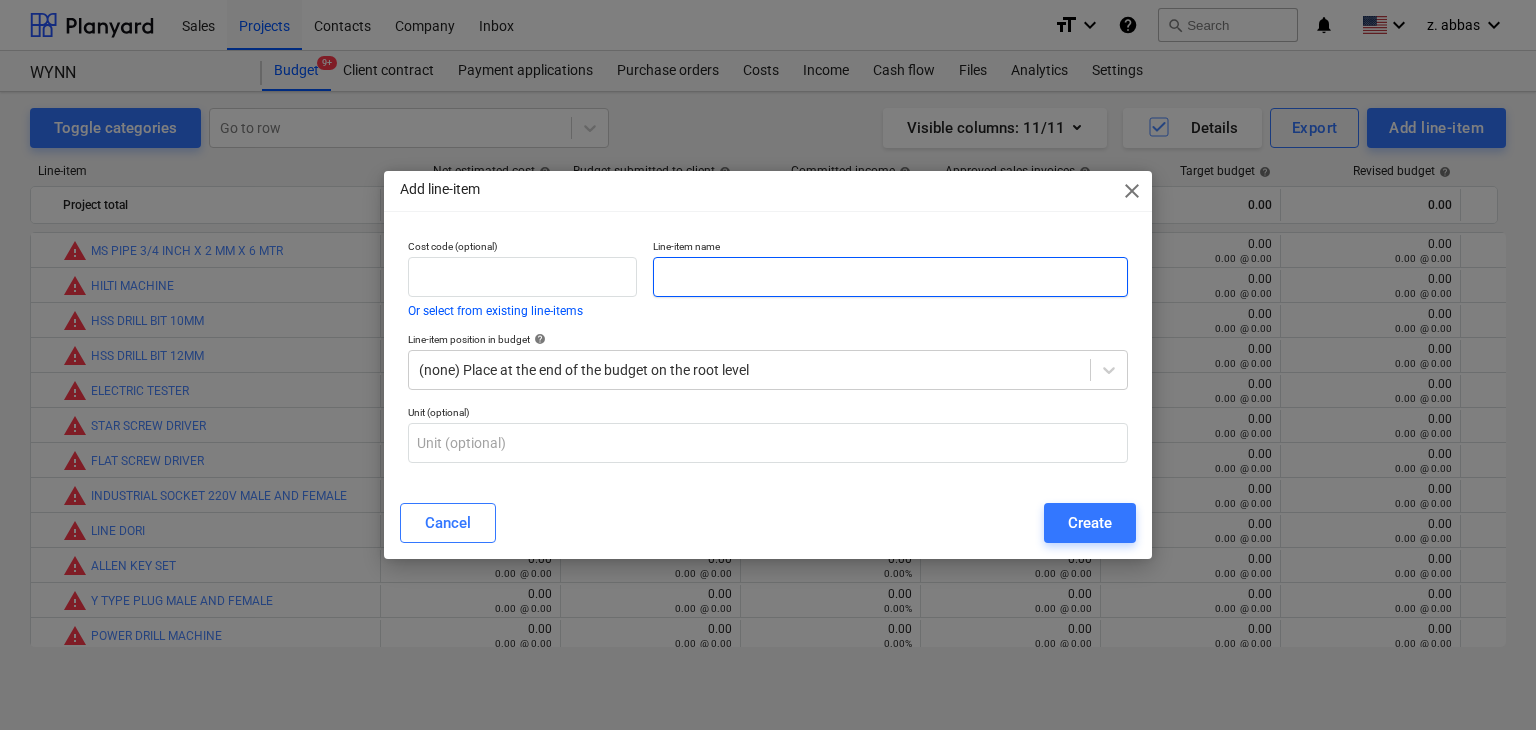 scroll, scrollTop: 215, scrollLeft: 0, axis: vertical 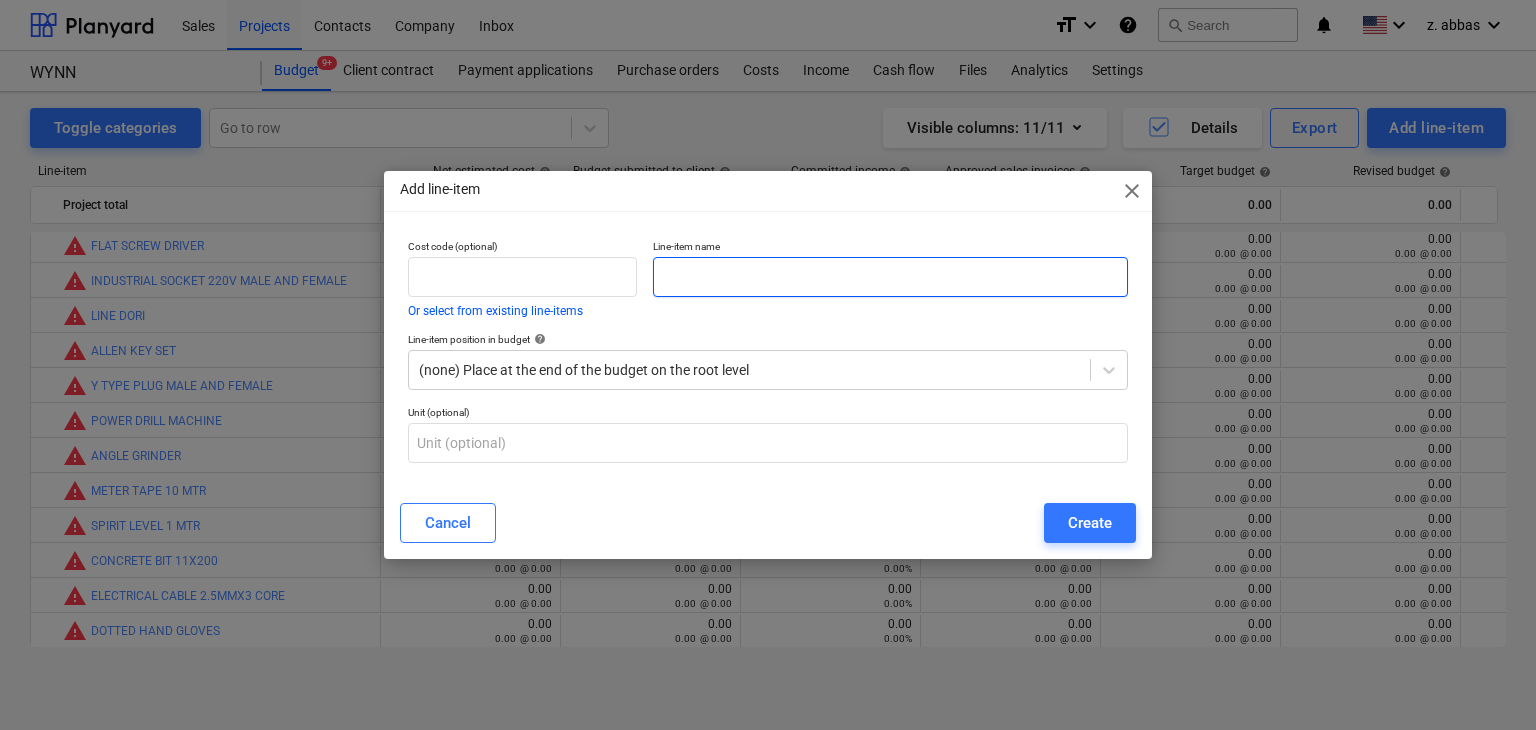 click at bounding box center (890, 277) 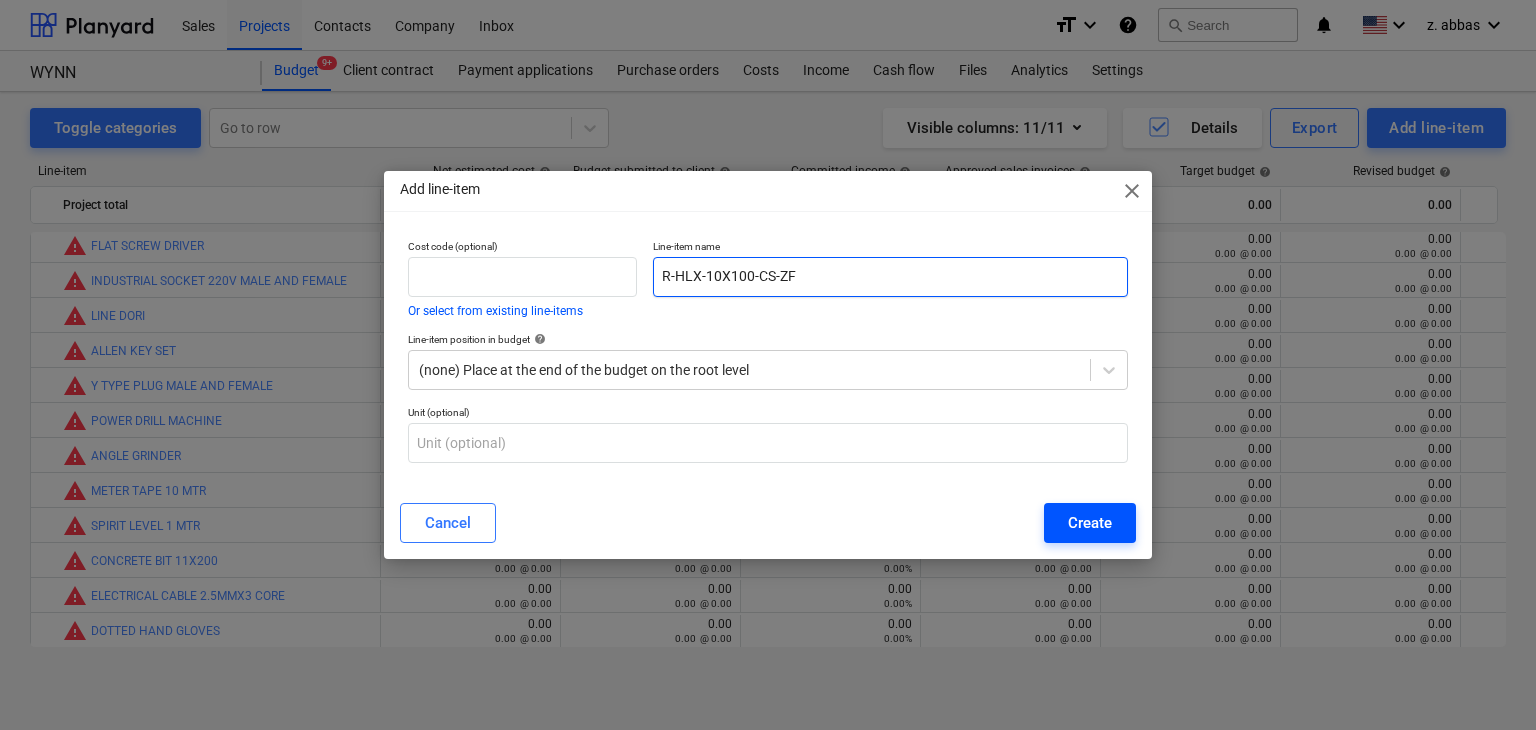 type on "R-HLX-10X100-CS-ZF" 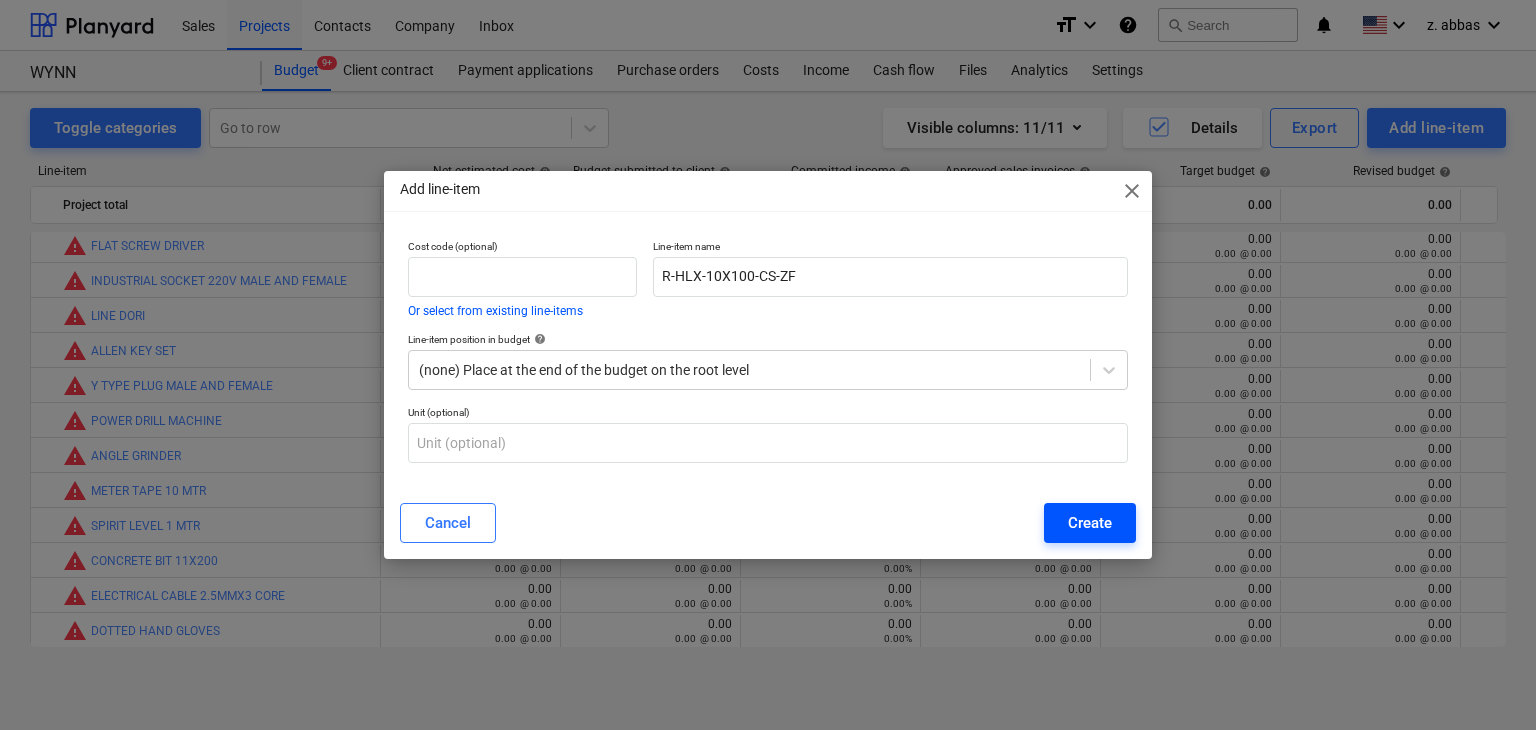 click on "Create" at bounding box center (1090, 523) 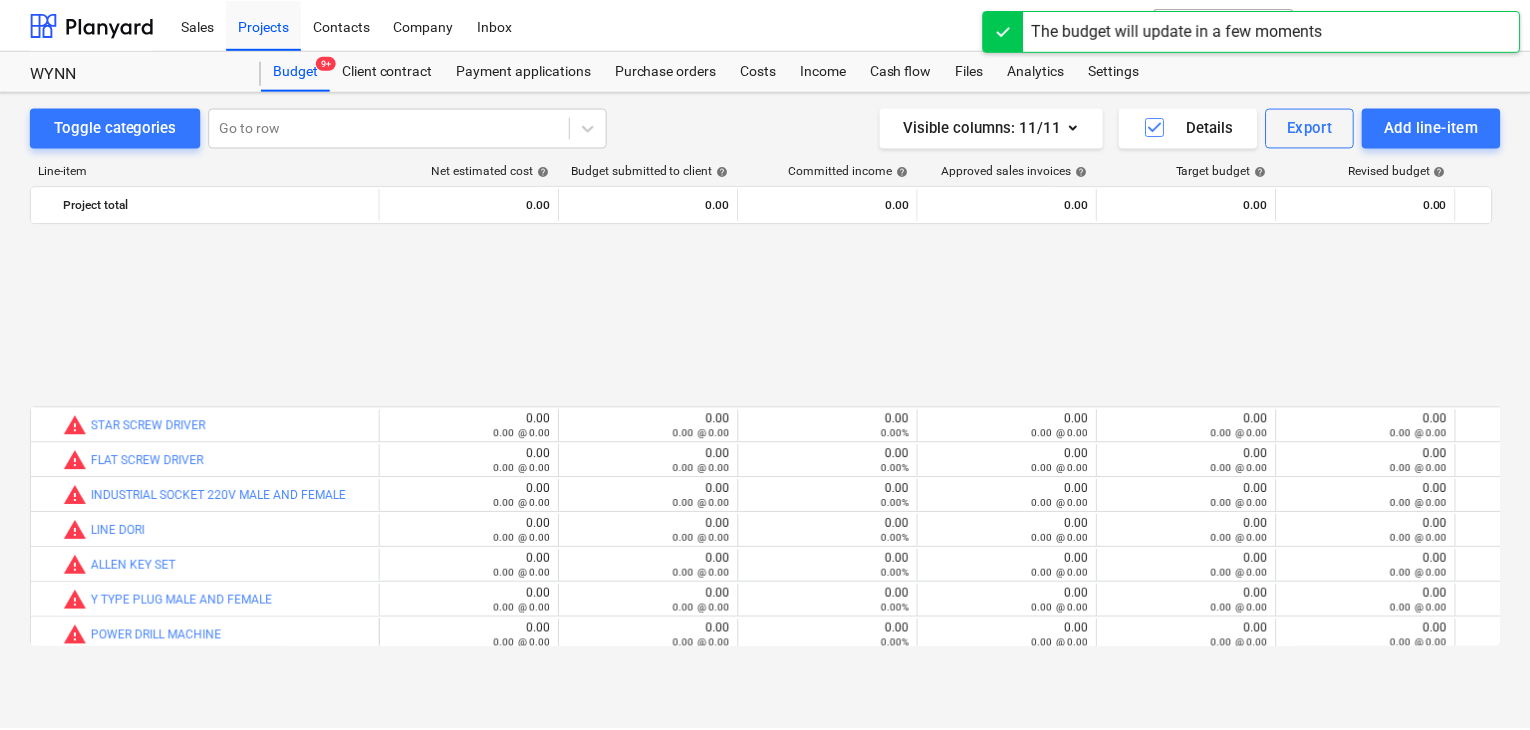 scroll, scrollTop: 215, scrollLeft: 0, axis: vertical 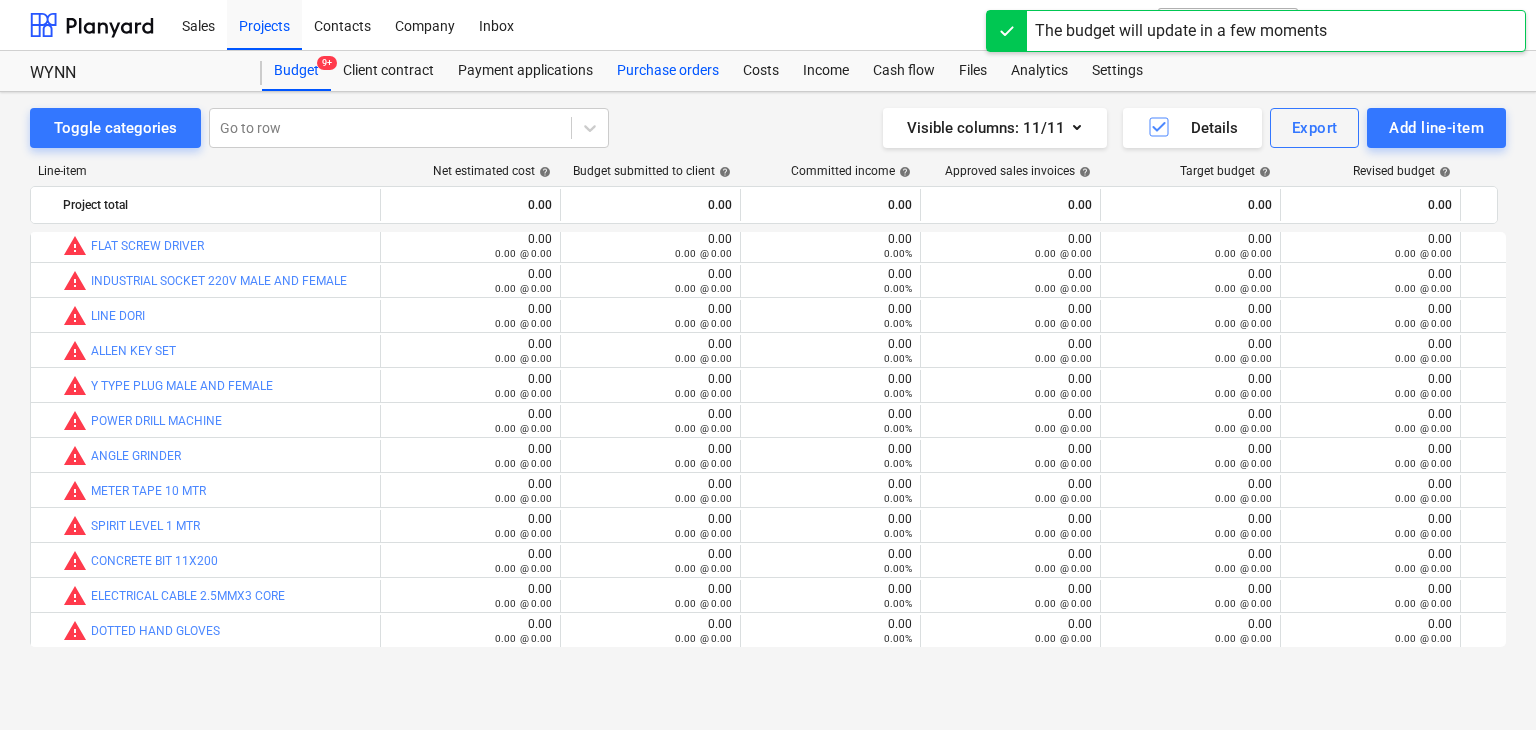 click on "Purchase orders" at bounding box center [668, 71] 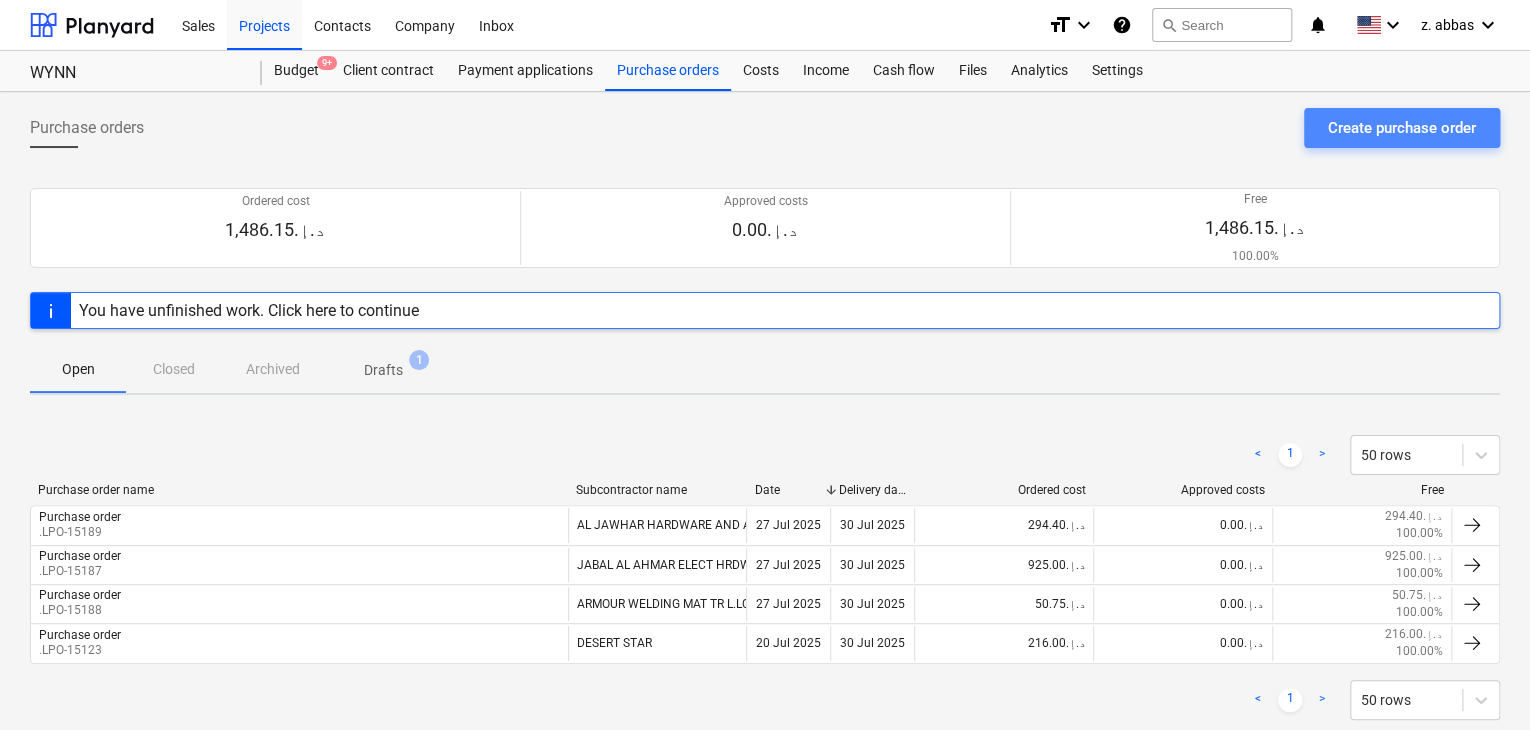 click on "Create purchase order" at bounding box center [1402, 128] 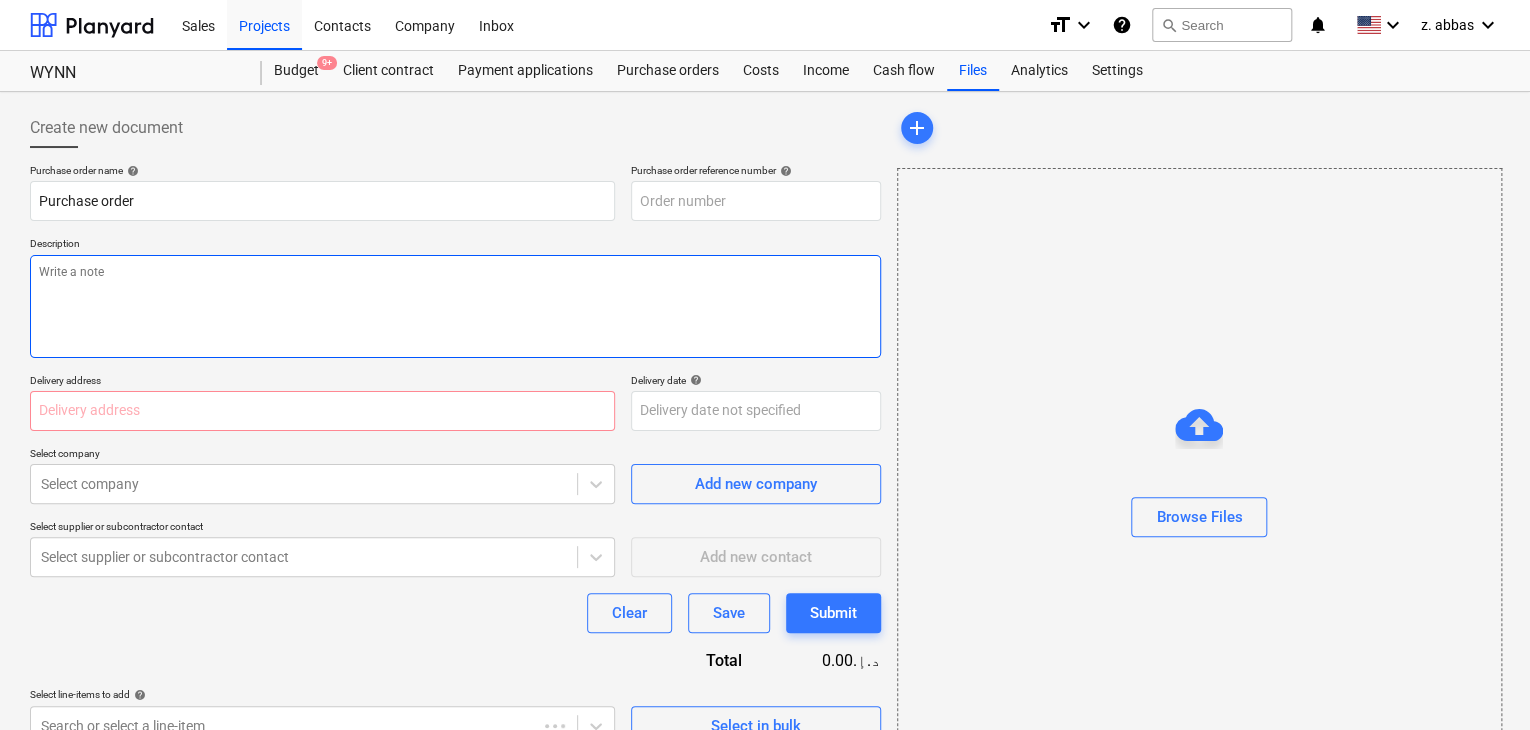 click at bounding box center [455, 306] 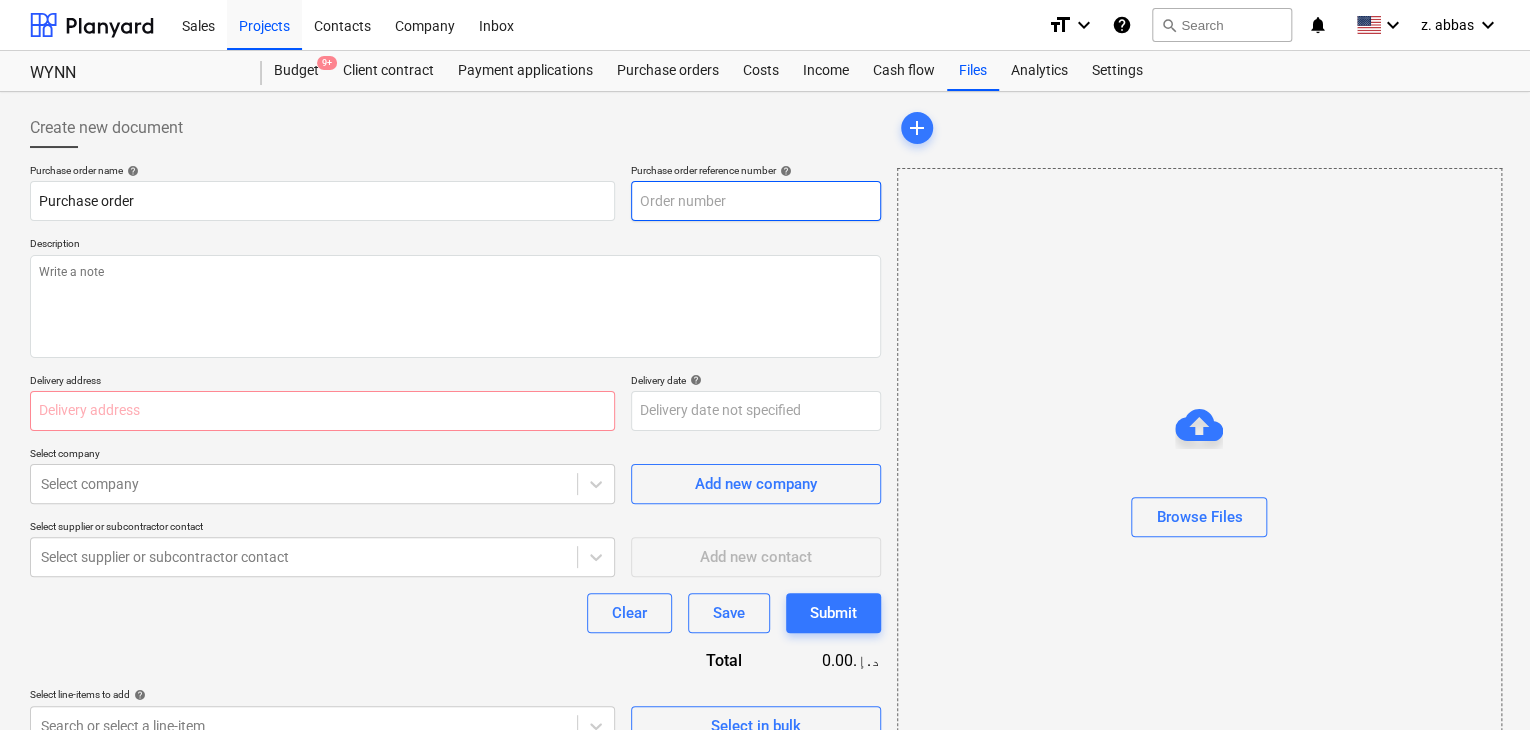 type on "x" 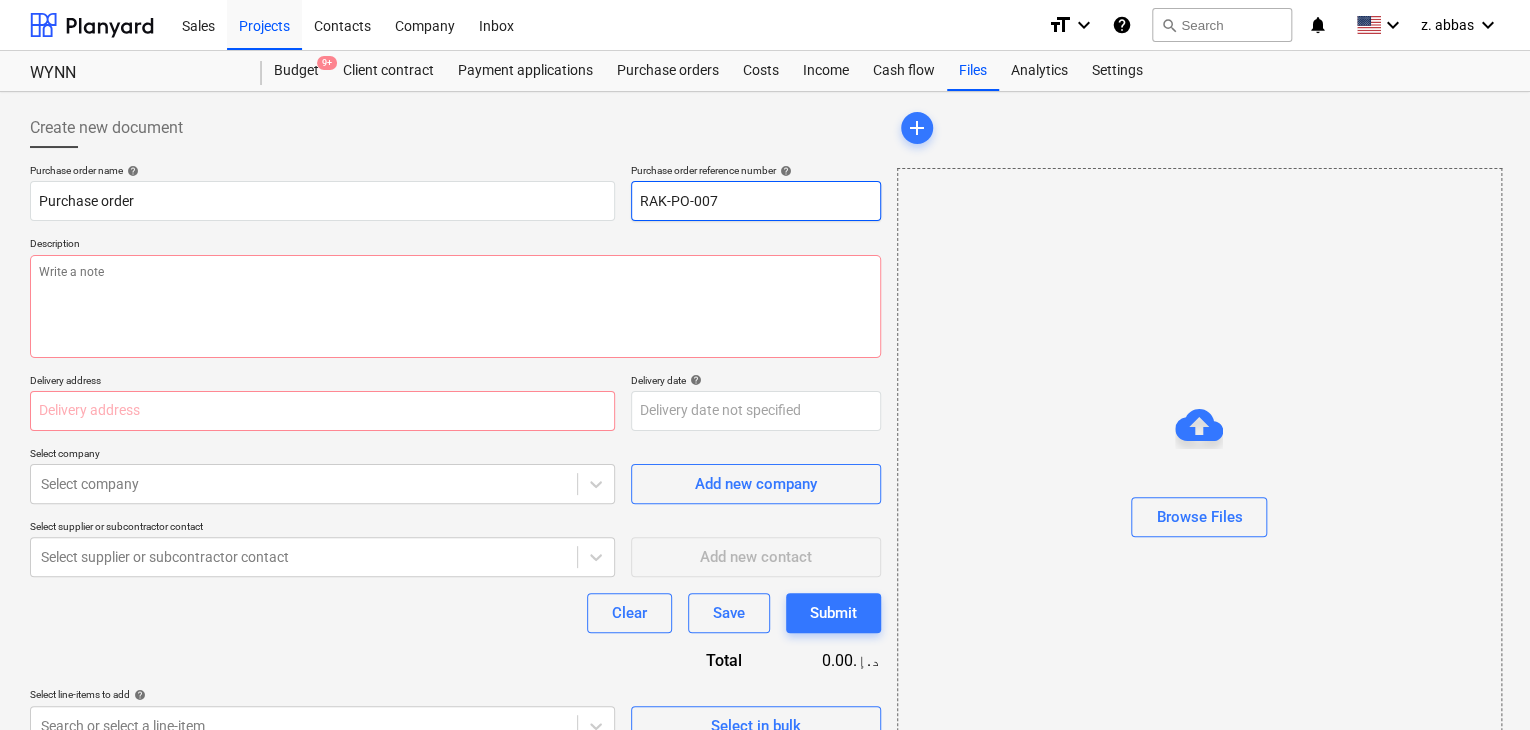 click on "RAK-PO-007" at bounding box center [756, 201] 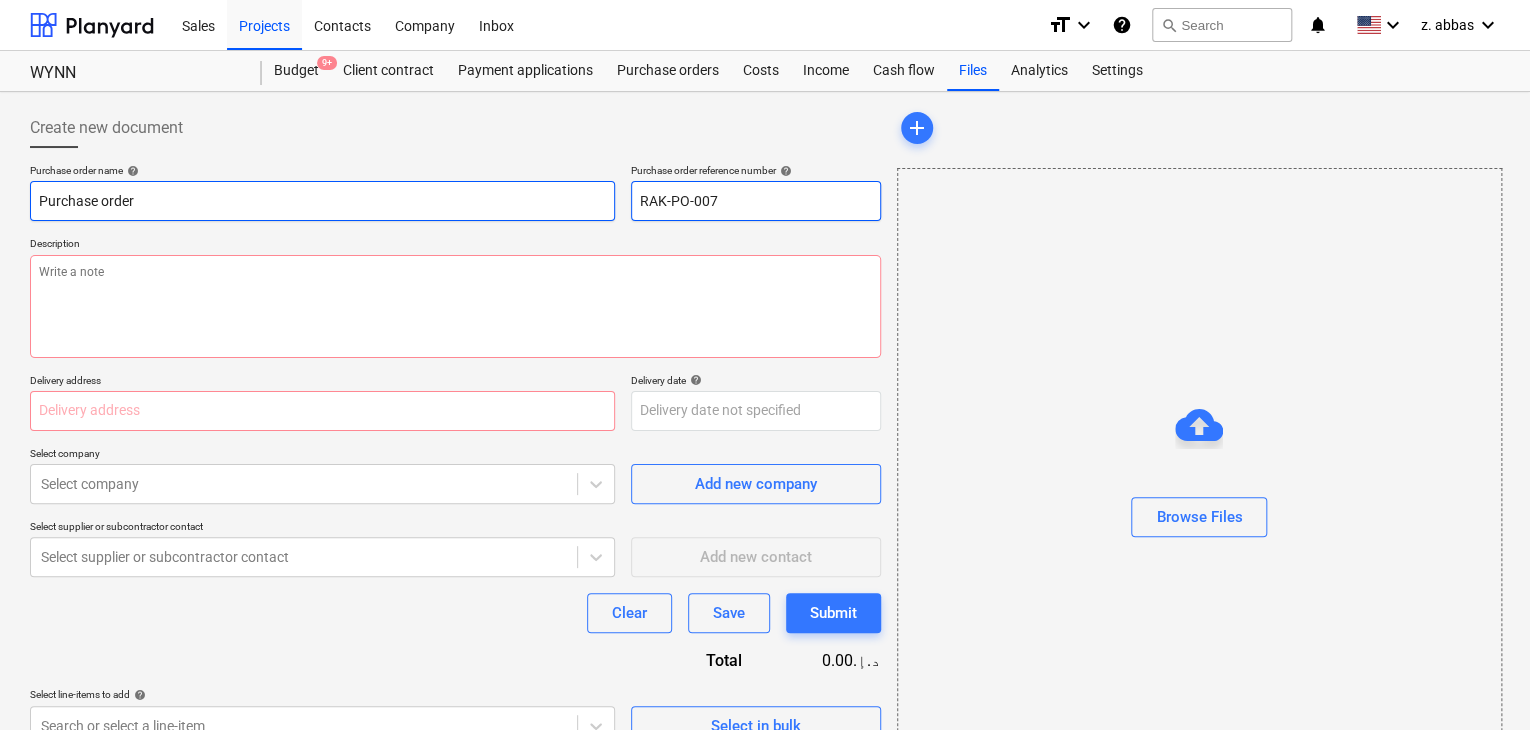 drag, startPoint x: 780, startPoint y: 201, endPoint x: 553, endPoint y: 201, distance: 227 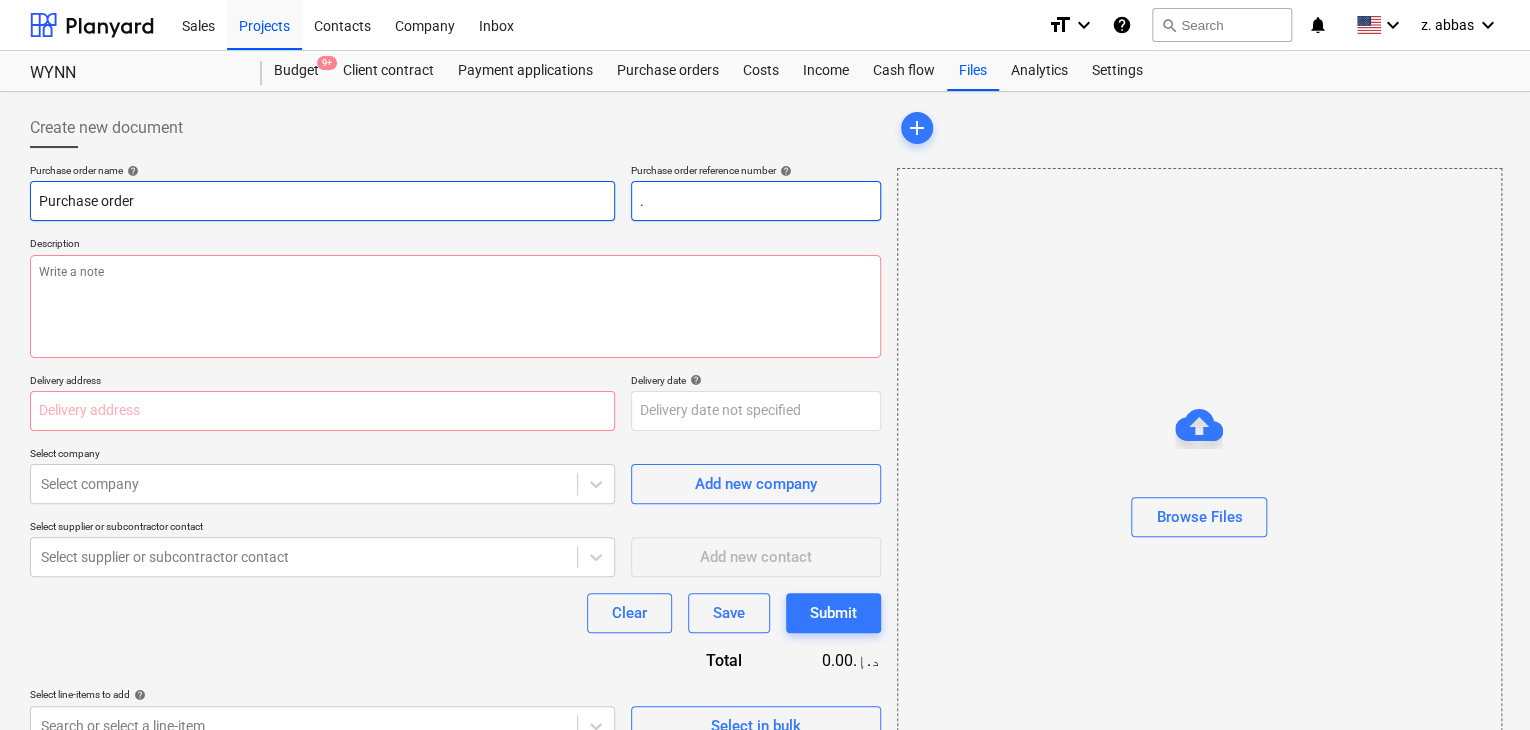 type on "x" 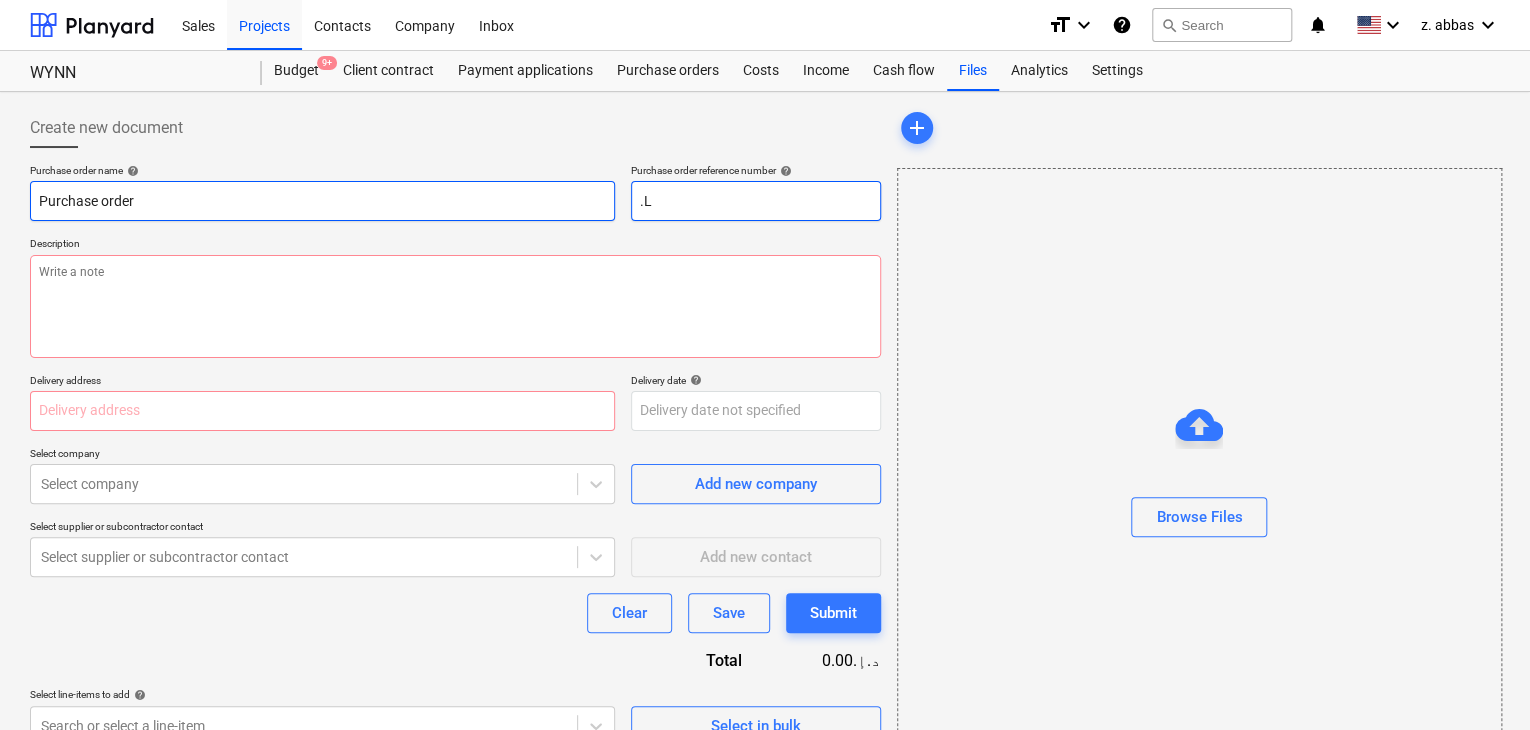 type on "x" 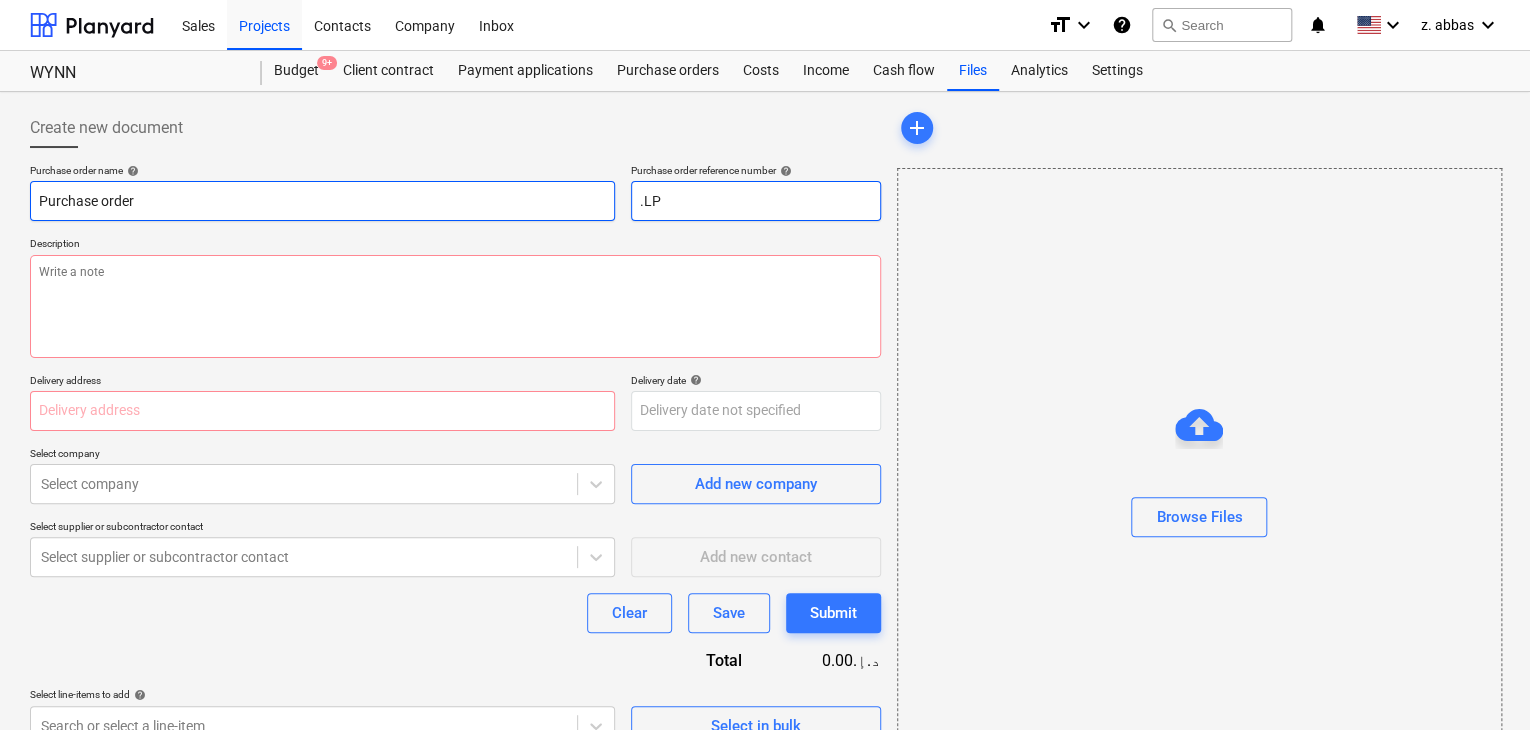 type on "x" 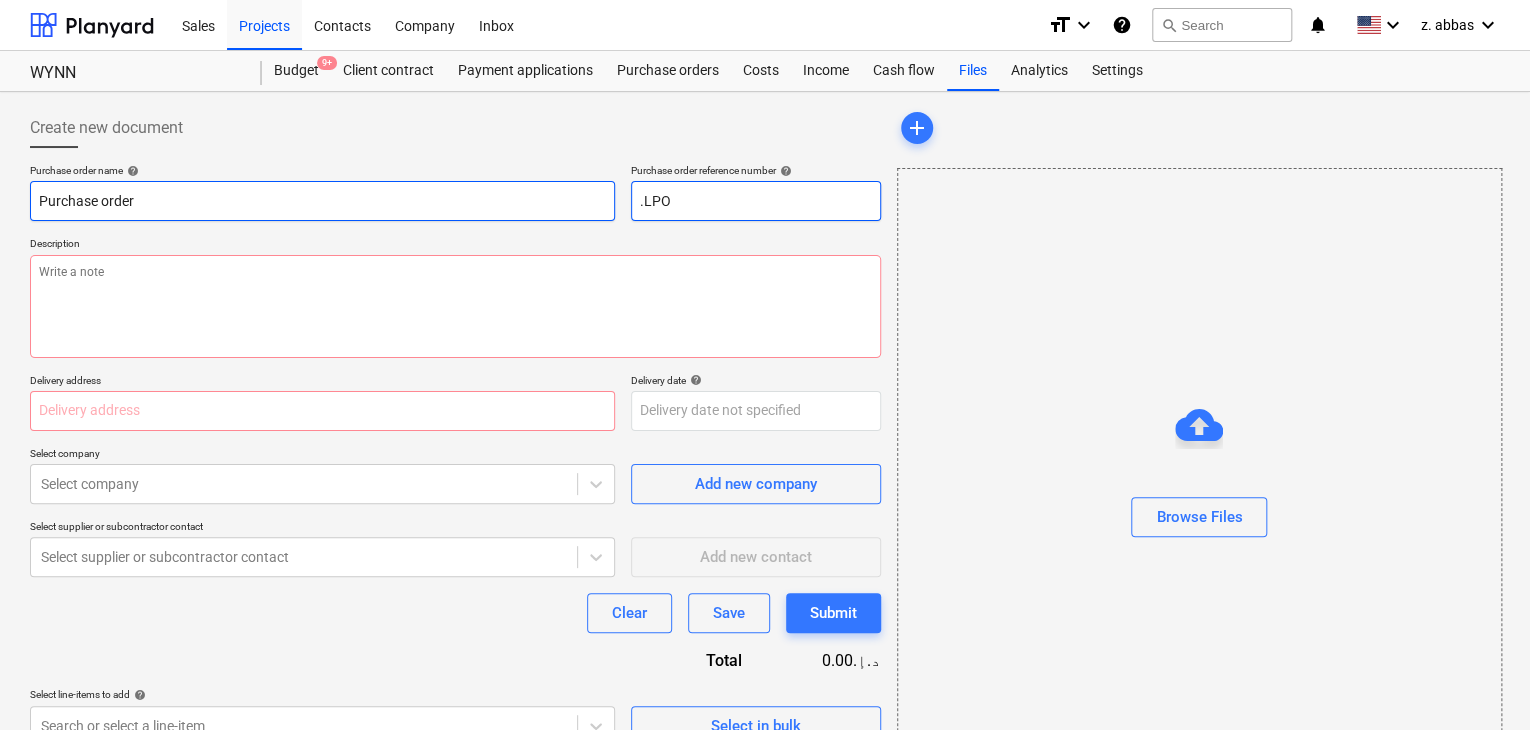 type on "x" 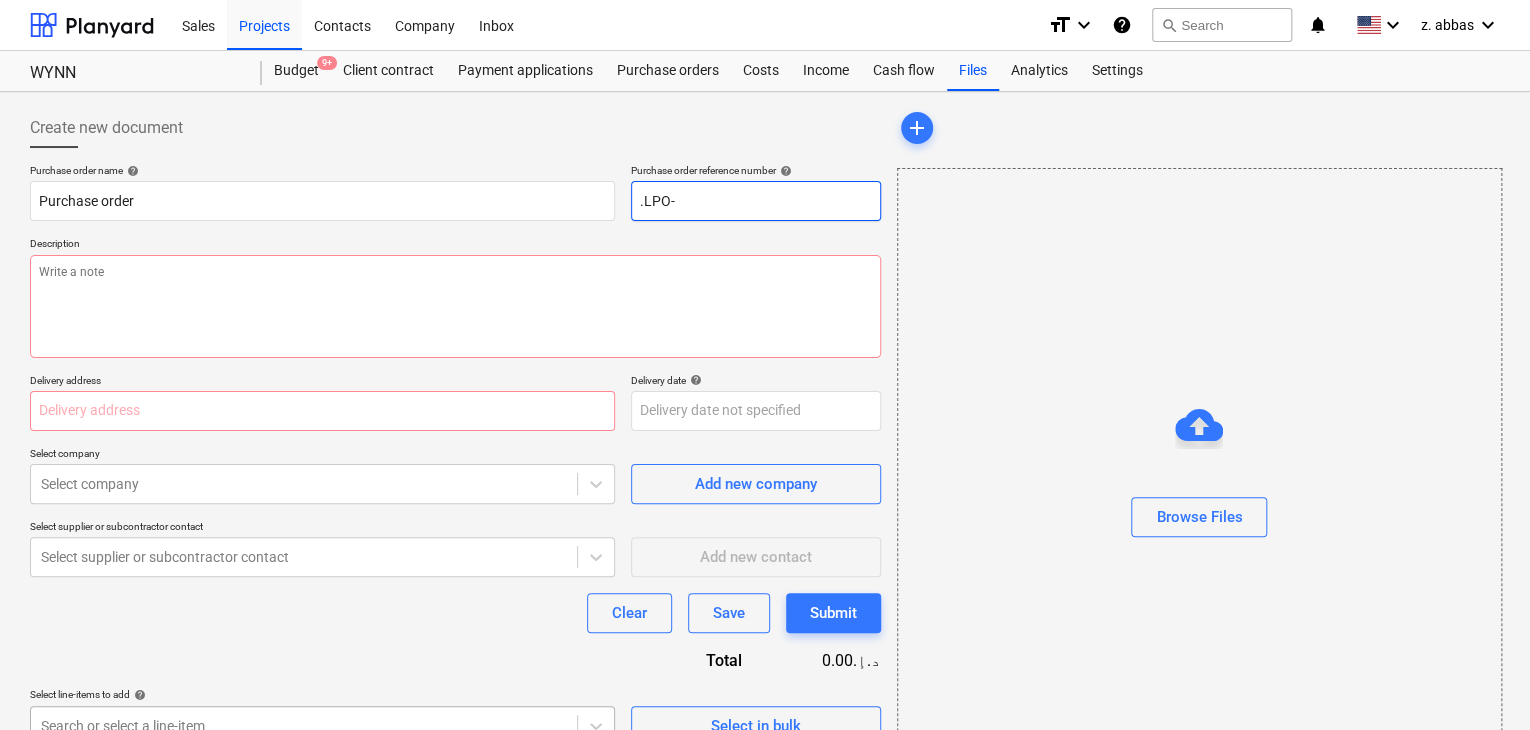 type on ".LPO-" 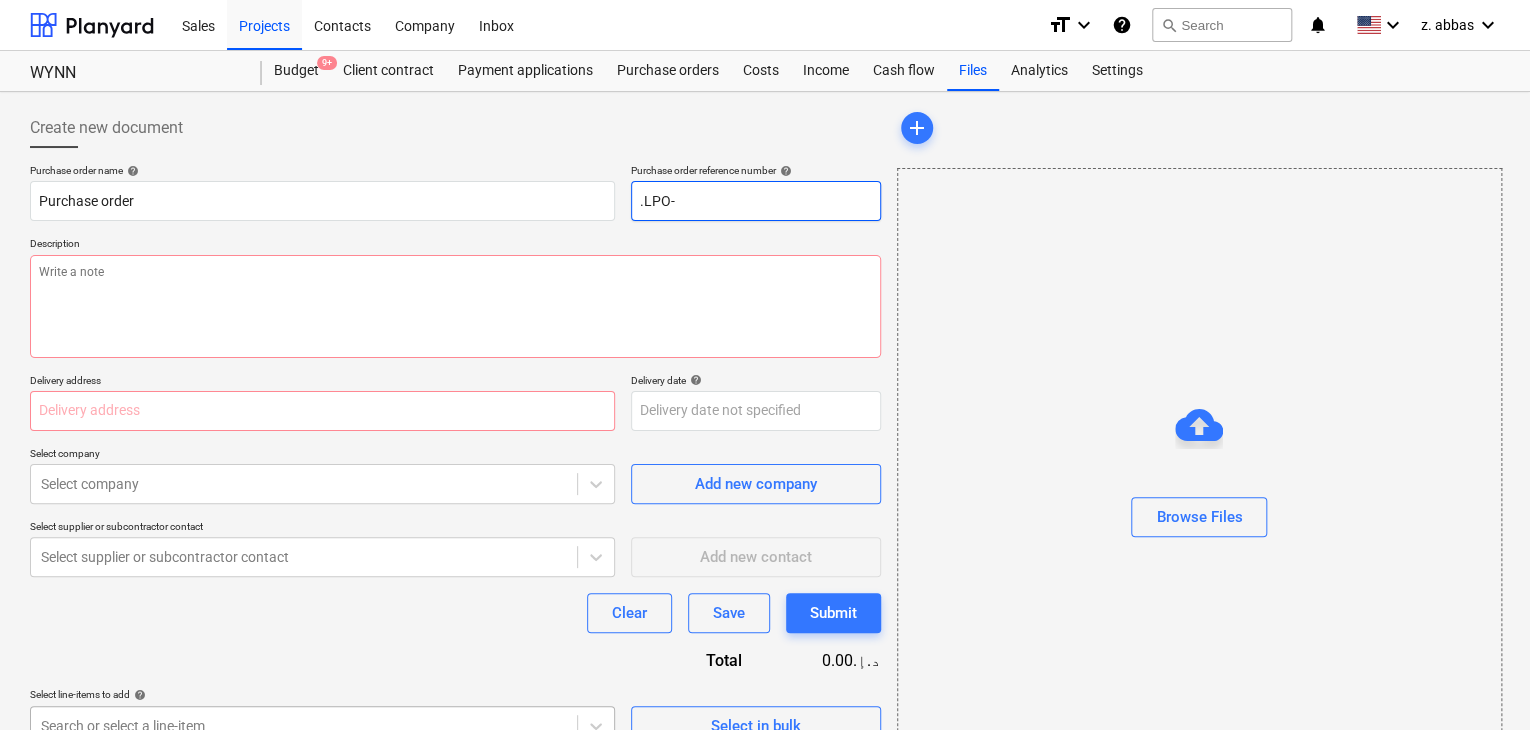 type on "x" 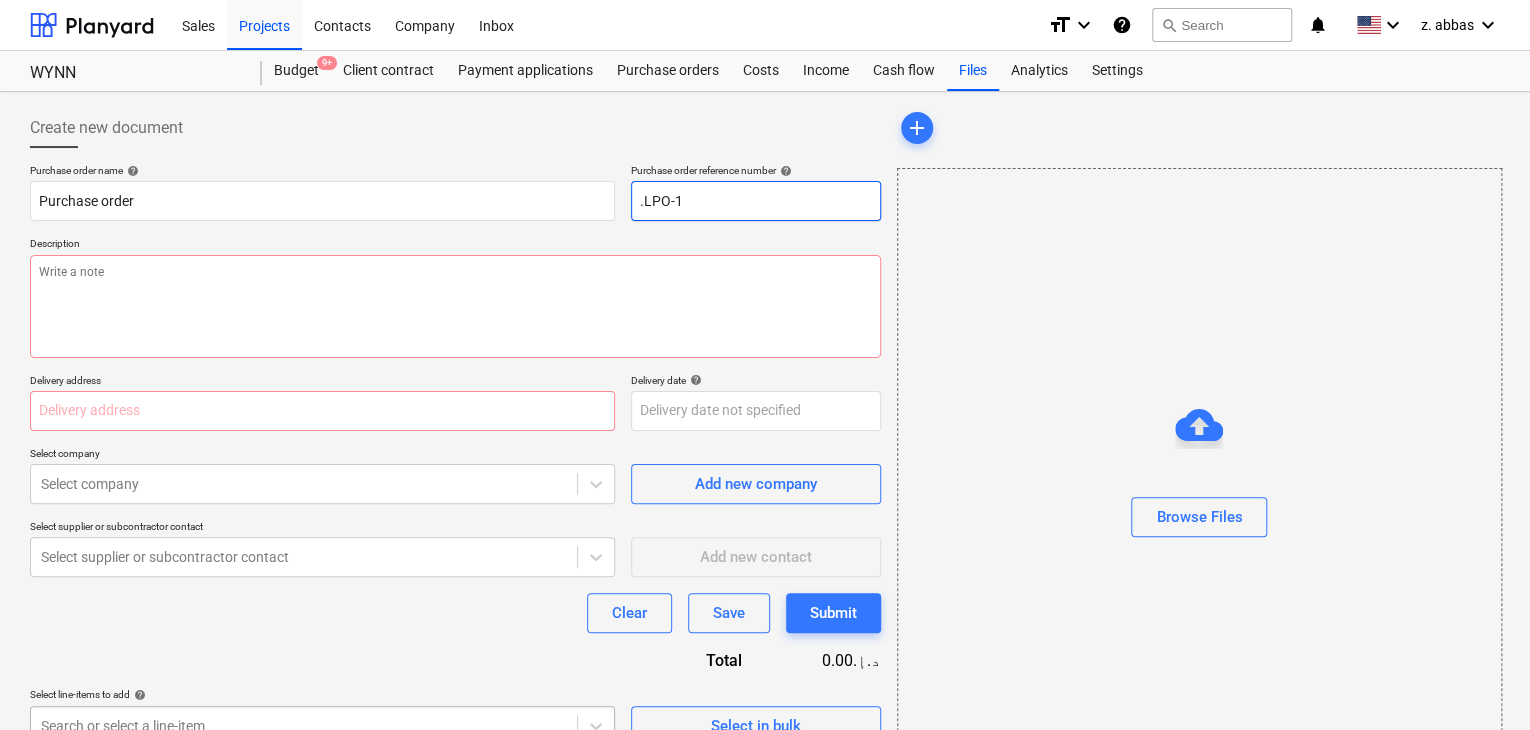 type on "x" 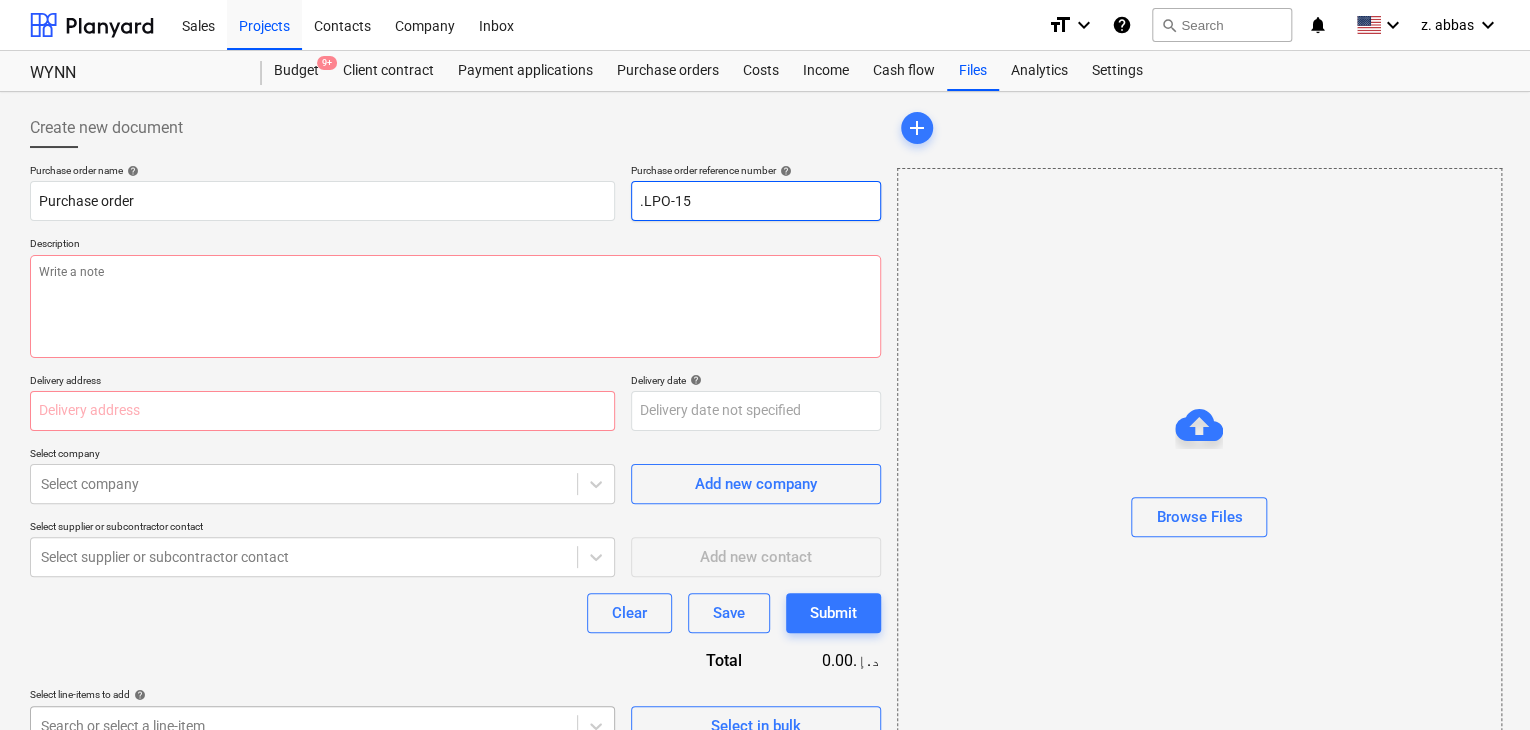 type on "x" 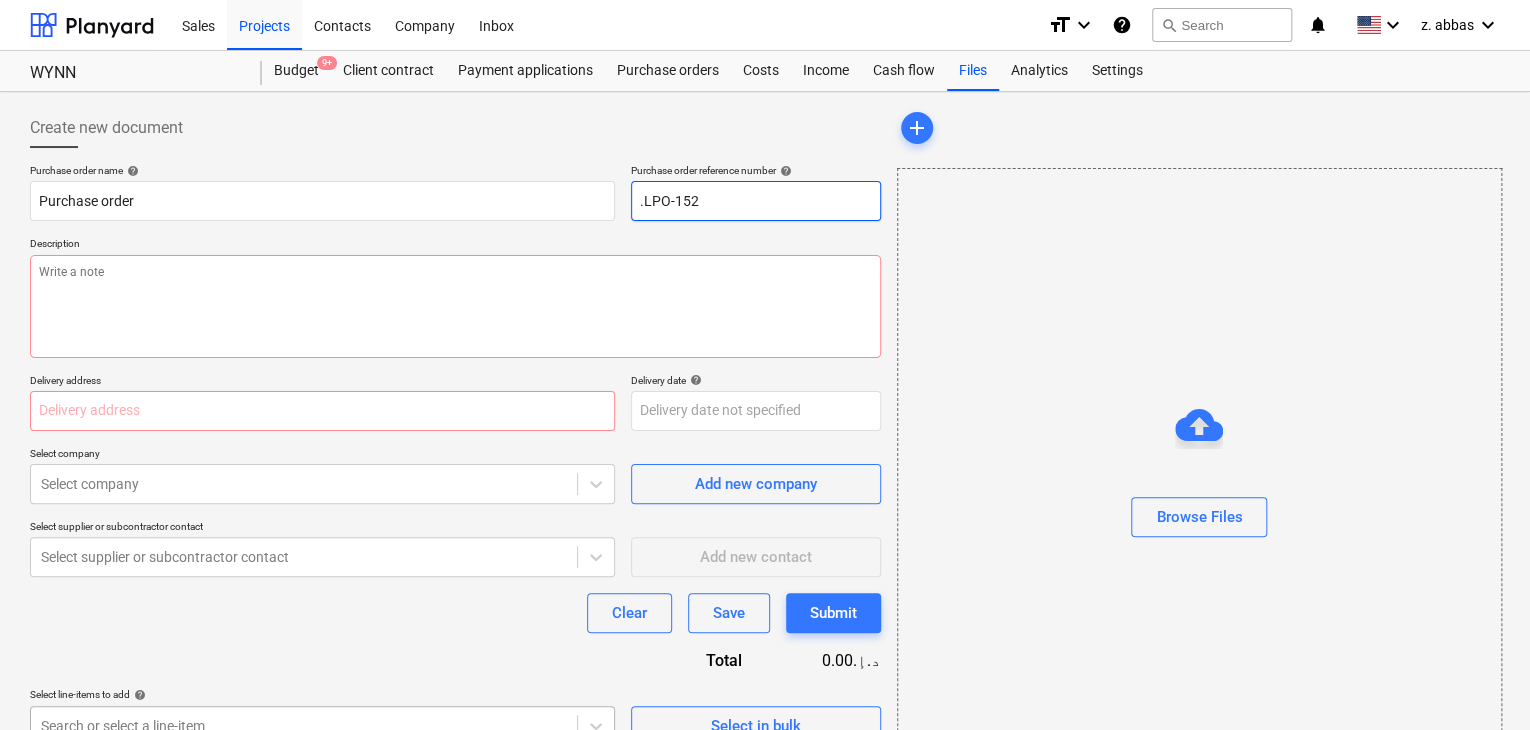 type on "x" 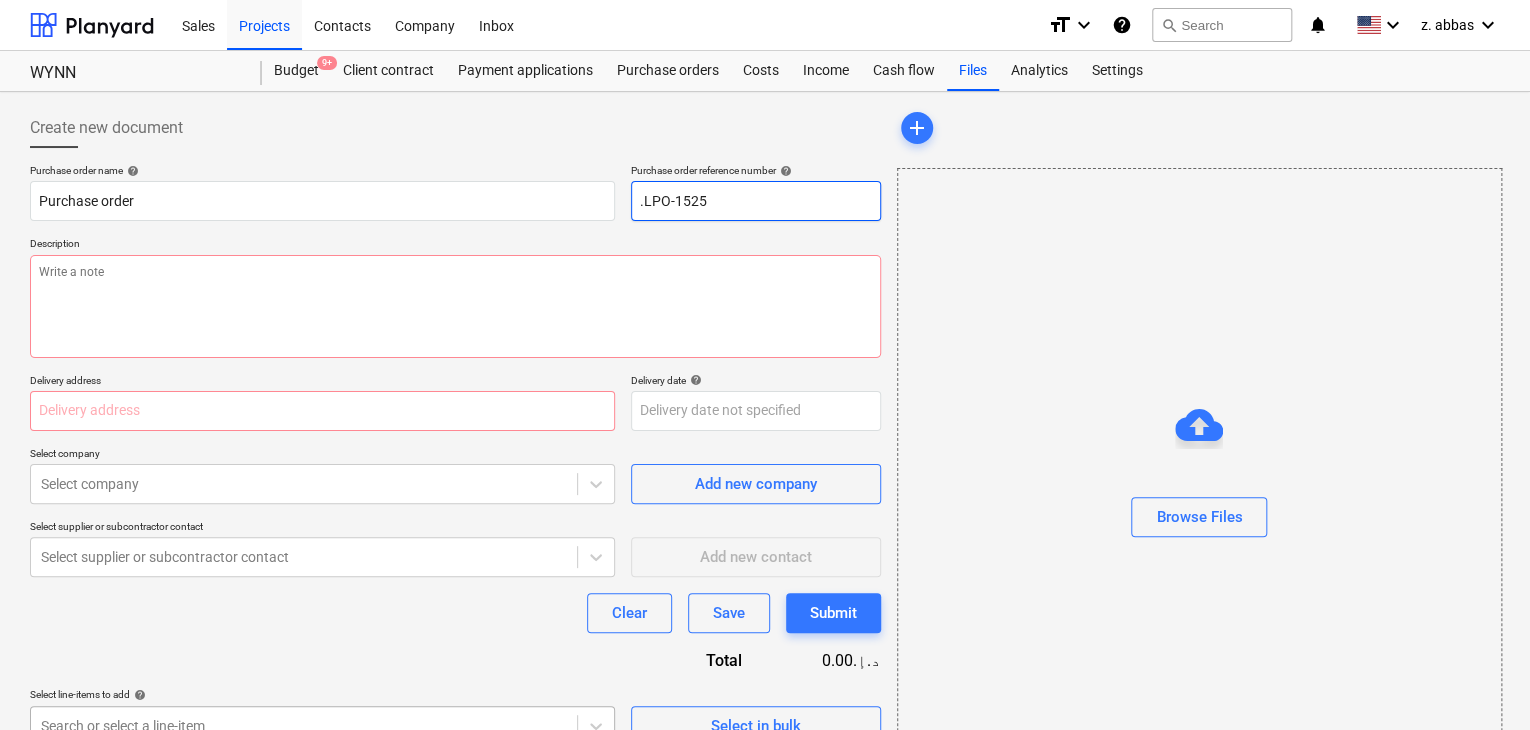 type on "x" 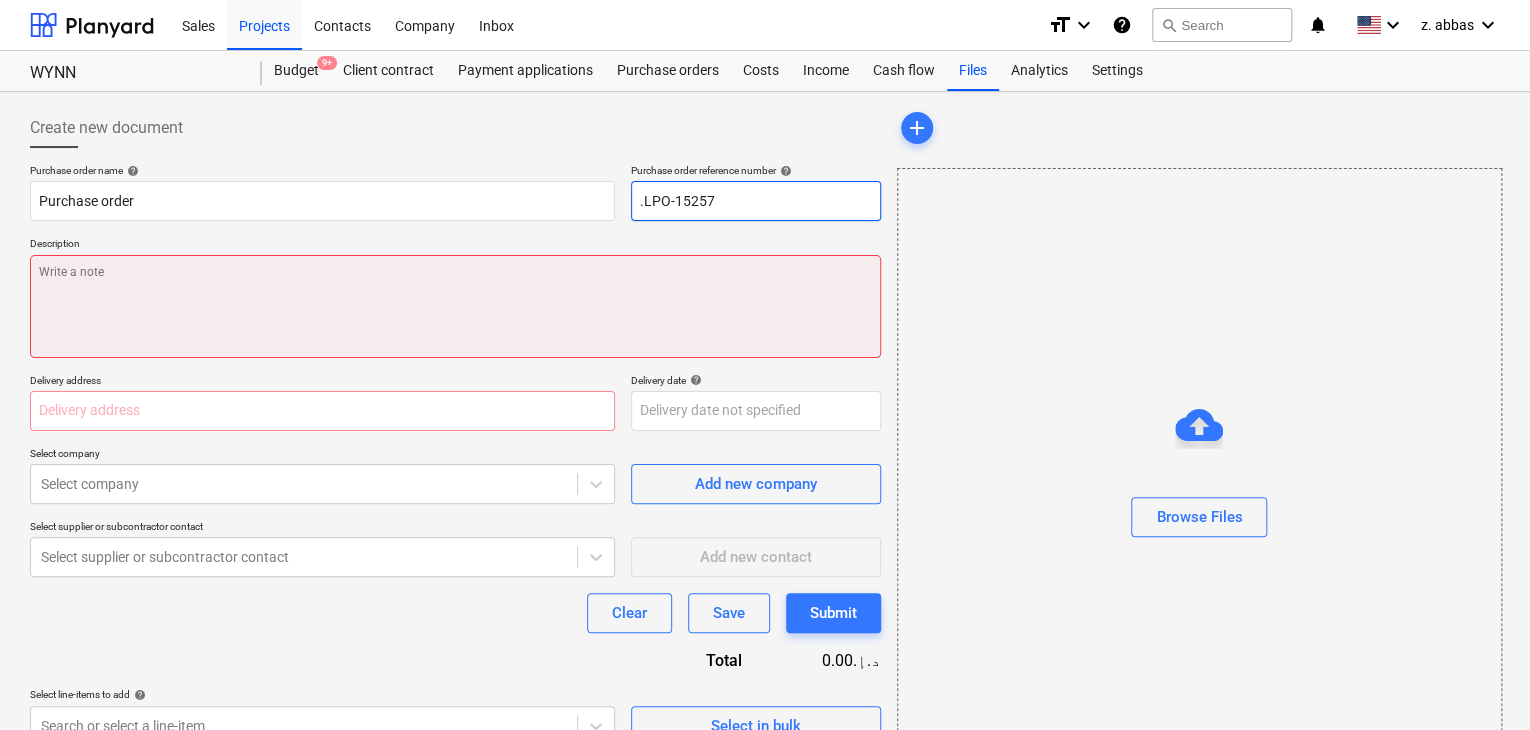 type on ".LPO-15257" 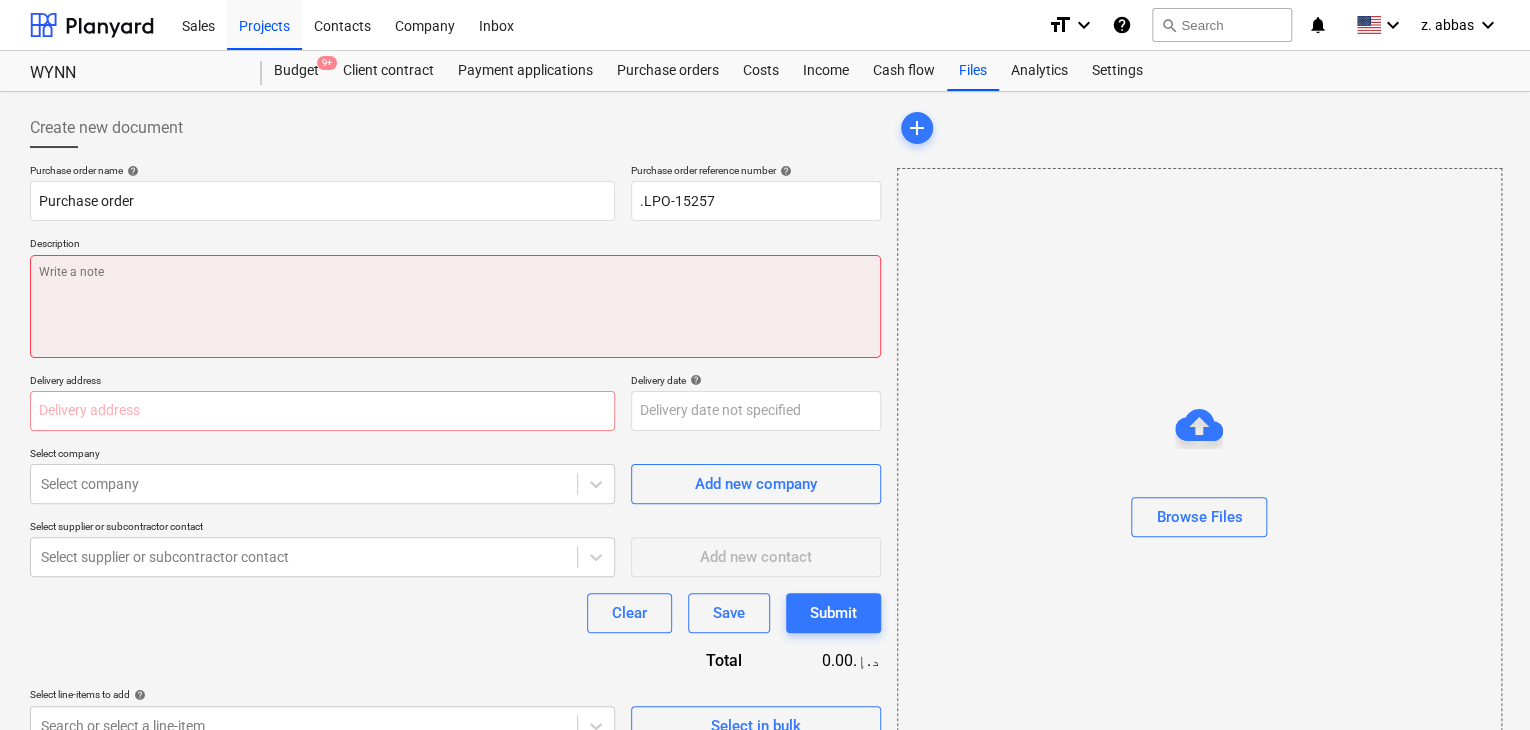 click at bounding box center [455, 306] 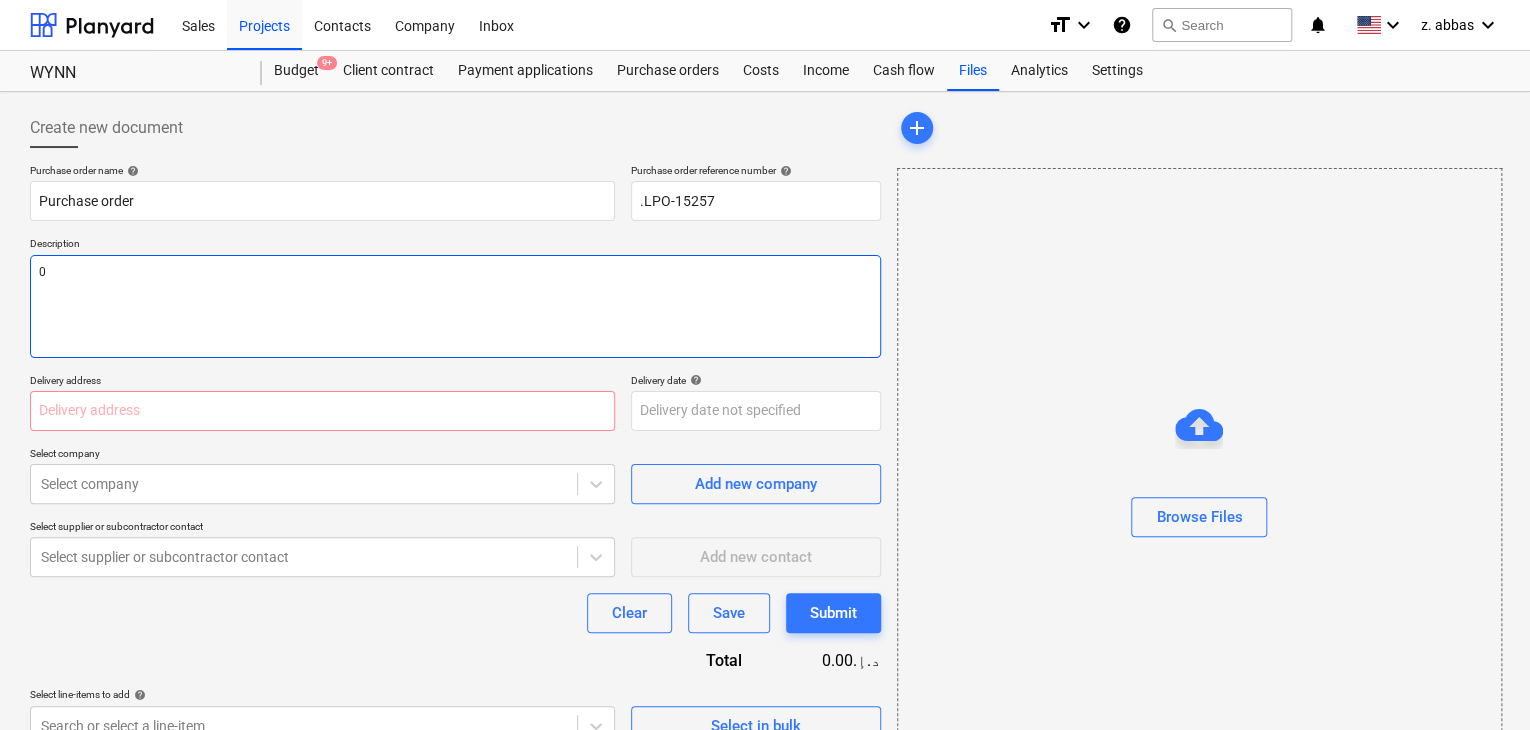type on "x" 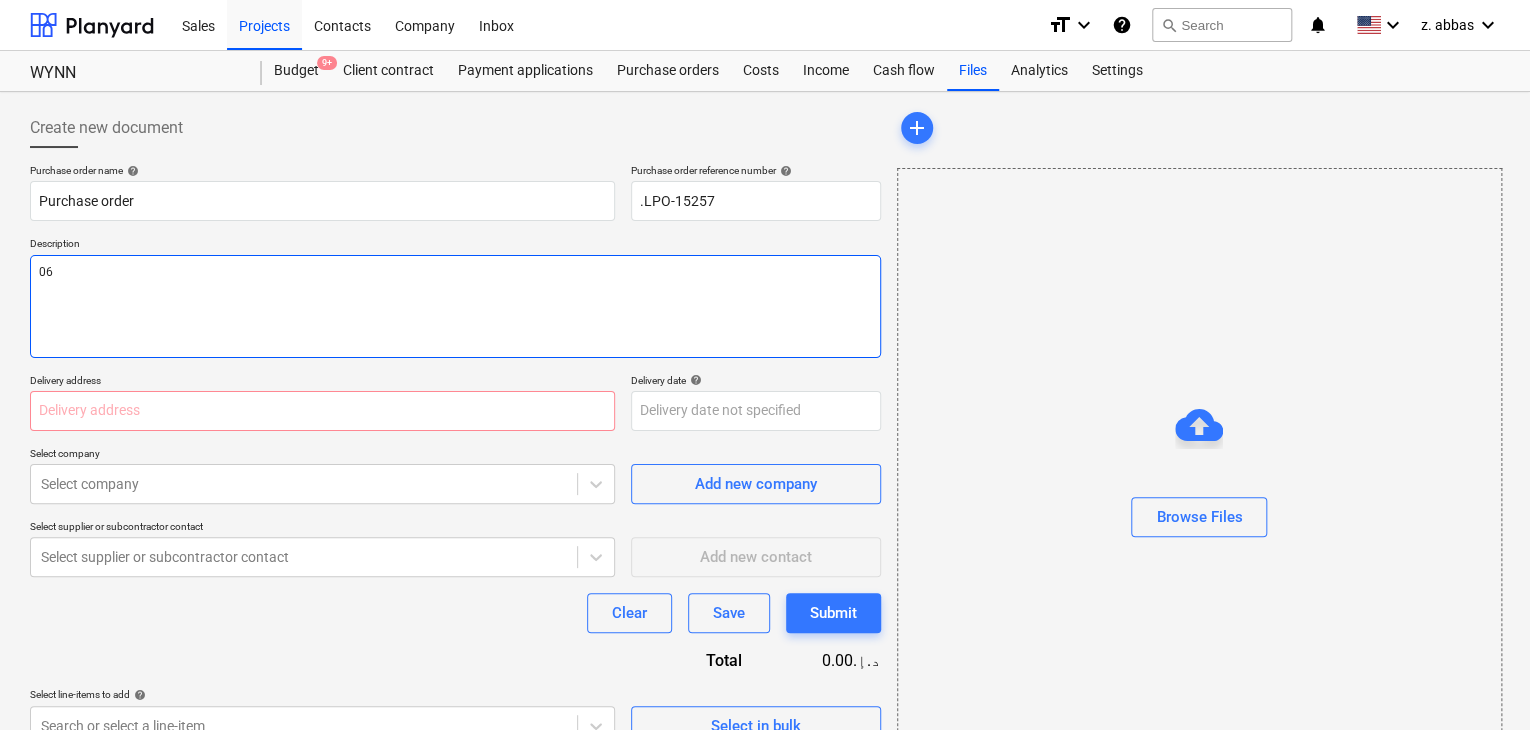 type on "x" 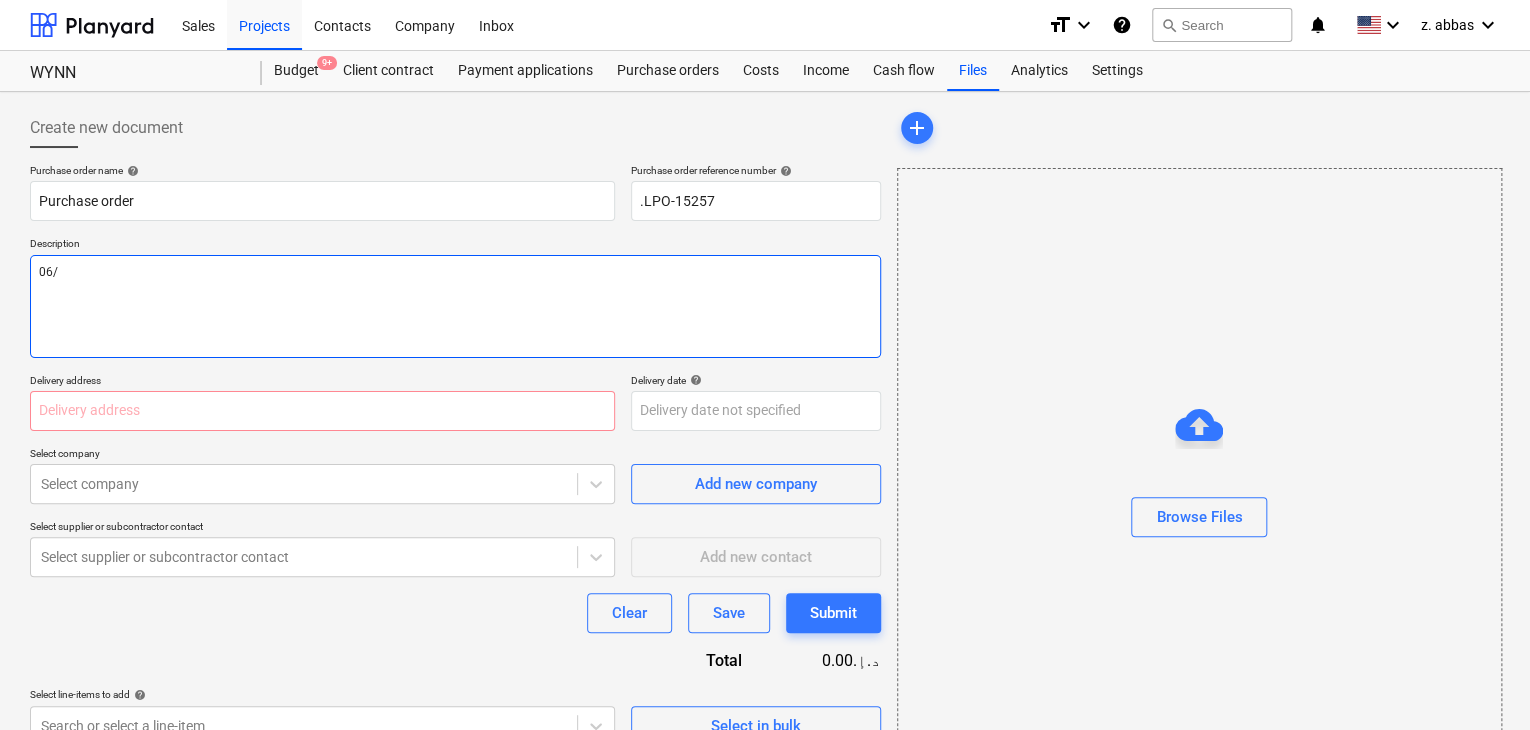 type on "x" 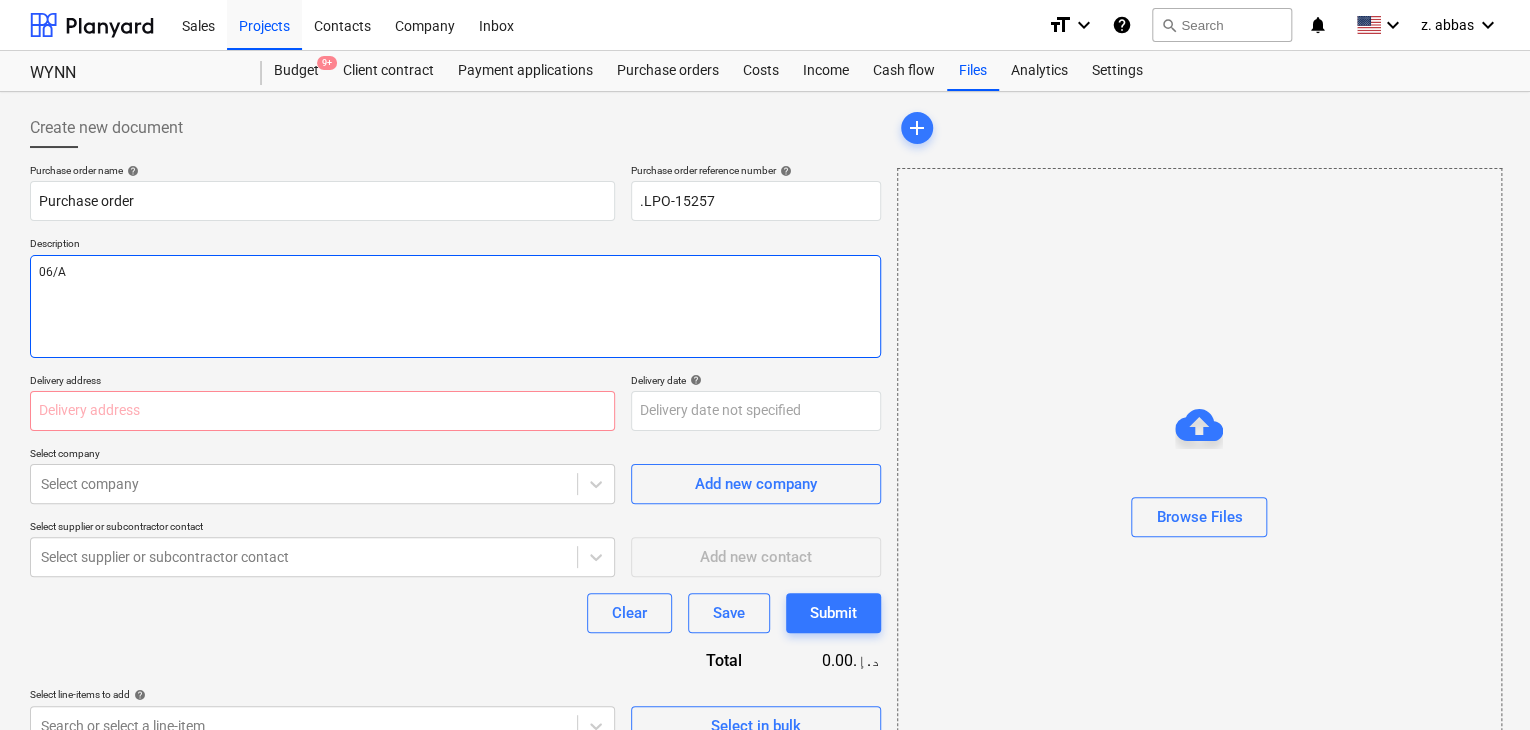 type on "x" 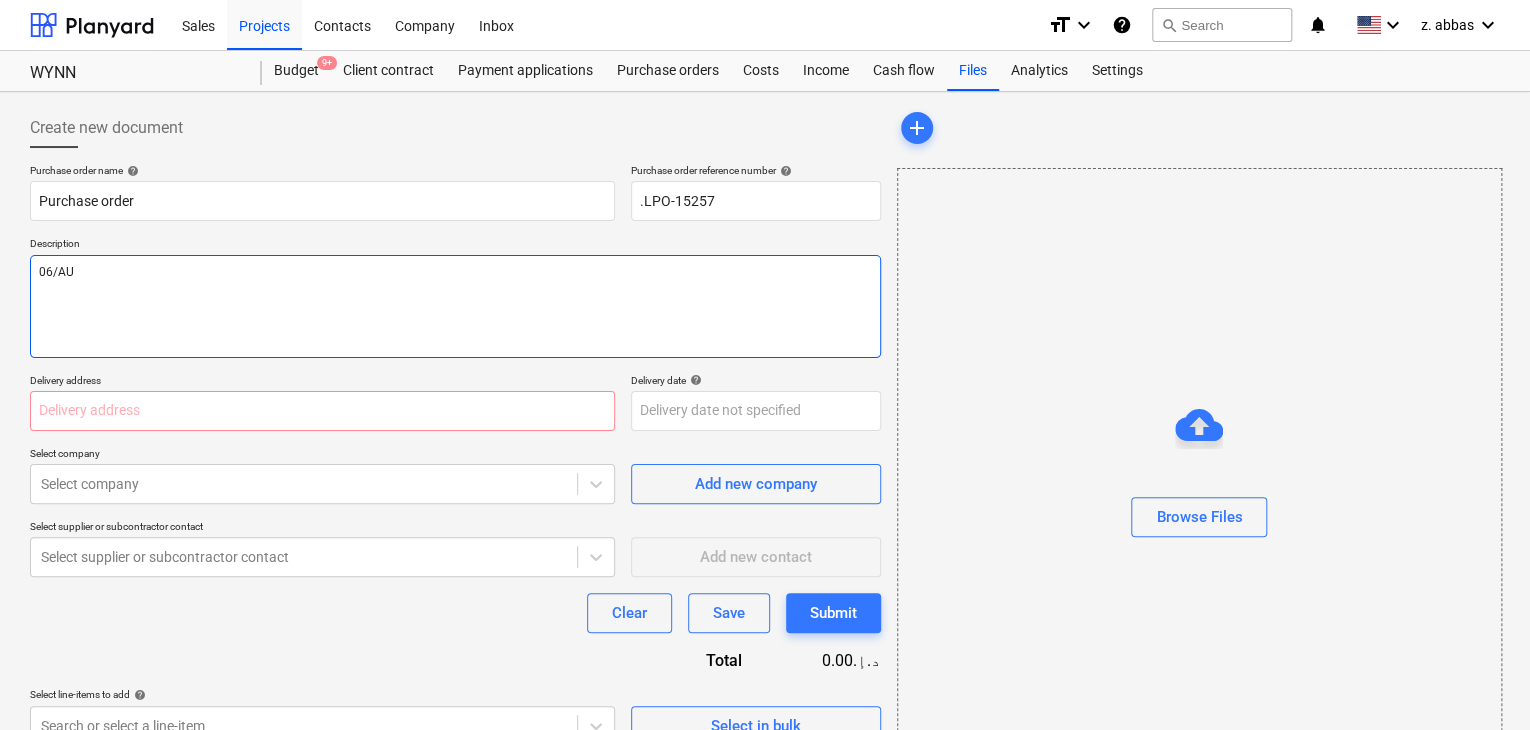 type on "x" 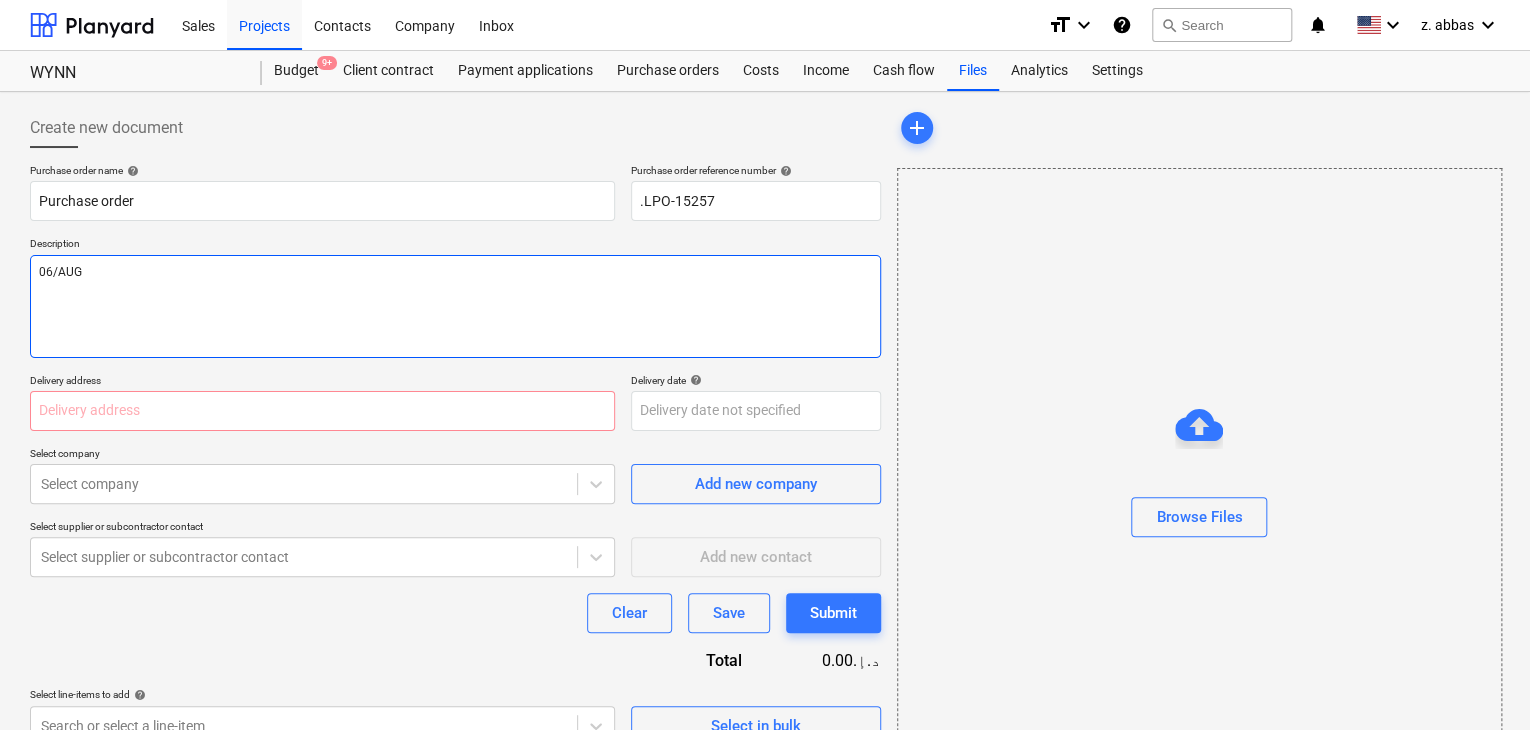 type on "x" 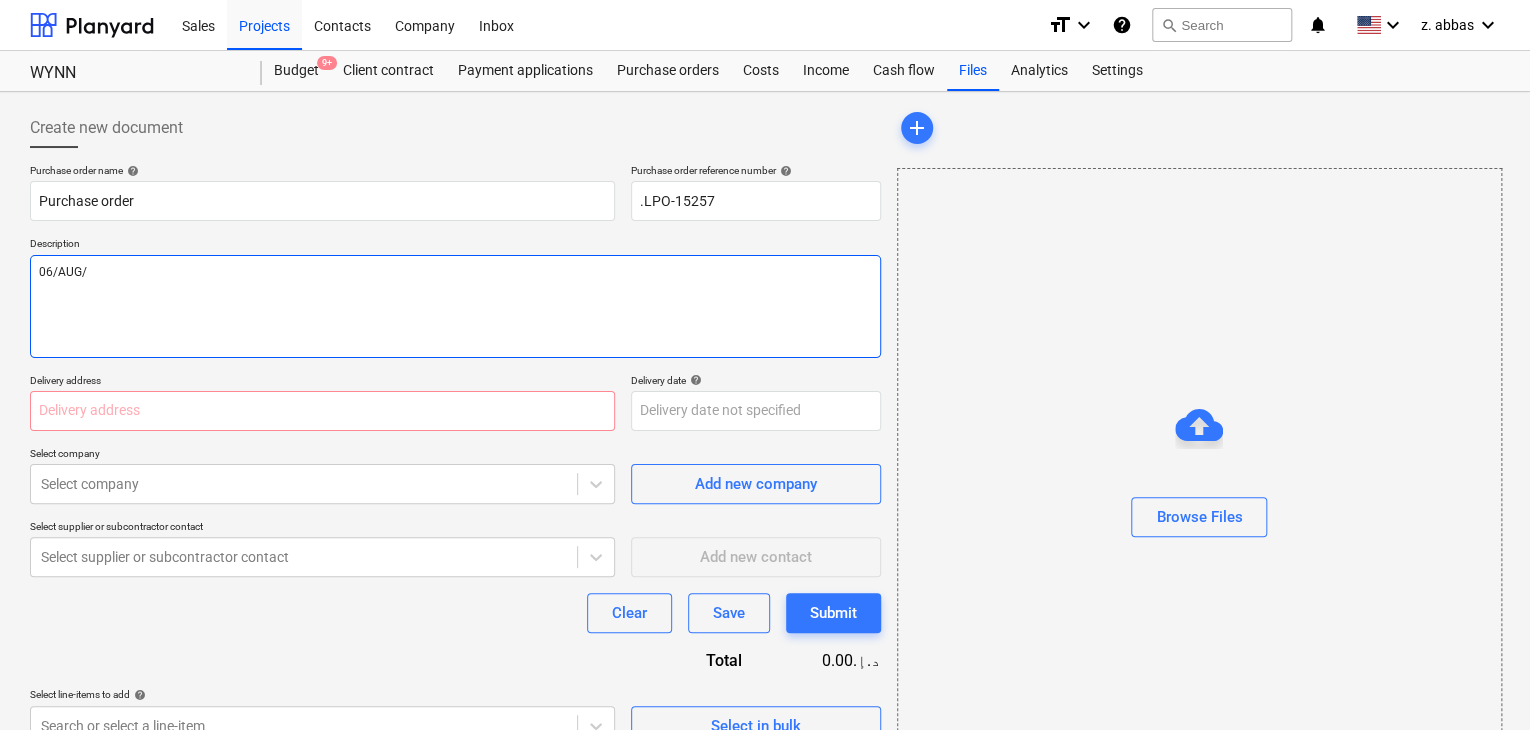 type on "x" 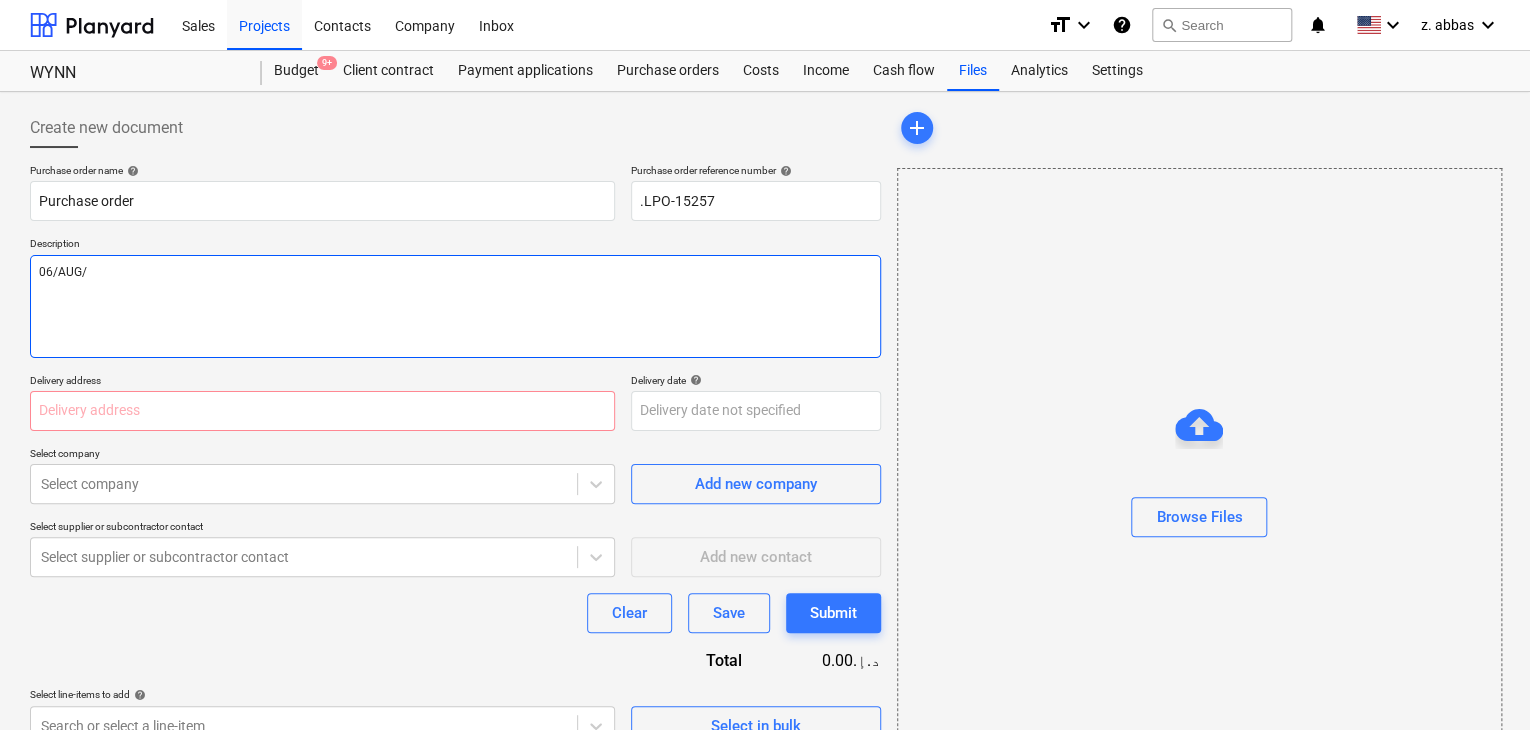 type on "06/AUG/2" 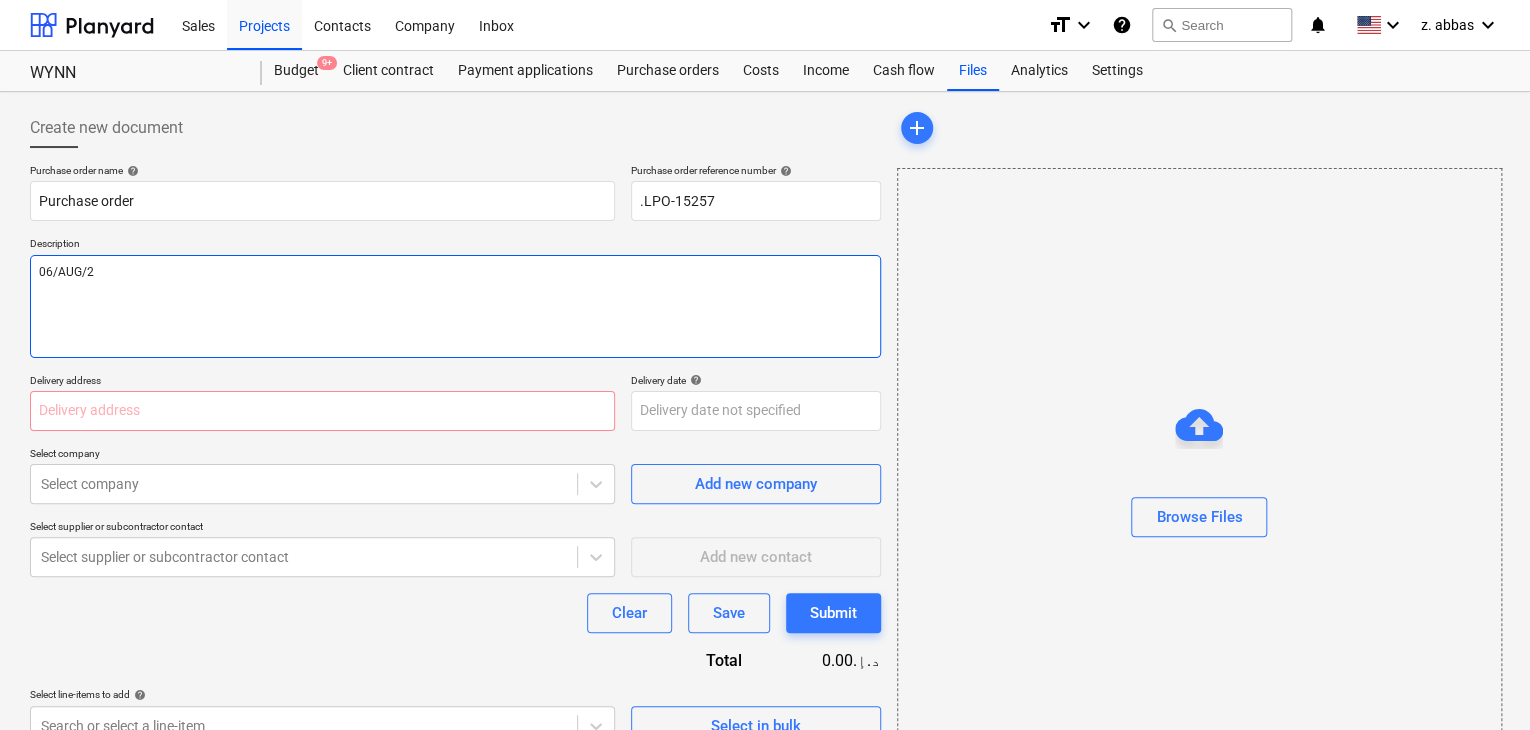 type on "x" 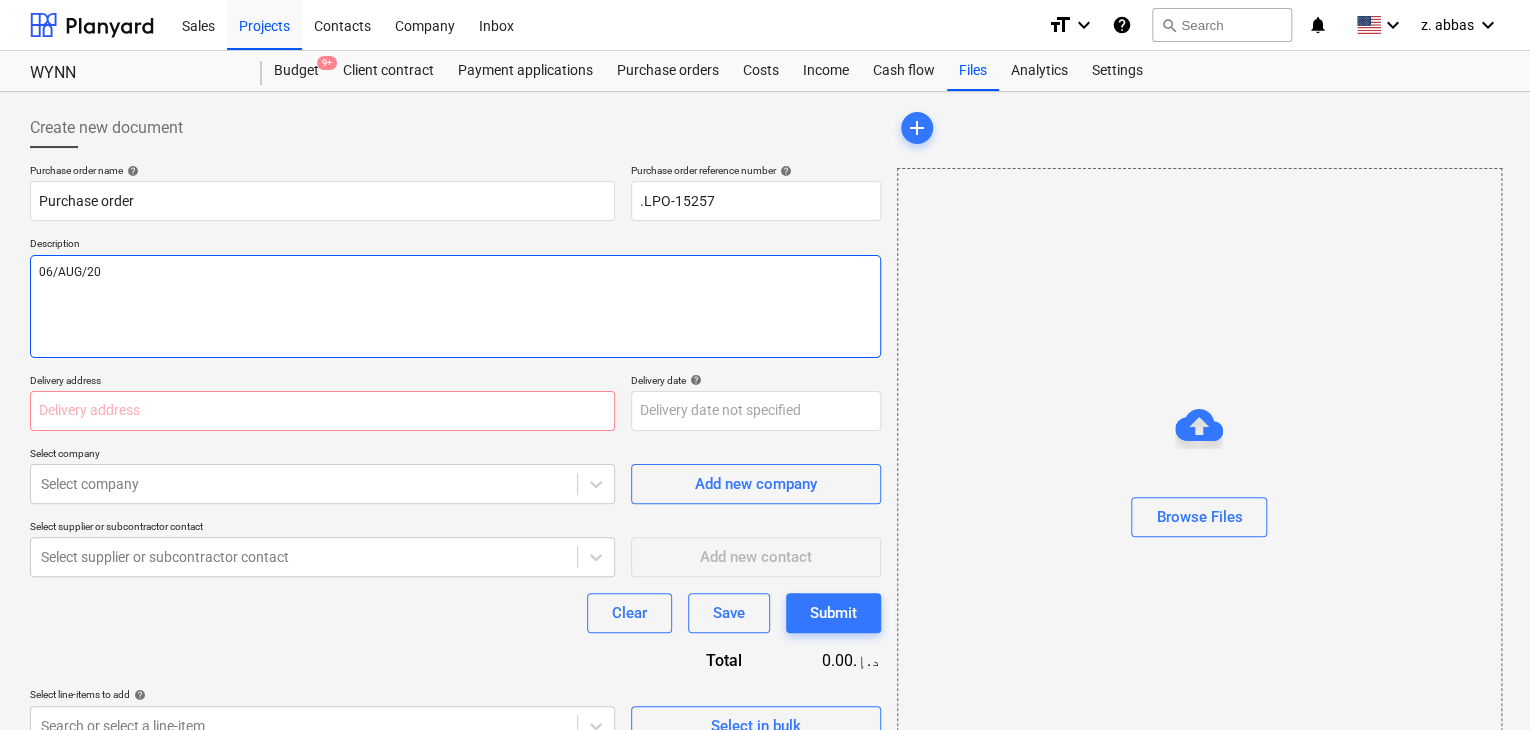 type on "x" 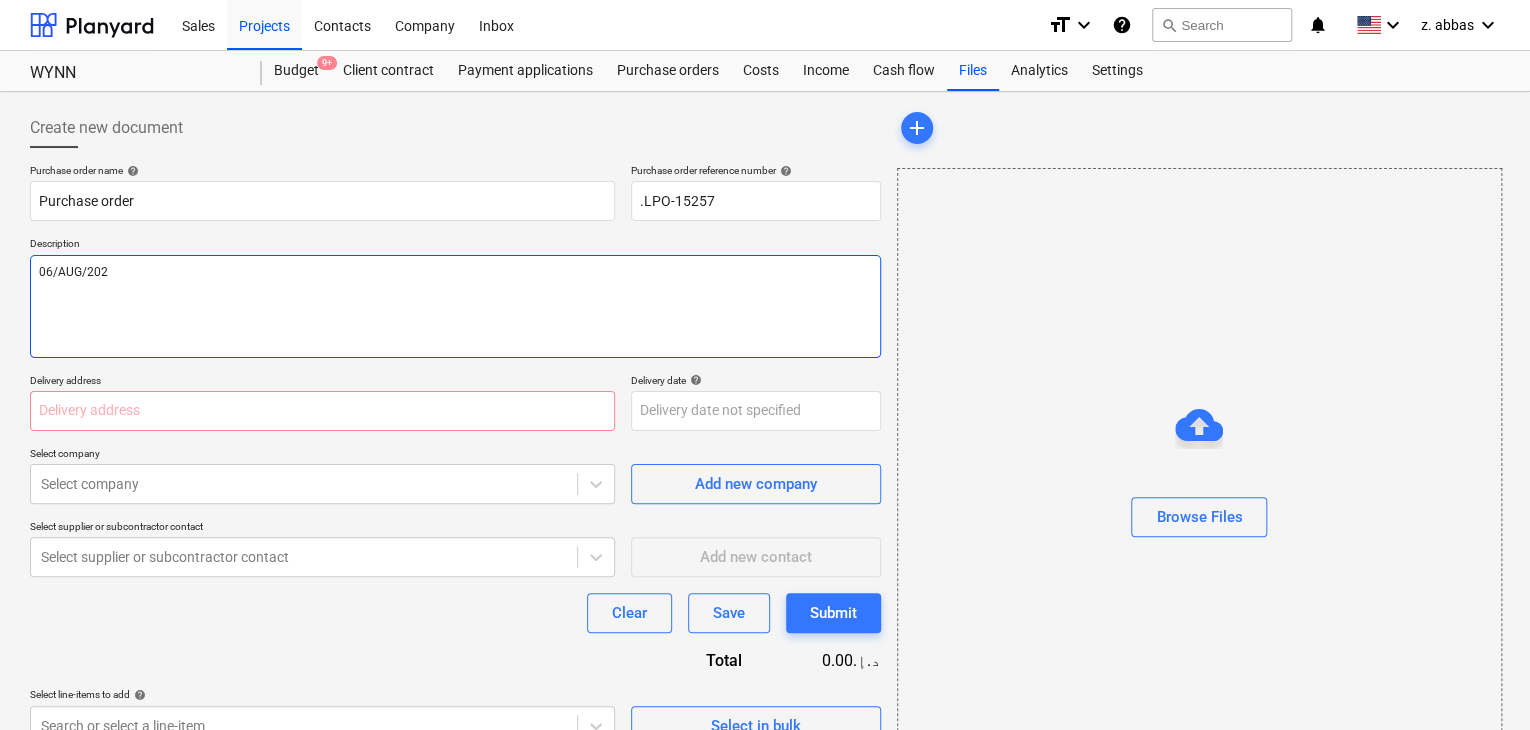 type on "x" 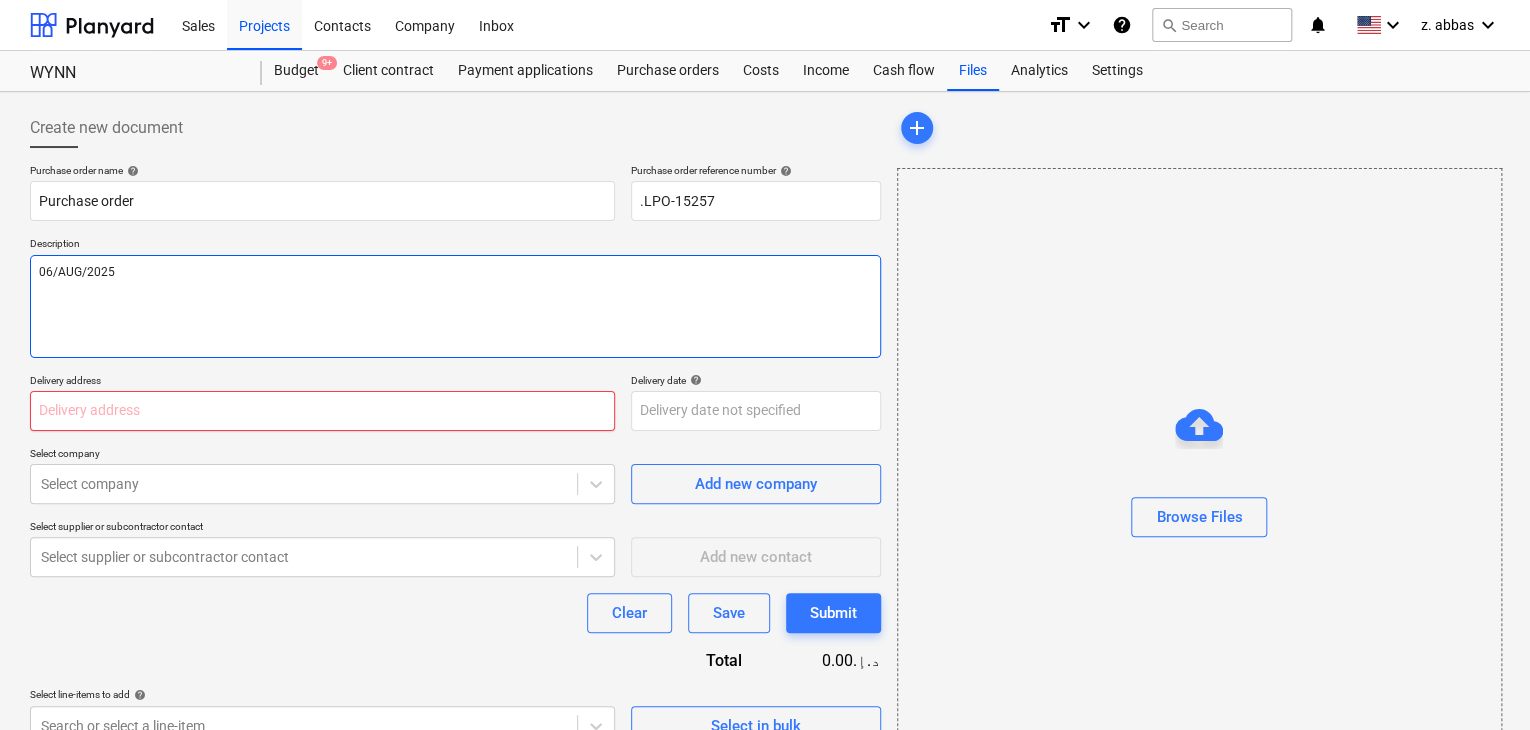 type on "06/AUG/2025" 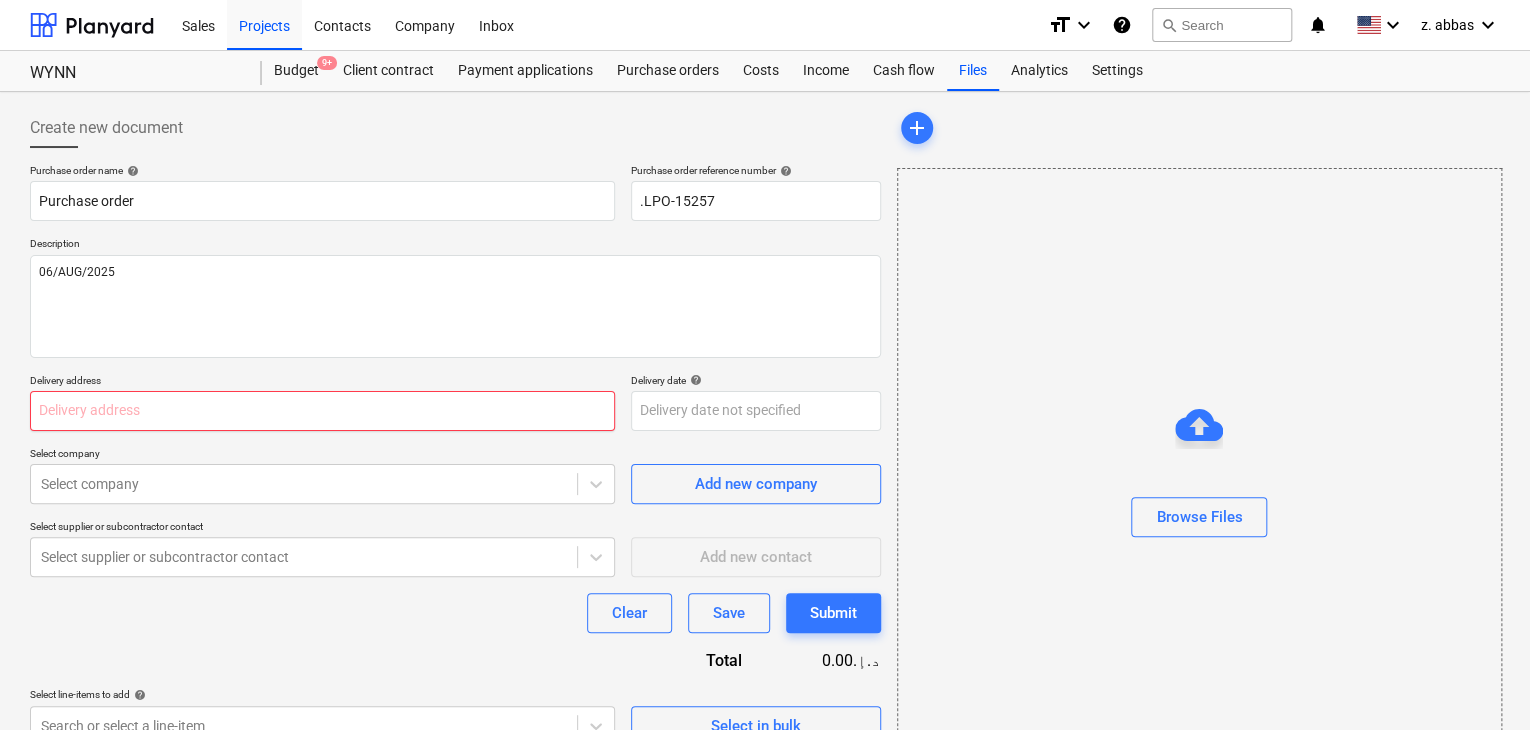 click at bounding box center [322, 411] 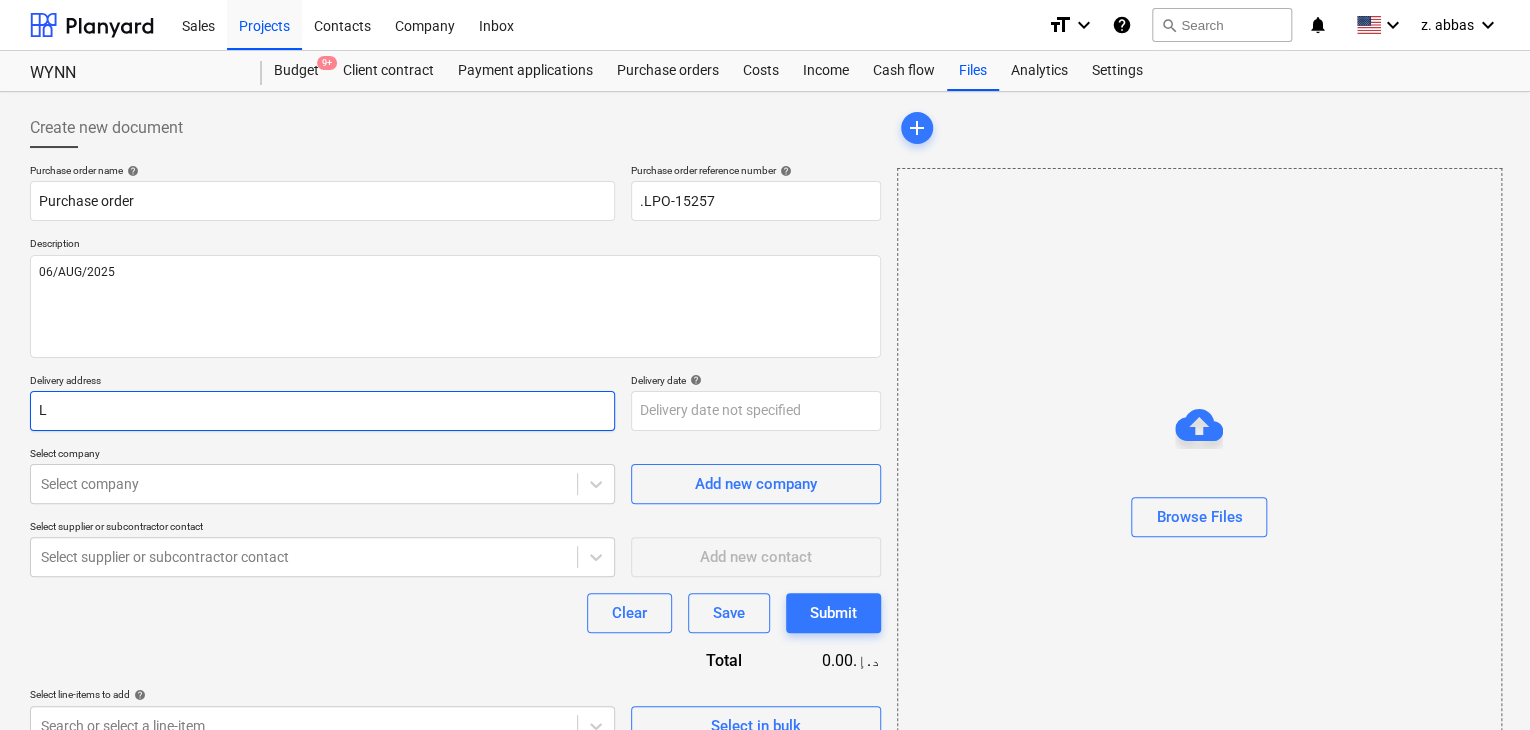 type on "x" 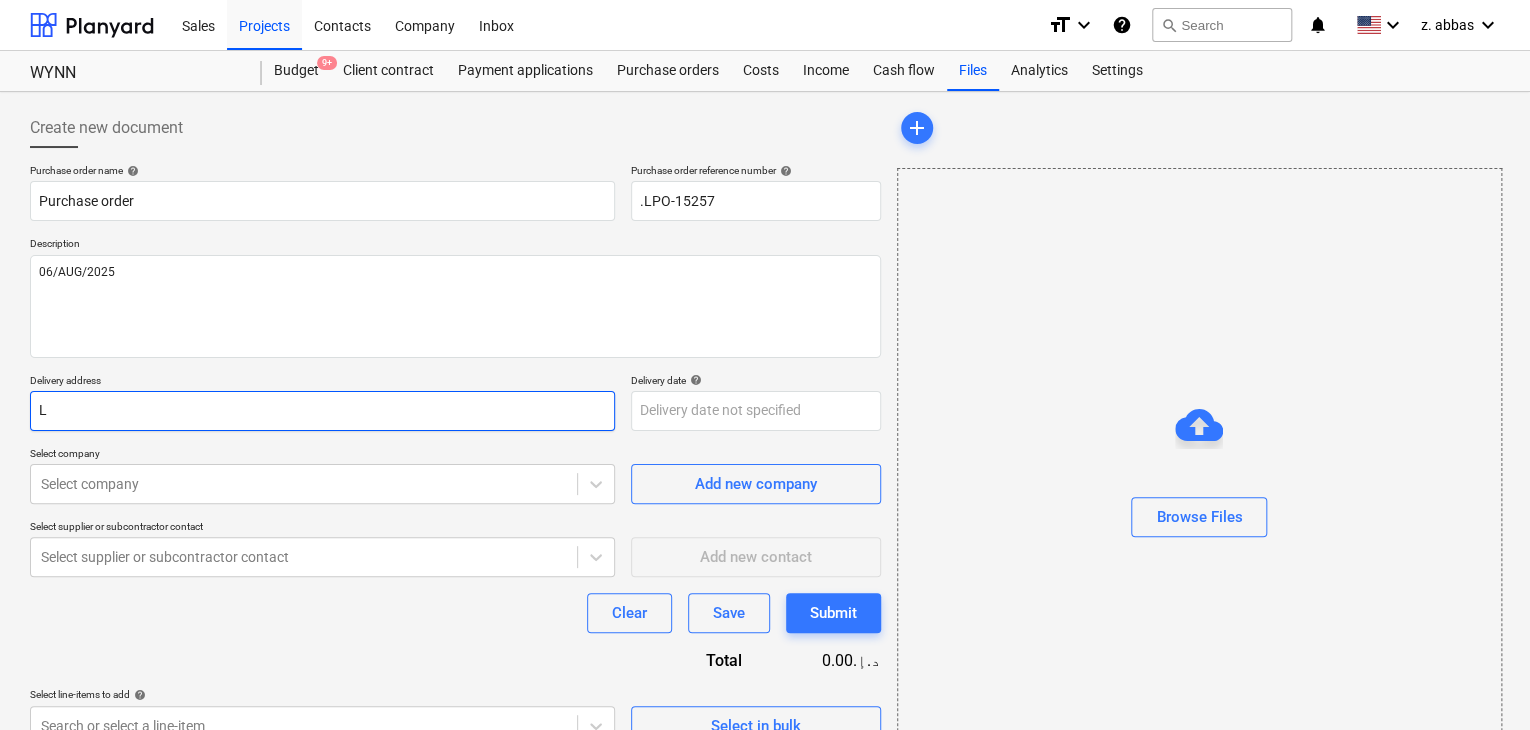 type on "LU" 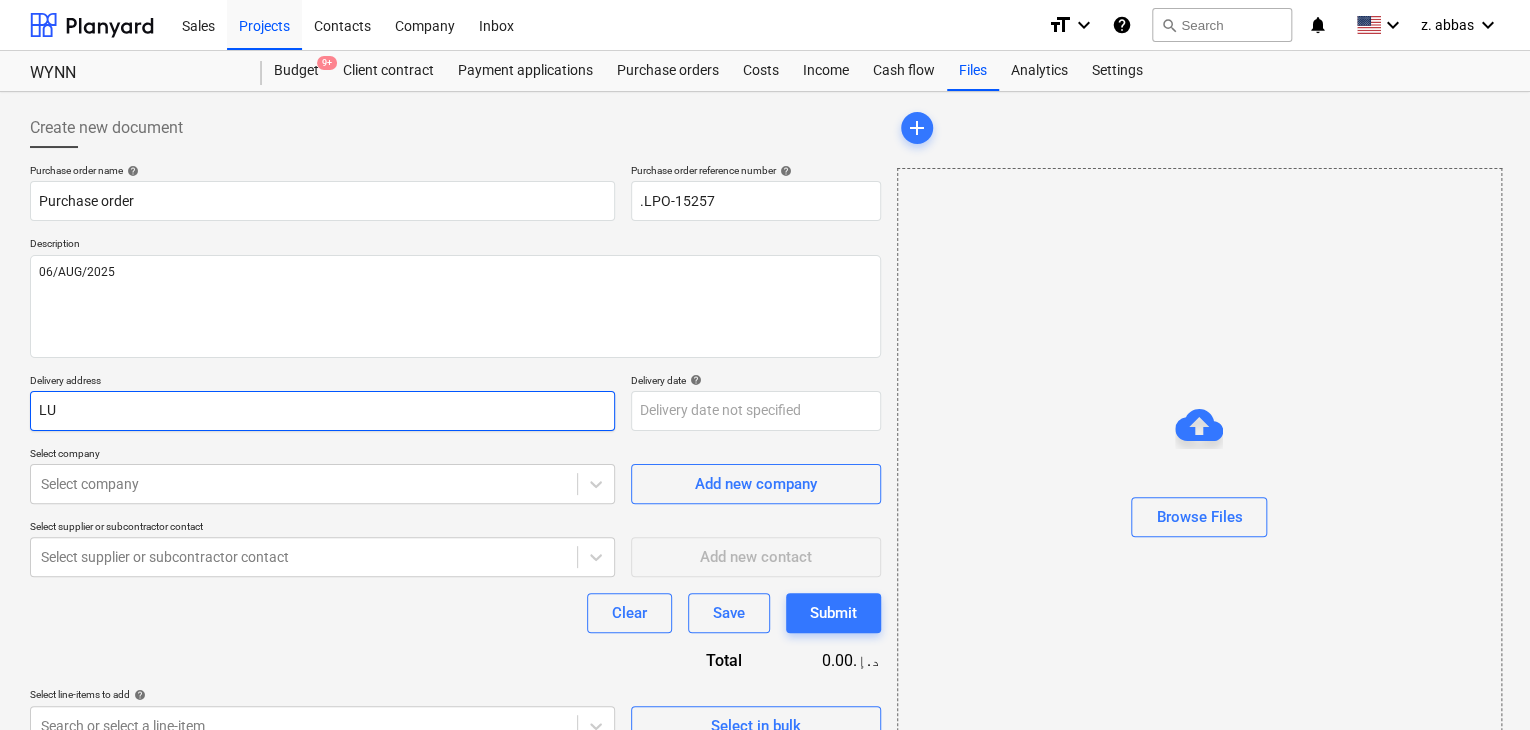 type on "x" 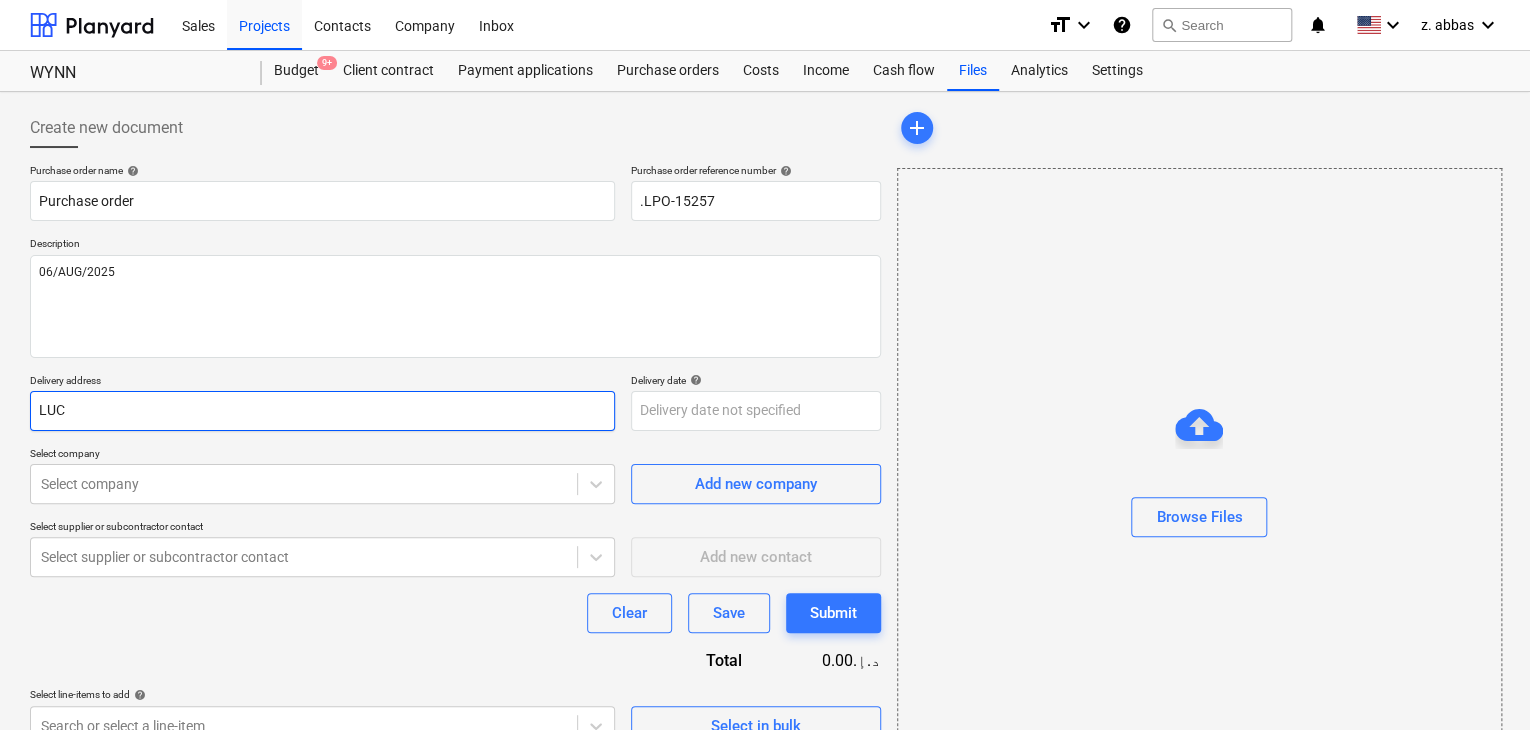 type on "x" 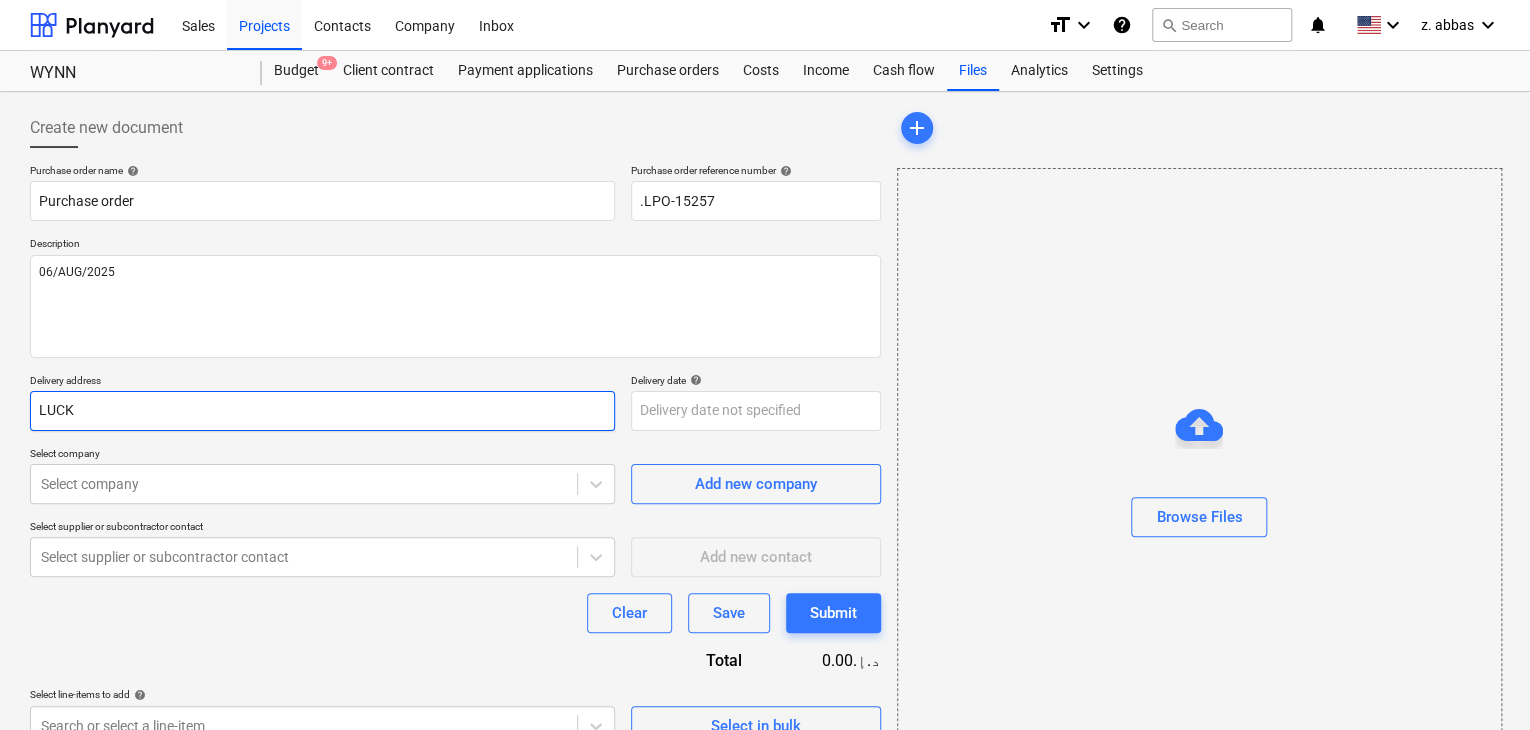 type on "x" 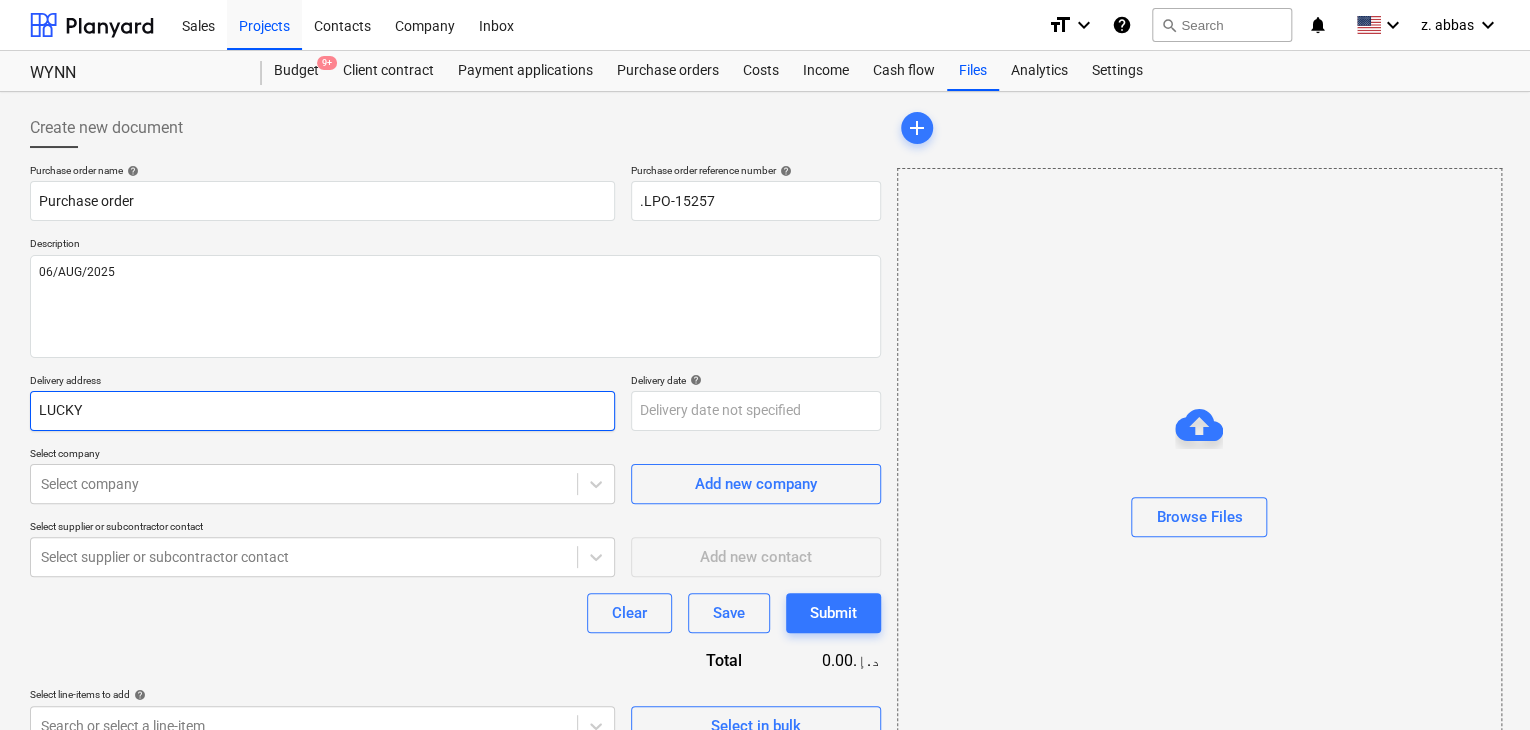 type on "x" 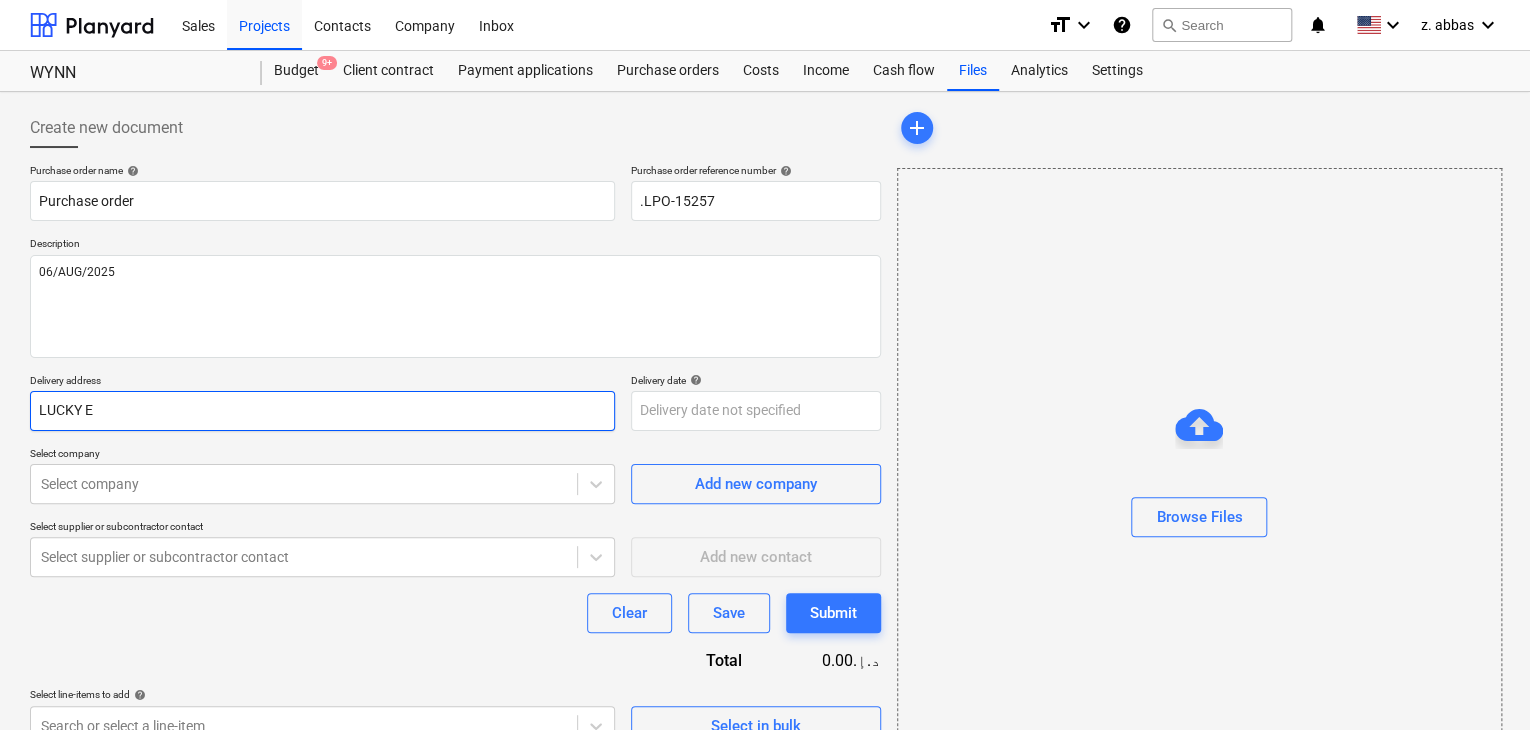 type on "x" 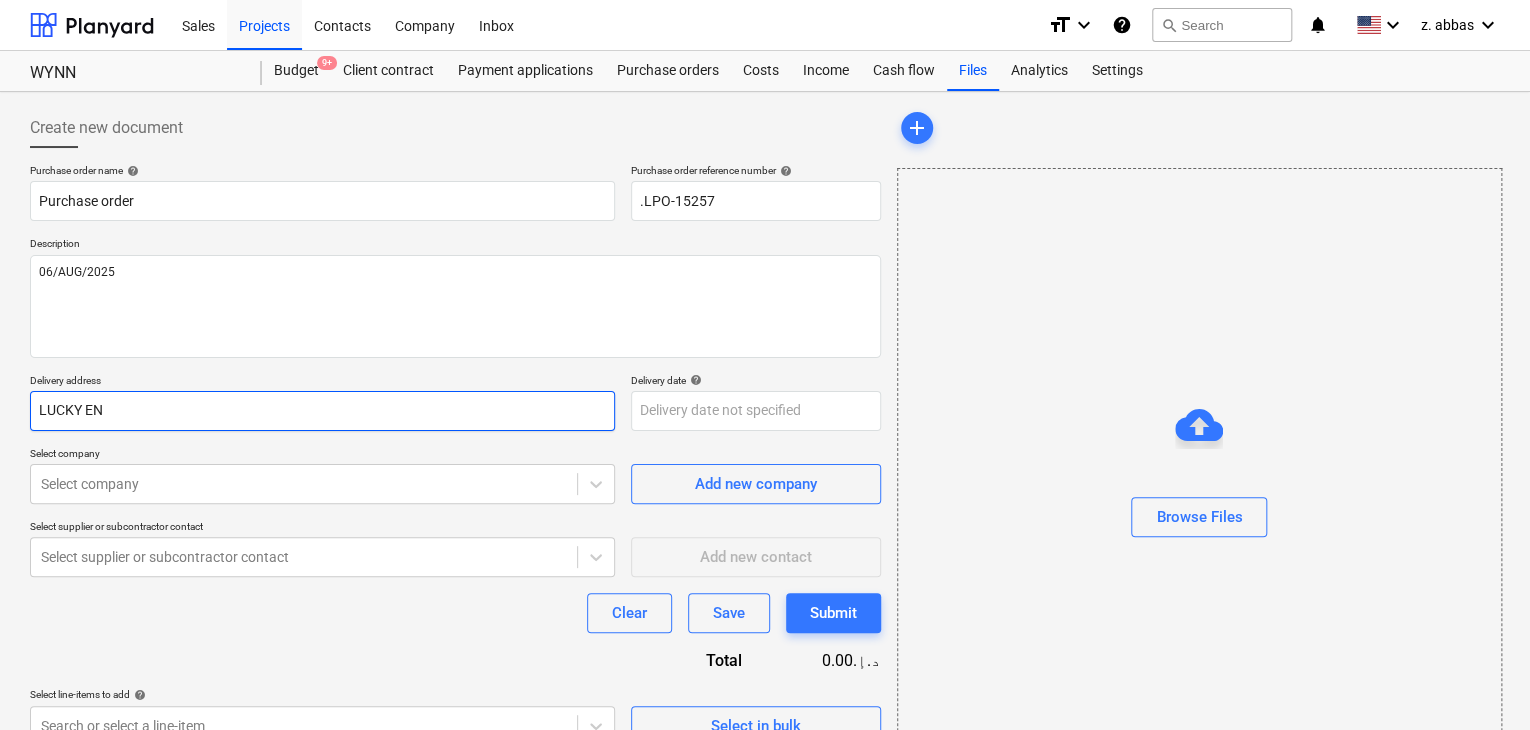 type on "x" 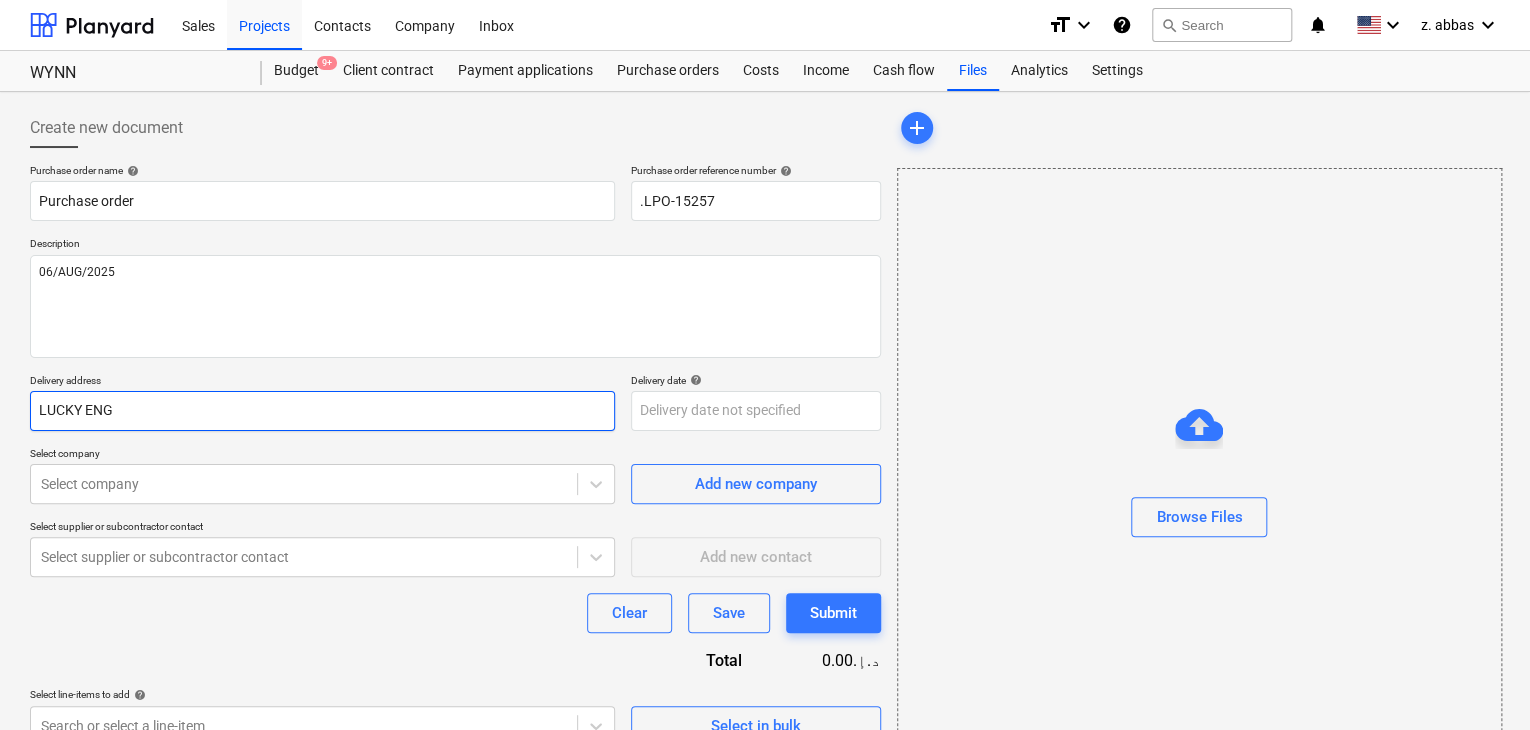 type on "x" 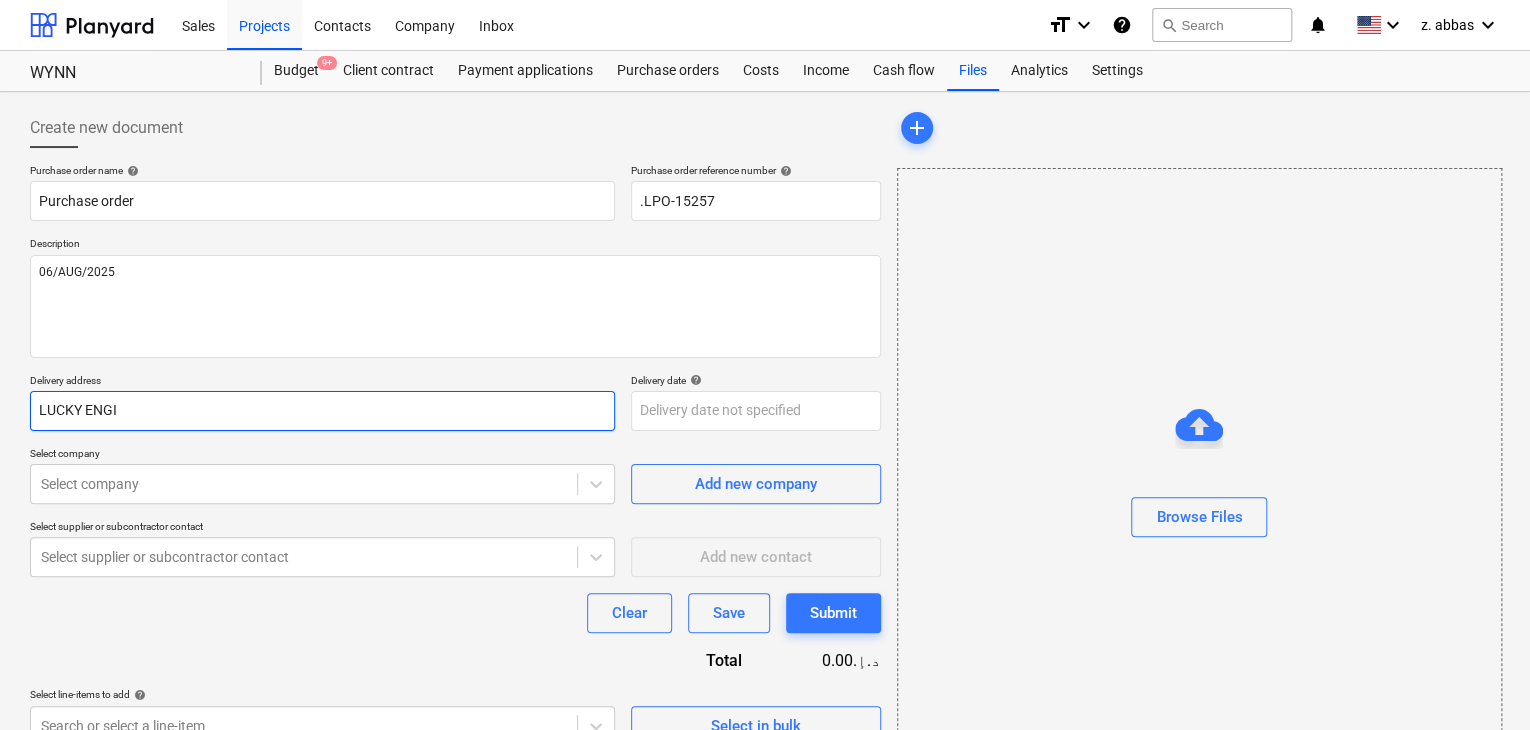 type on "x" 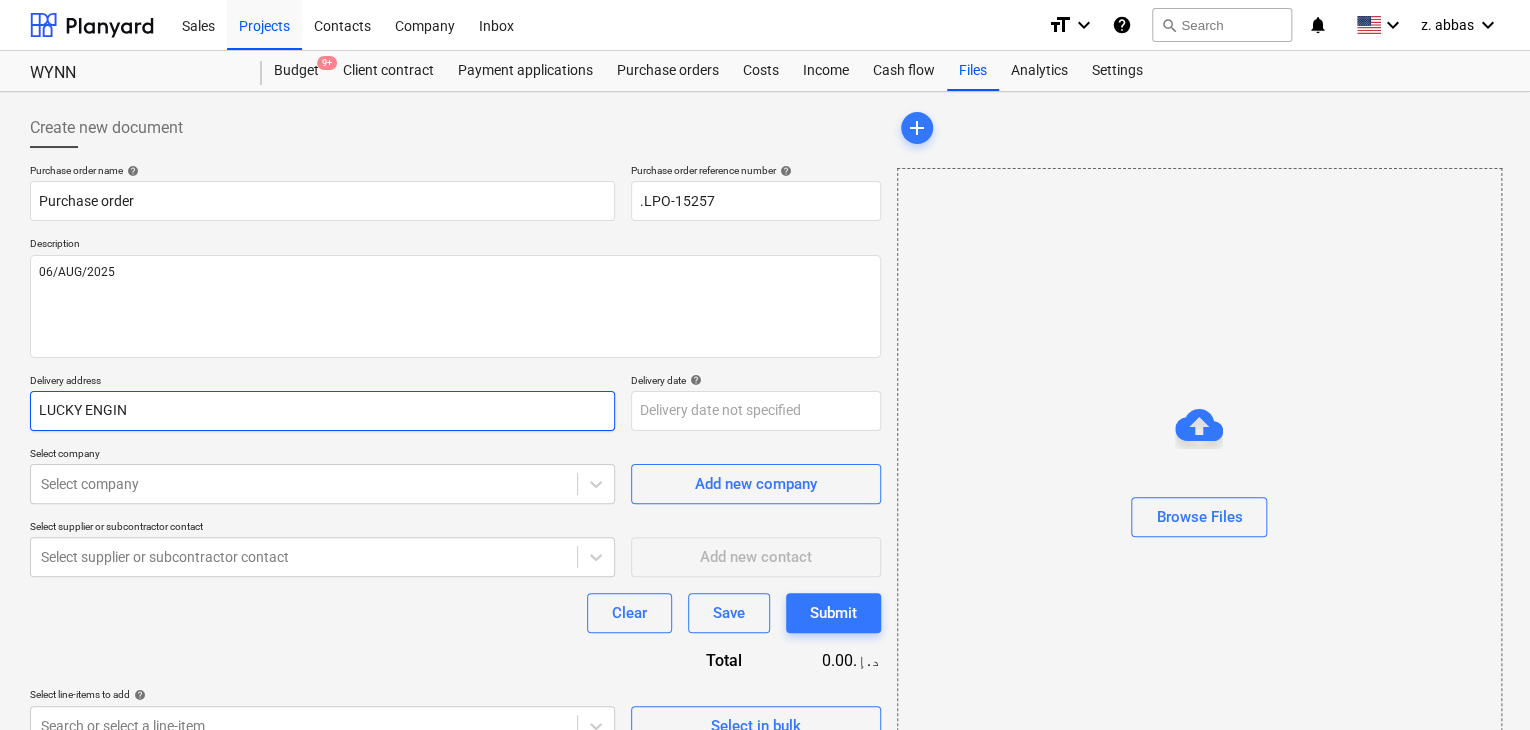 type on "x" 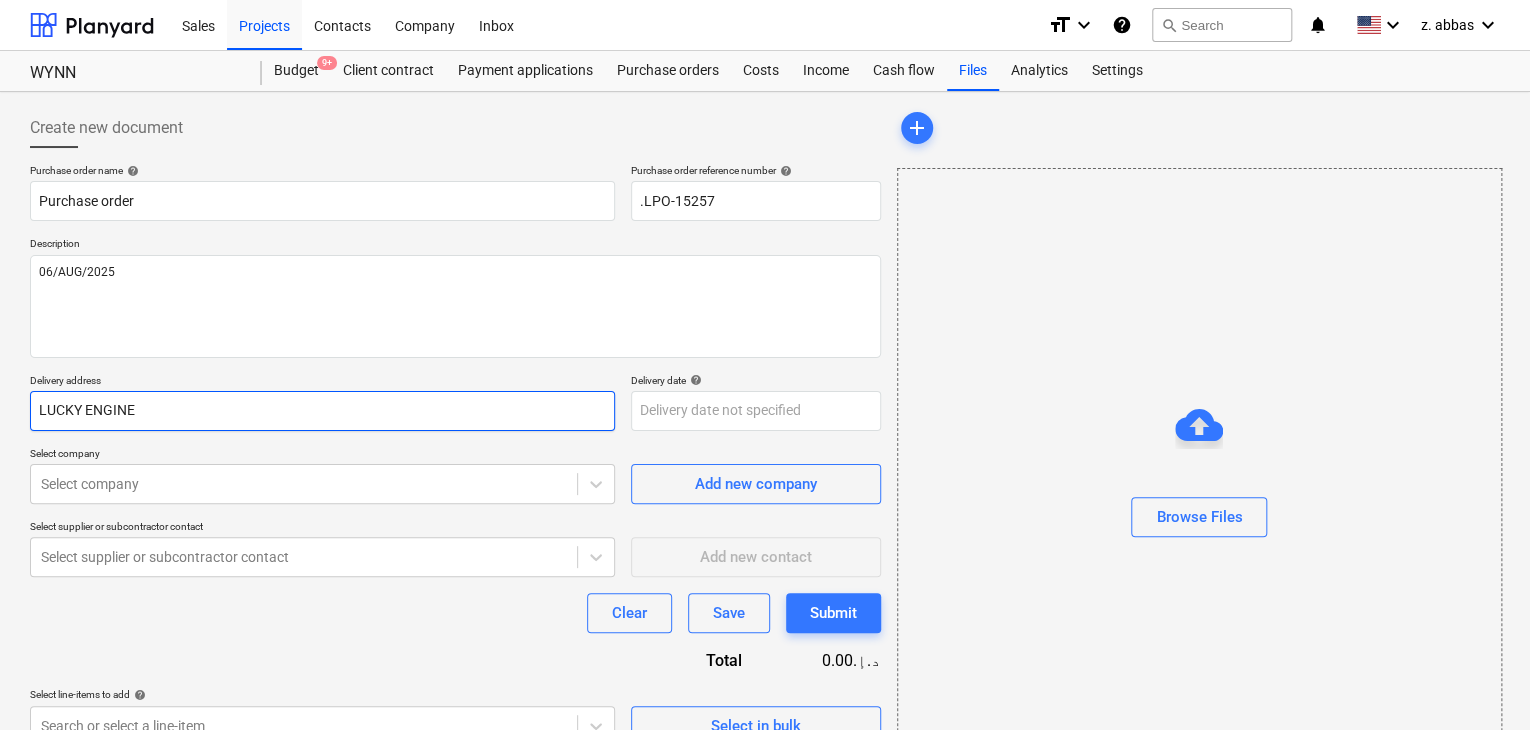 type on "x" 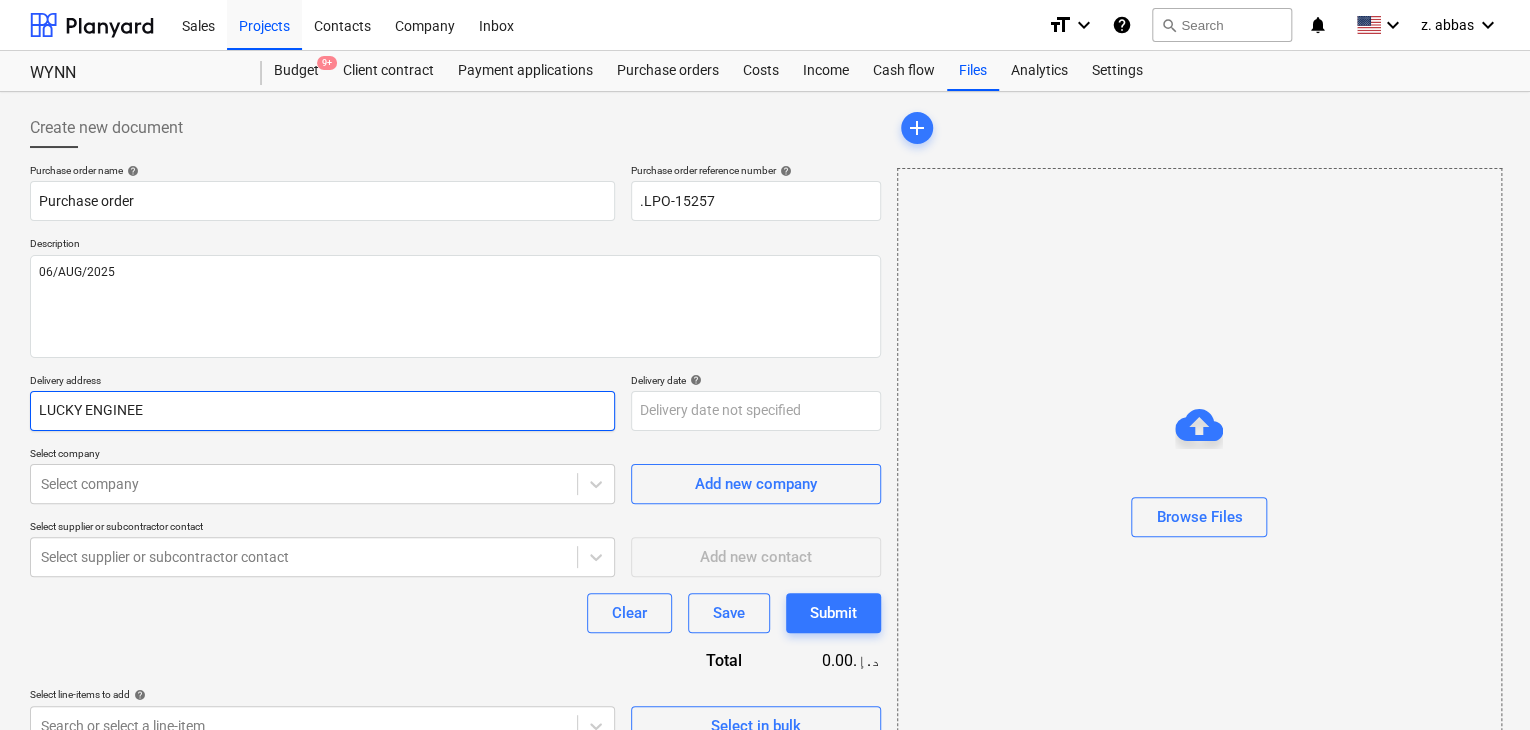type on "x" 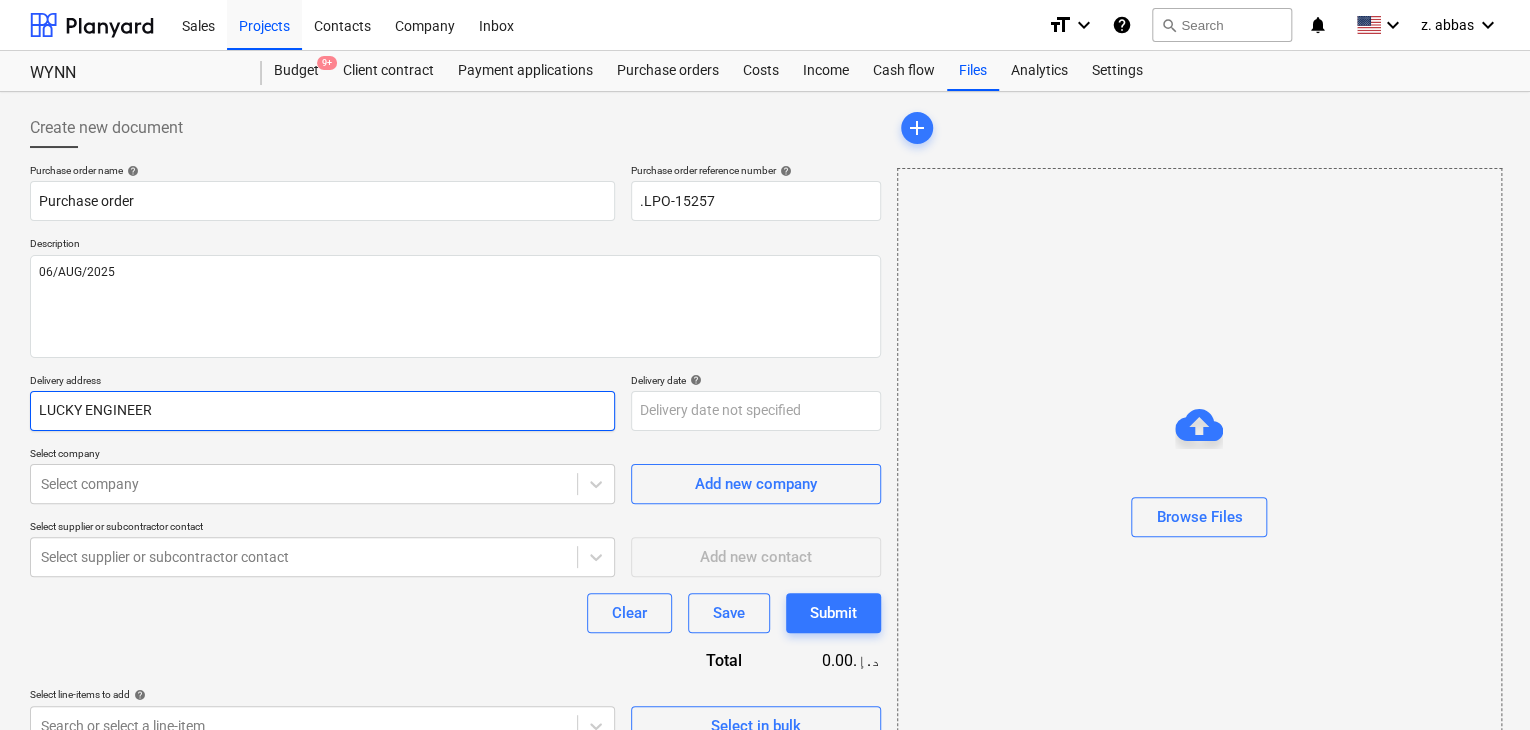 type on "x" 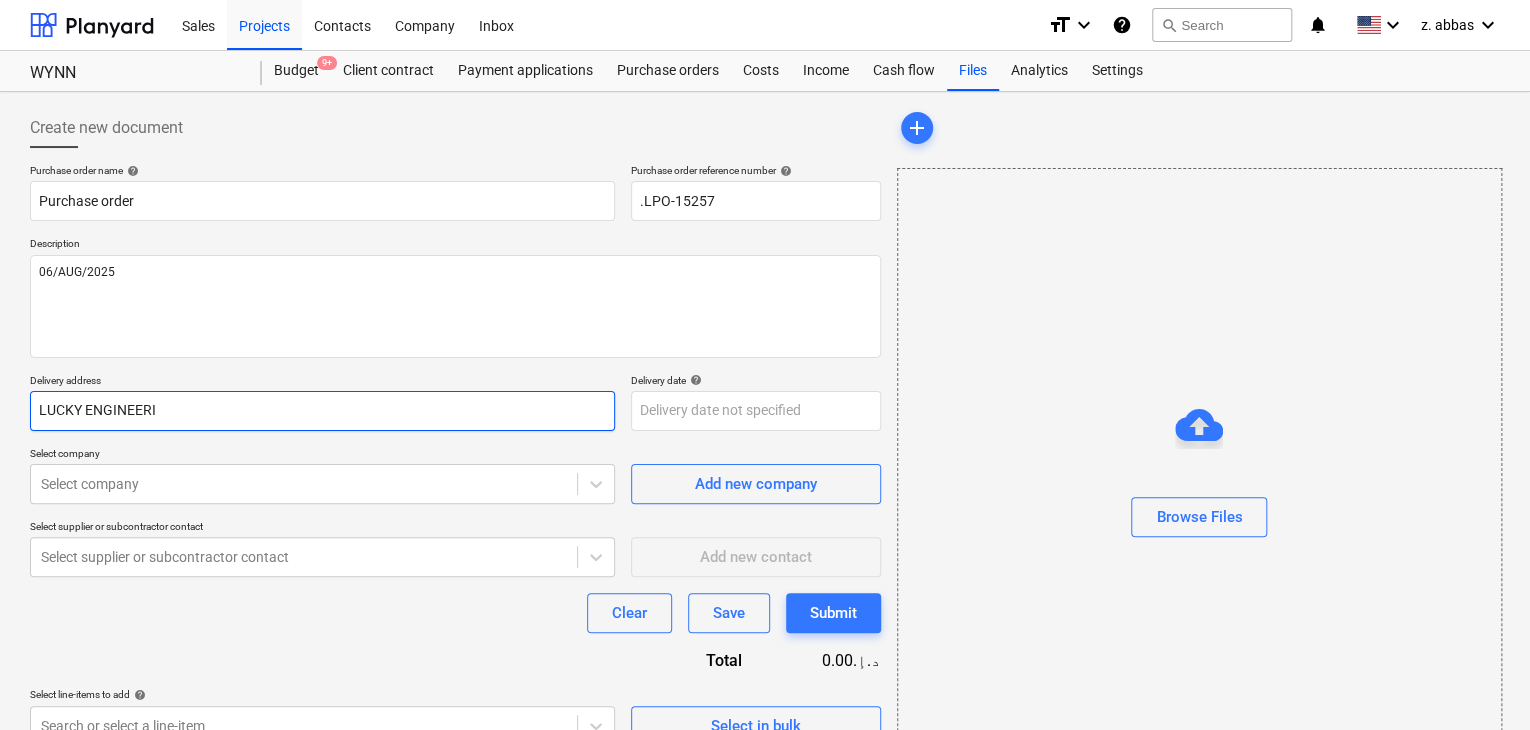 type on "x" 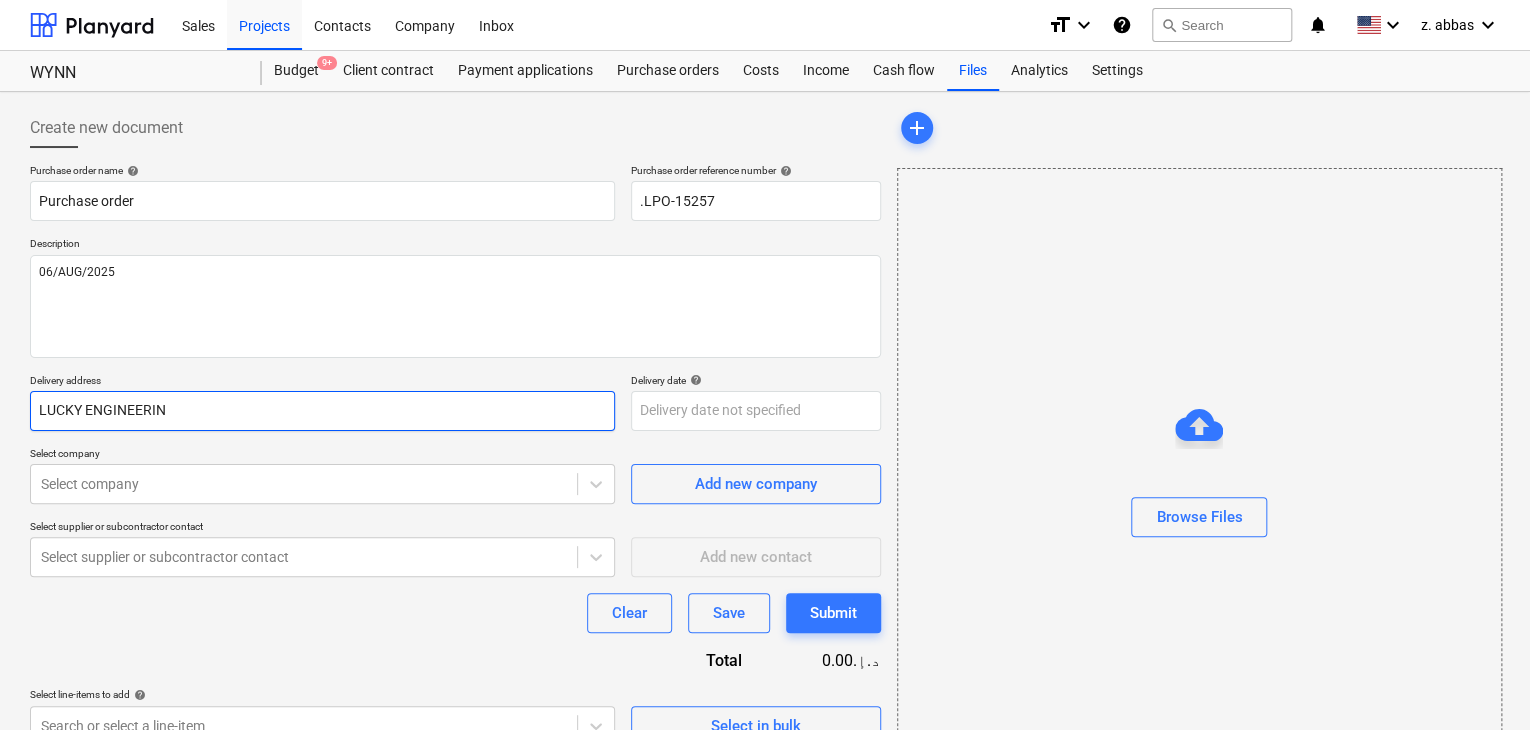 type on "x" 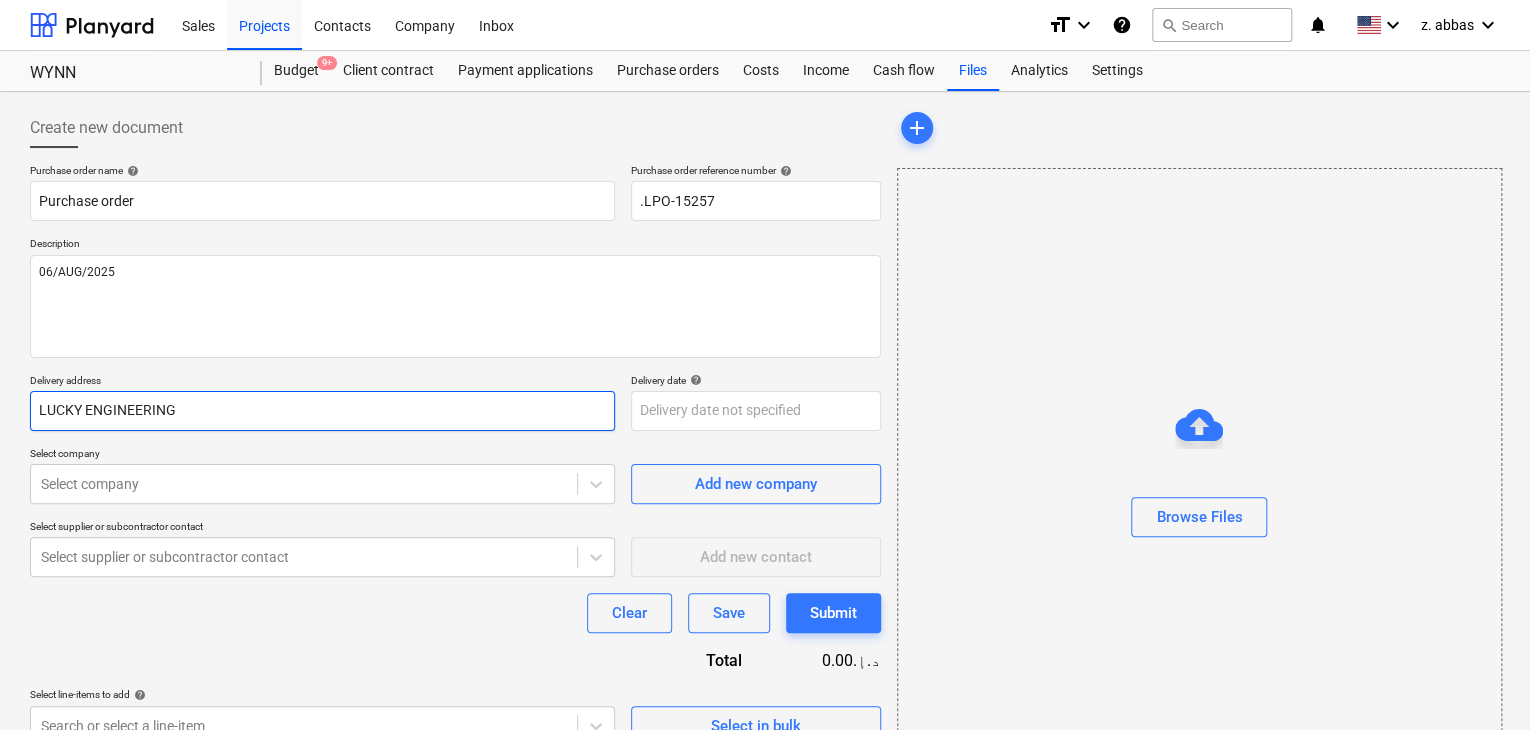 type on "x" 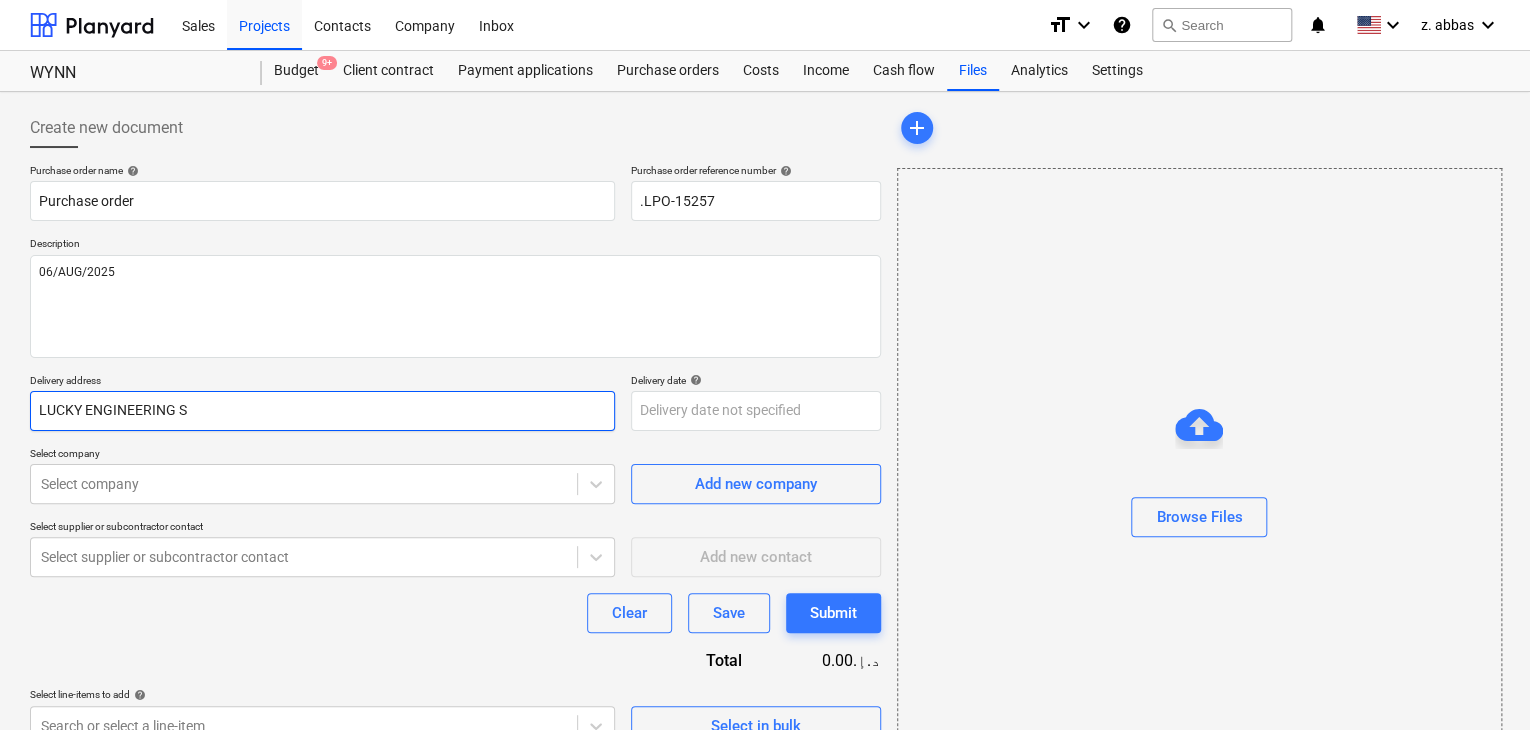 type on "x" 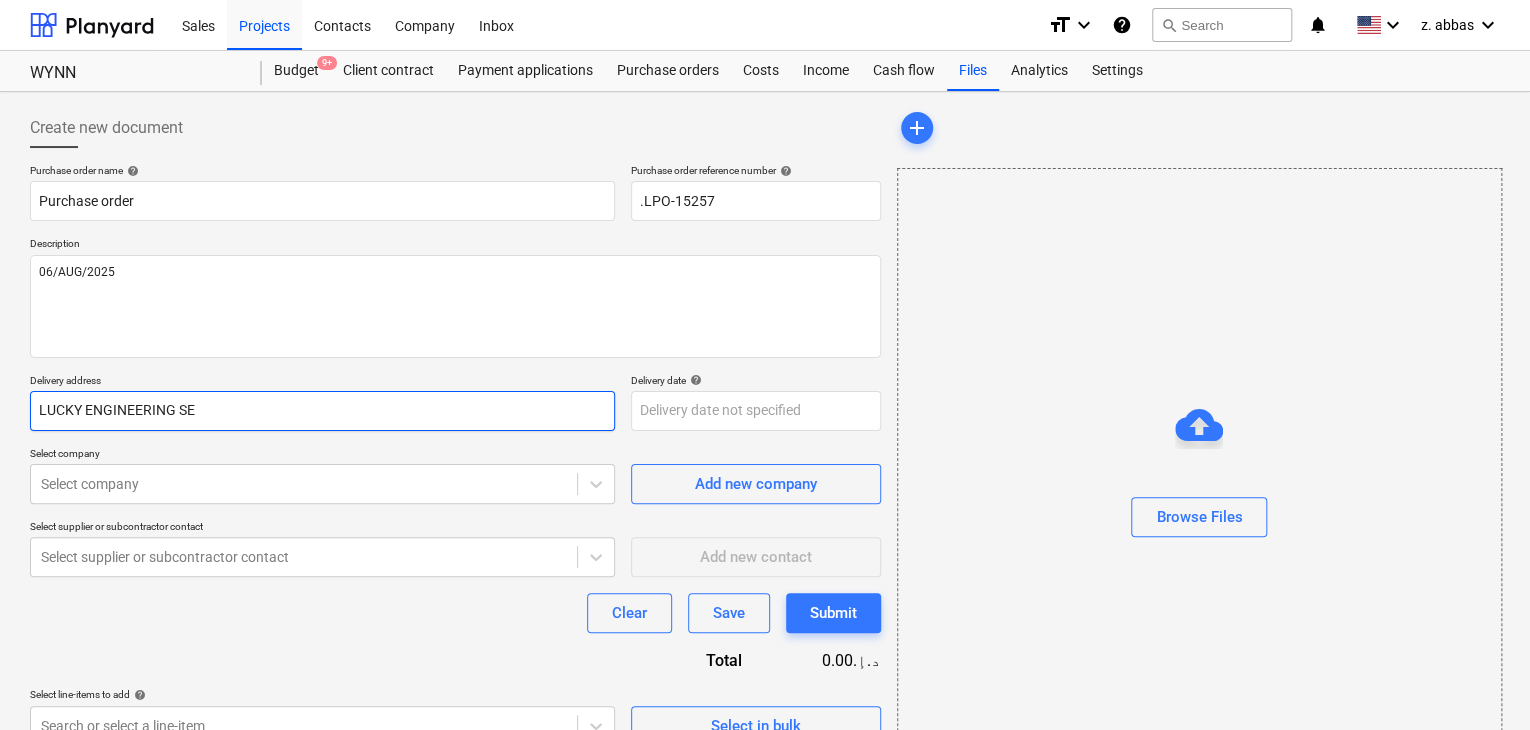 type on "x" 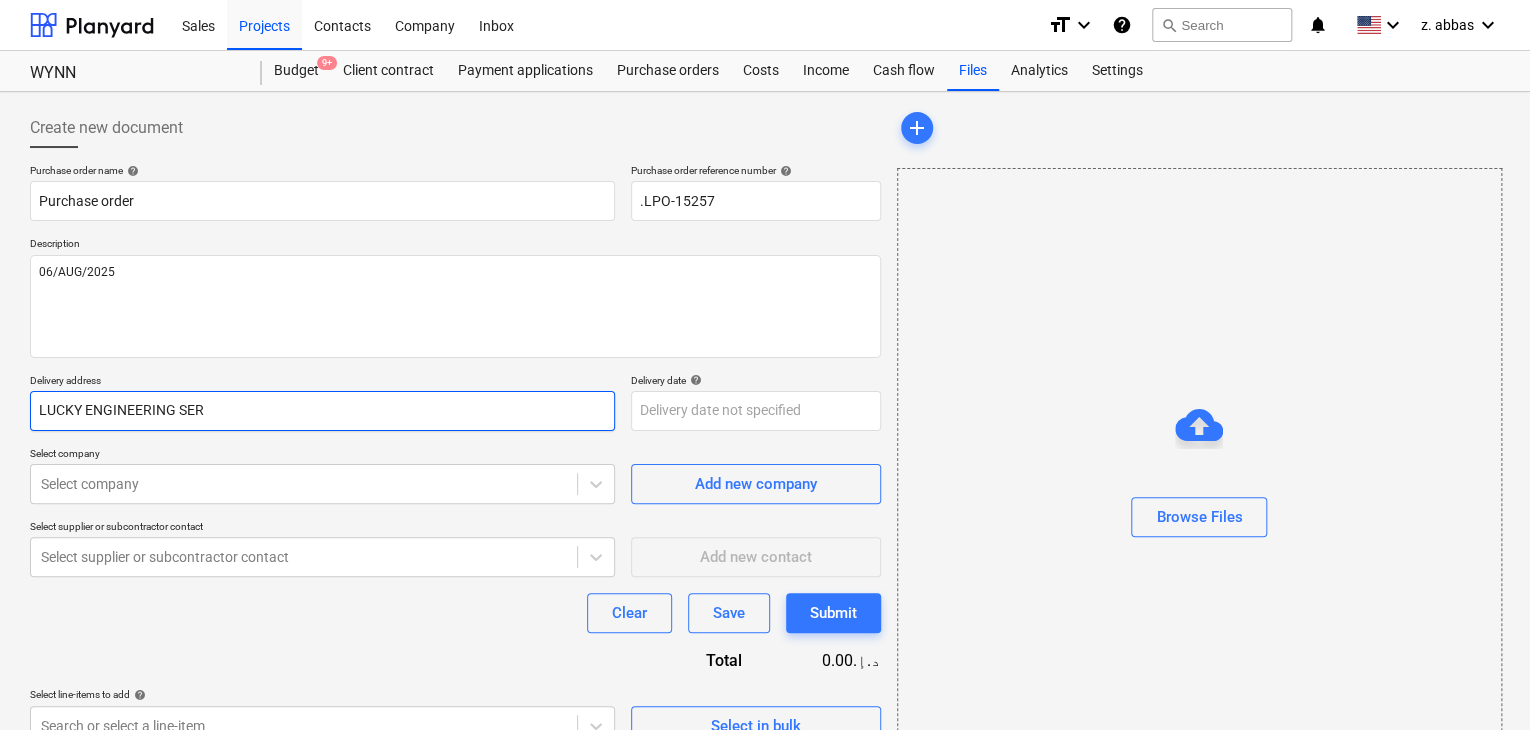 type on "x" 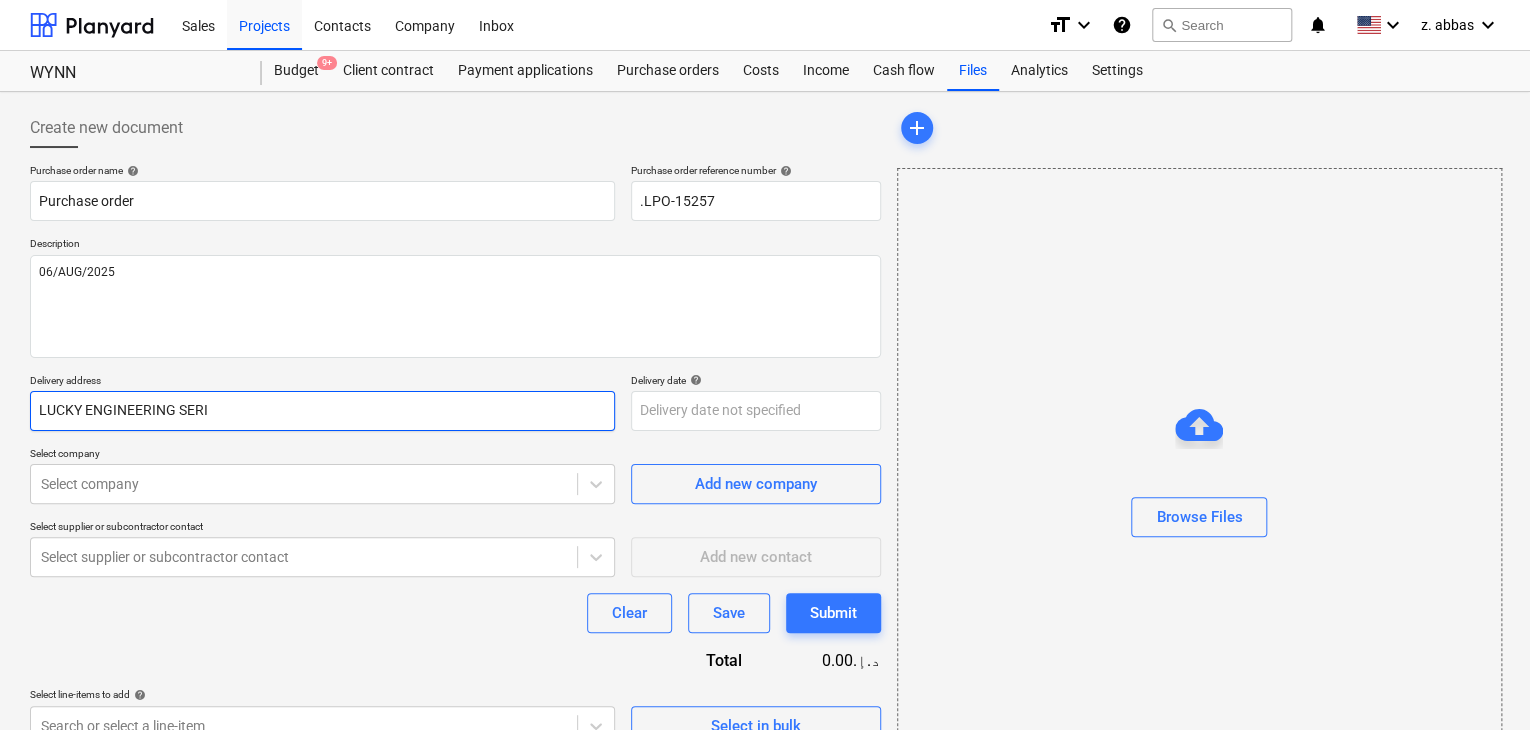 type on "x" 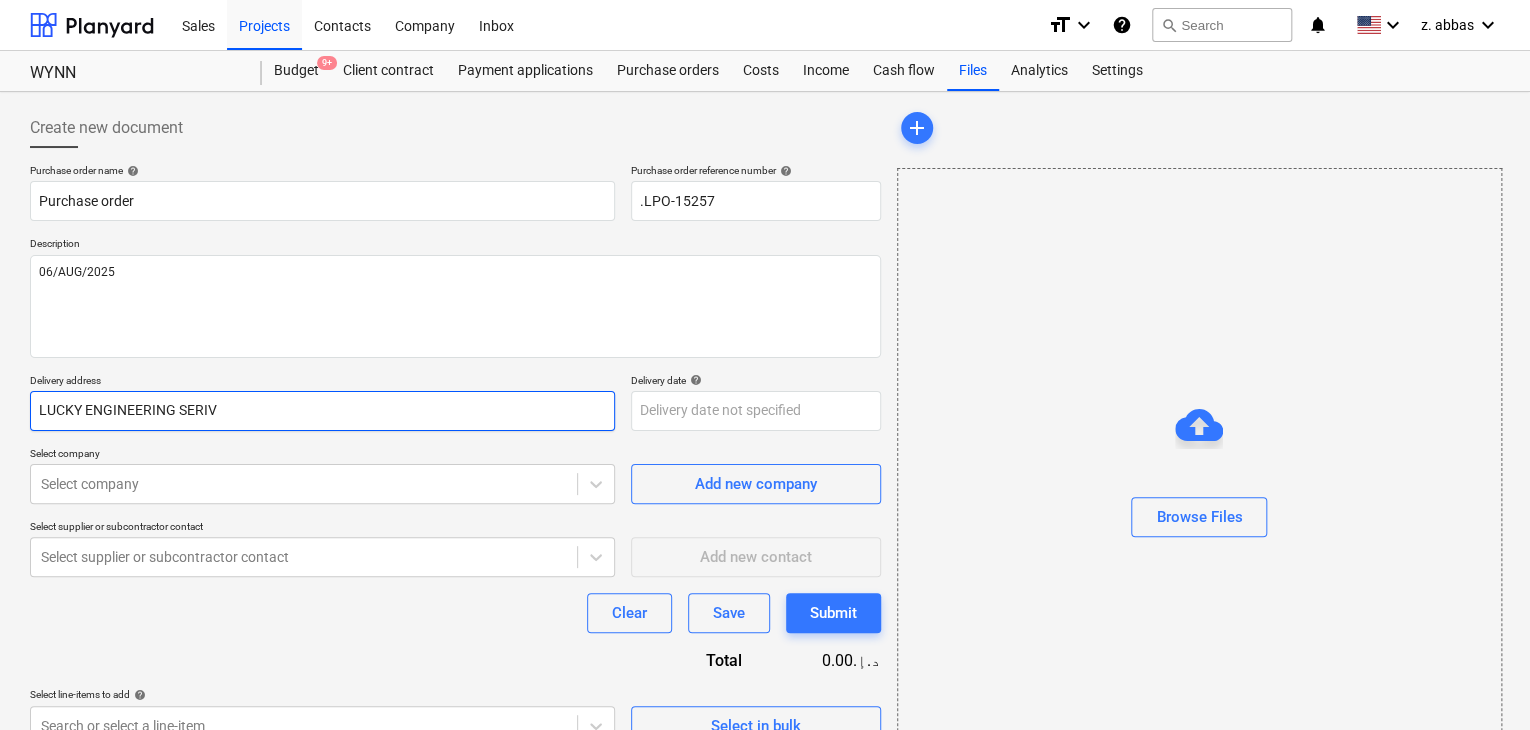 type on "x" 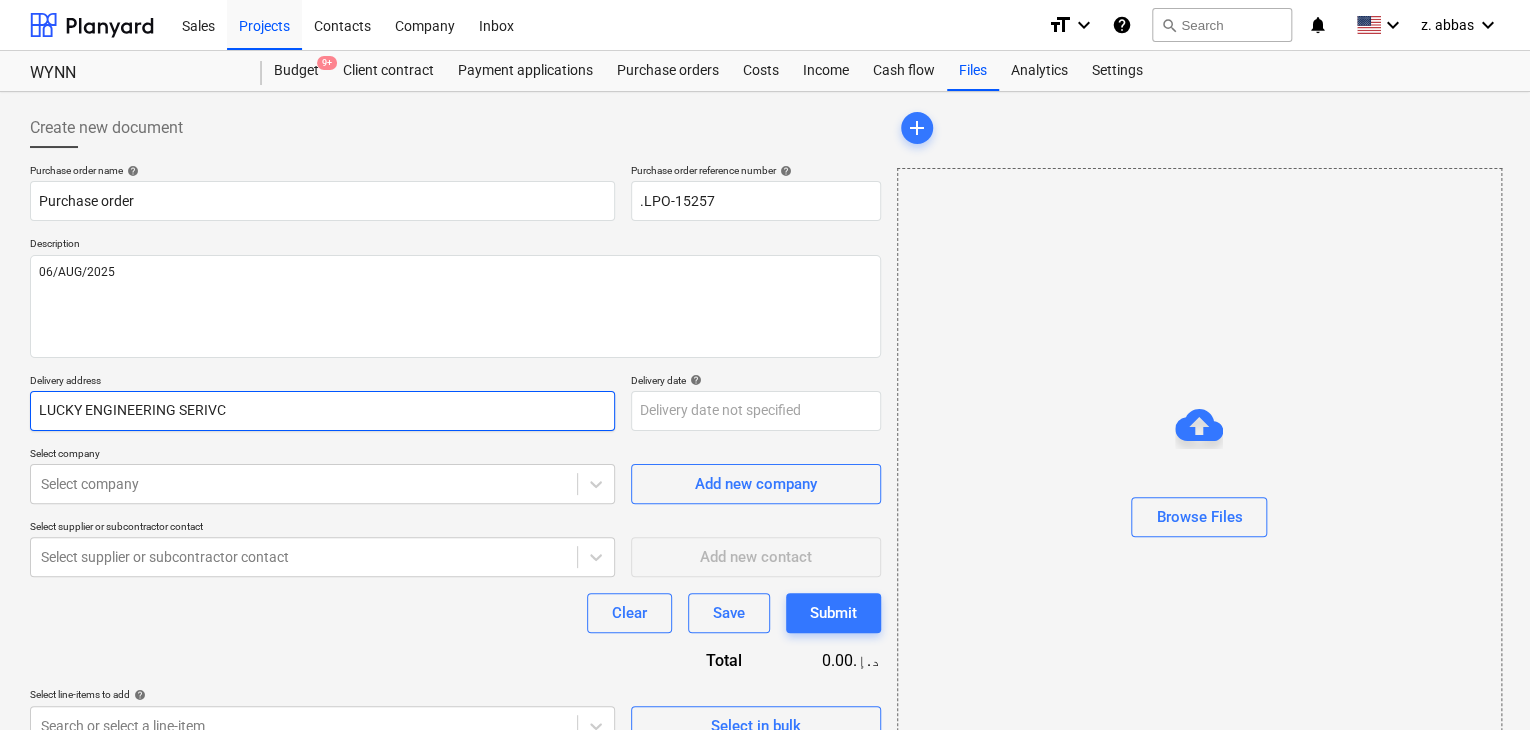 type on "x" 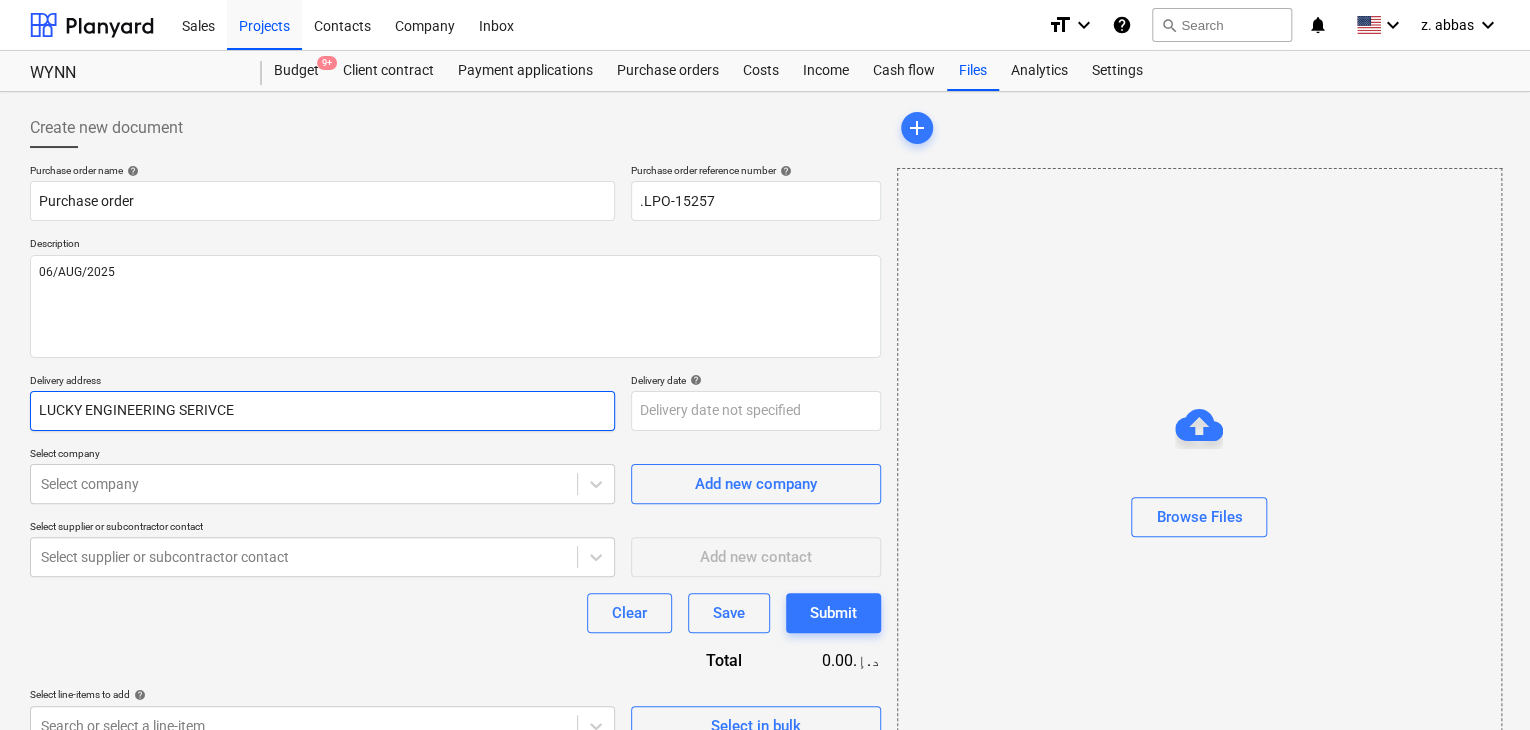 type on "x" 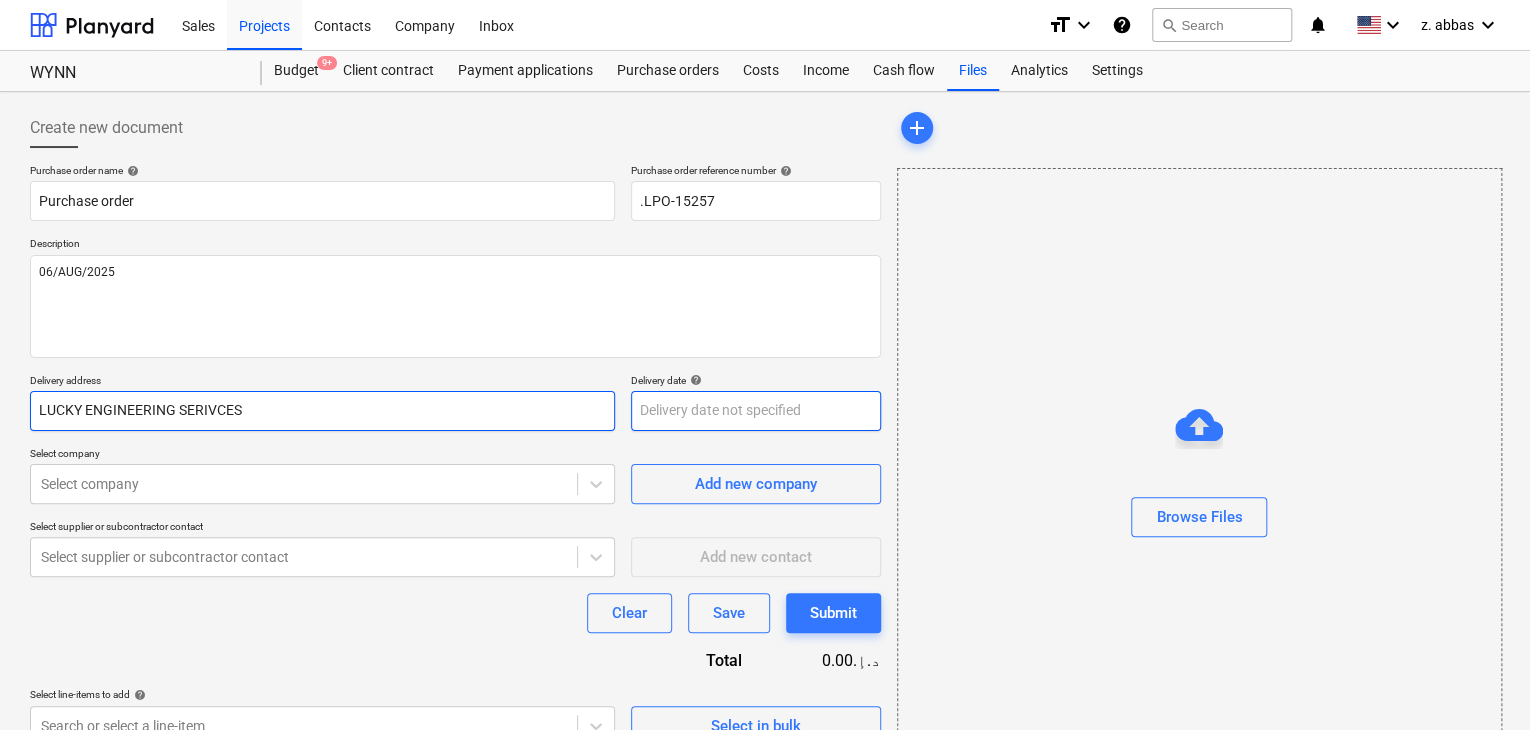 type on "LUCKY ENGINEERING SERIVCES" 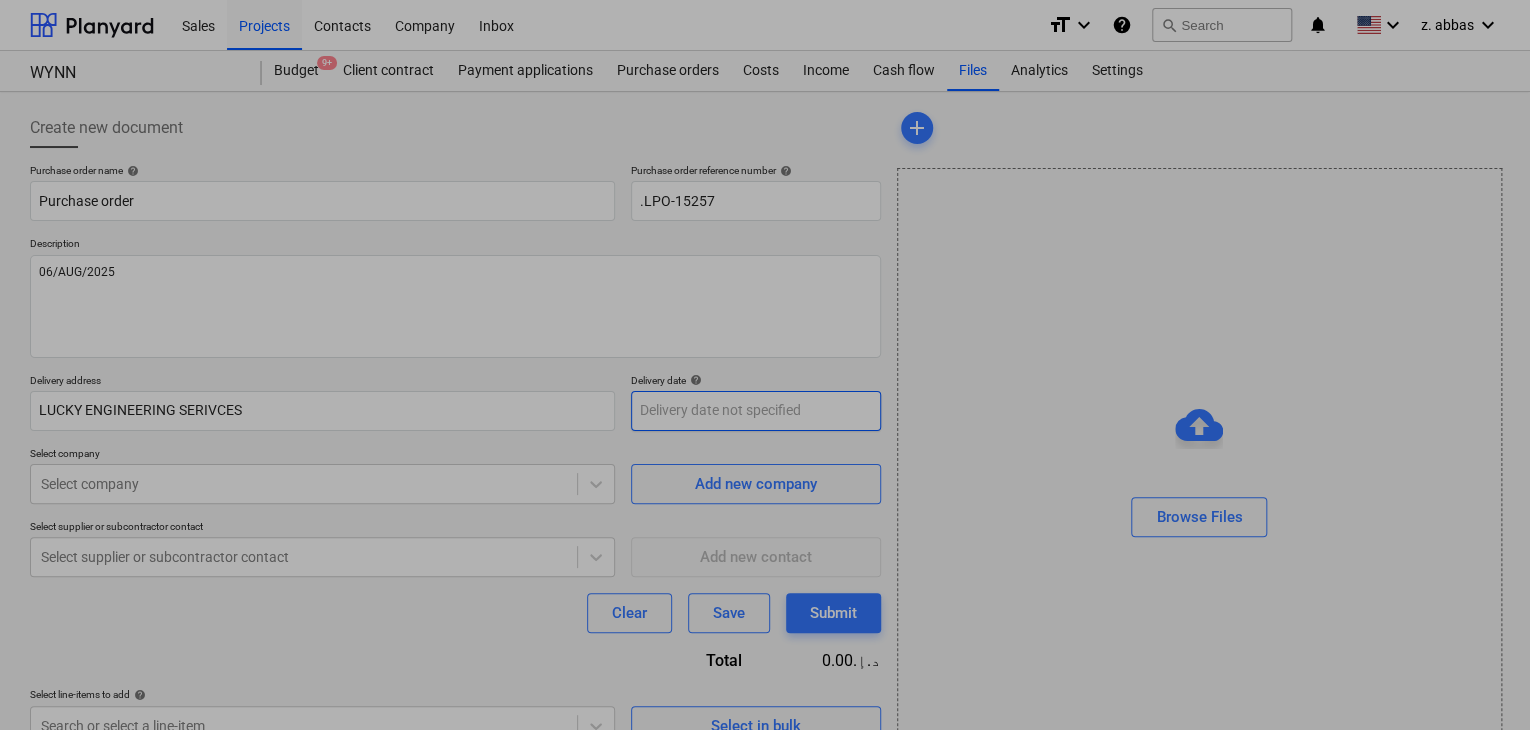 click on "Sales Projects Contacts Company Inbox format_size keyboard_arrow_down help search Search notifications 0 keyboard_arrow_down z. abbas keyboard_arrow_down WYNN  Budget 9+ Client contract Payment applications Purchase orders Costs Income Cash flow Files Analytics Settings Create new document Purchase order name help Purchase order Purchase order reference number help .LPO-15257 Description 06/AUG/2025 Delivery address LUCKY ENGINEERING SERIVCES Delivery date help Press the down arrow key to interact with the calendar and
select a date. Press the question mark key to get the keyboard shortcuts for changing dates. Select company Select company Add new company Select supplier or subcontractor contact Select supplier or subcontractor contact Add new contact Clear Save Submit Total 0.00د.إ.‏ Select line-items to add help Search or select a line-item Select in bulk add Browse Files
x Su Mo Tu We Th Fr Sa Su Mo Tu We Th Fr Sa July 2025 1 2 3 4 5 6 7 8 9 10 11 12 13 14 15 16 17 18 19 20 21 22 23" at bounding box center [765, 365] 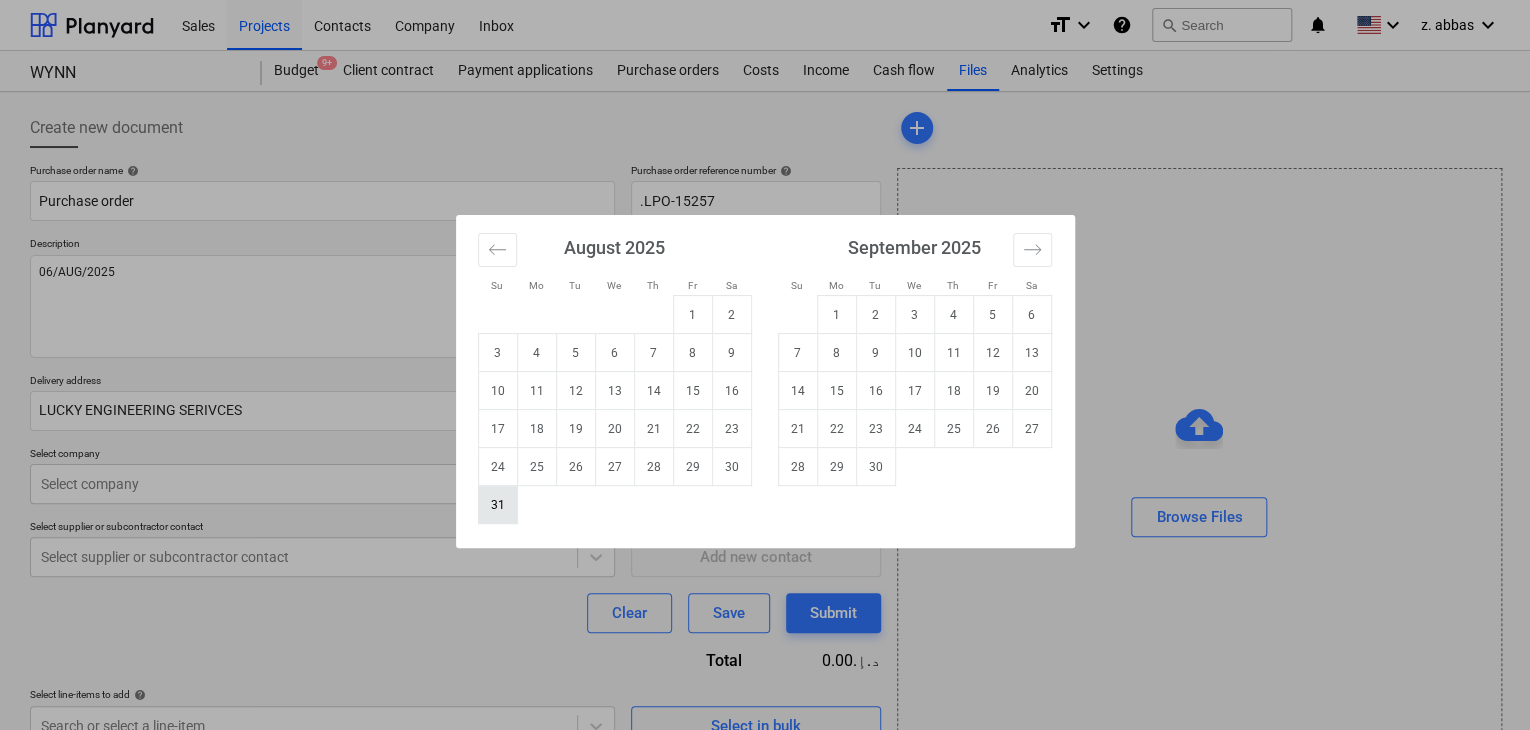 click on "31" at bounding box center (497, 505) 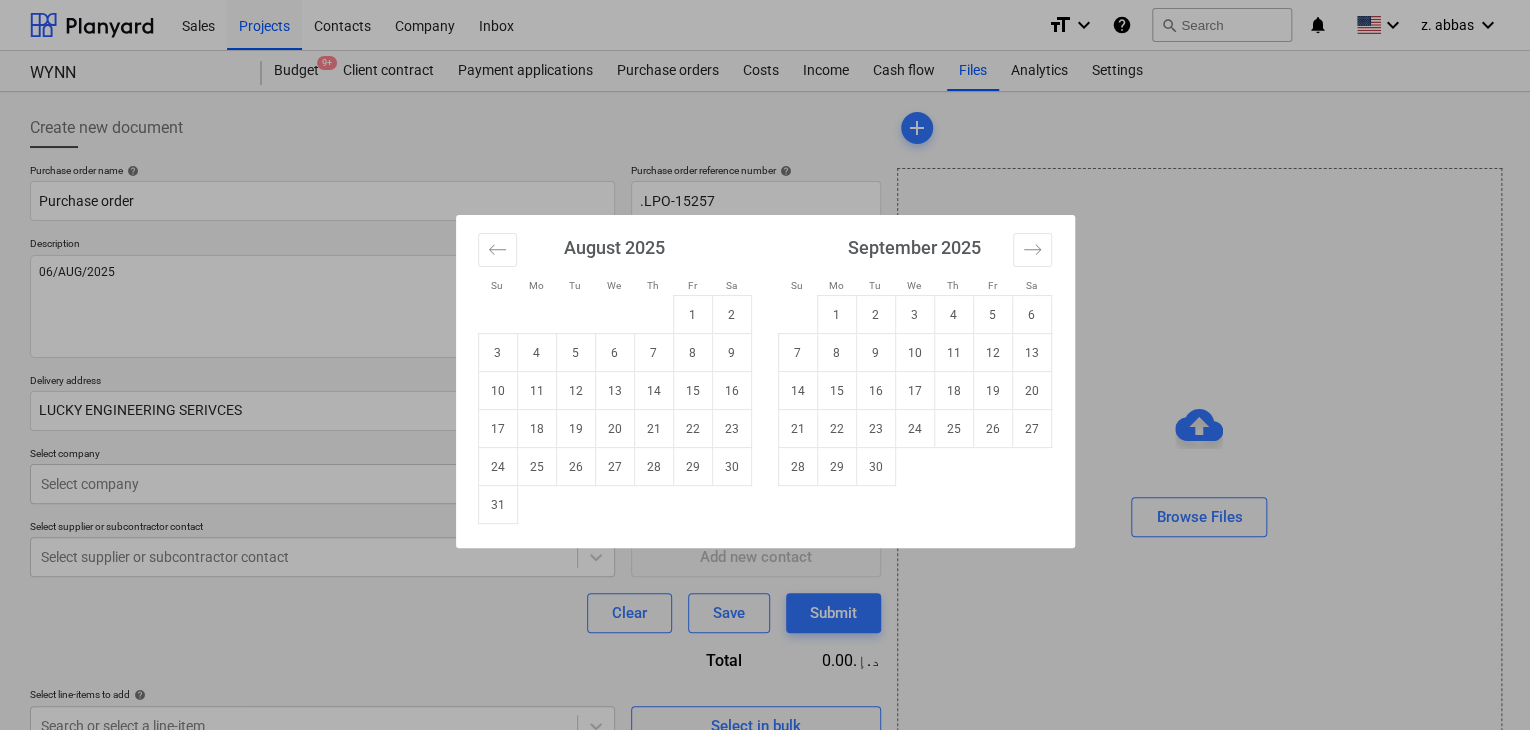 type on "x" 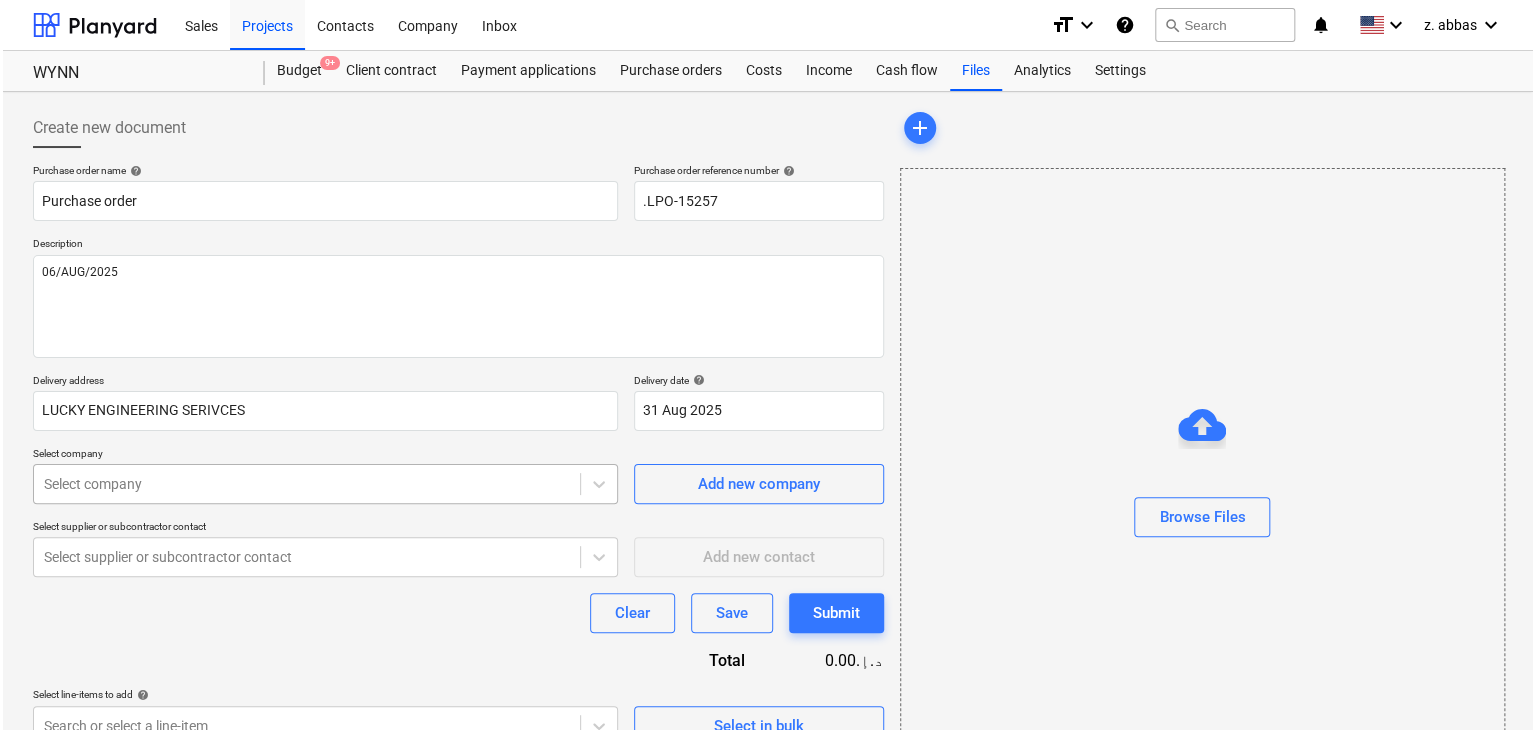 scroll, scrollTop: 71, scrollLeft: 0, axis: vertical 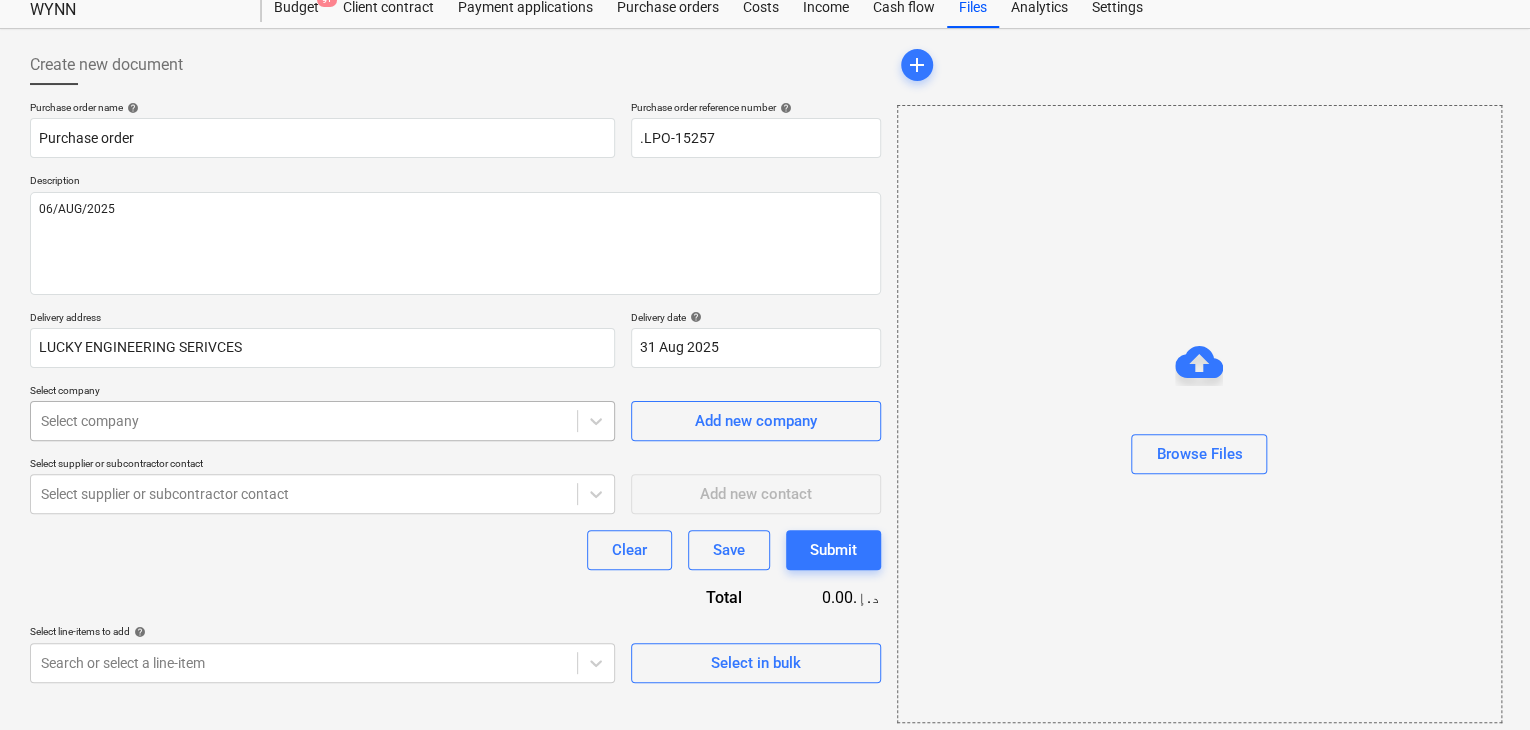 click on "Sales Projects Contacts Company Inbox format_size keyboard_arrow_down help search Search notifications 0 keyboard_arrow_down z. abbas keyboard_arrow_down WYNN  Budget 9+ Client contract Payment applications Purchase orders Costs Income Cash flow Files Analytics Settings Create new document Purchase order name help Purchase order Purchase order reference number help .LPO-15257 Delivery address LUCKY ENGINEERING SERIVCES Delivery date help 31 Aug 2025 31.08.2025 Press the down arrow key to interact with the calendar and
select a date. Press the question mark key to get the keyboard shortcuts for changing dates. Select company Select company Add new company Select supplier or subcontractor contact Select supplier or subcontractor contact Add new contact Clear Save Submit Total 0.00د.إ.‏ Select line-items to add help Search or select a line-item Select in bulk add Browse Files
x" at bounding box center (765, 302) 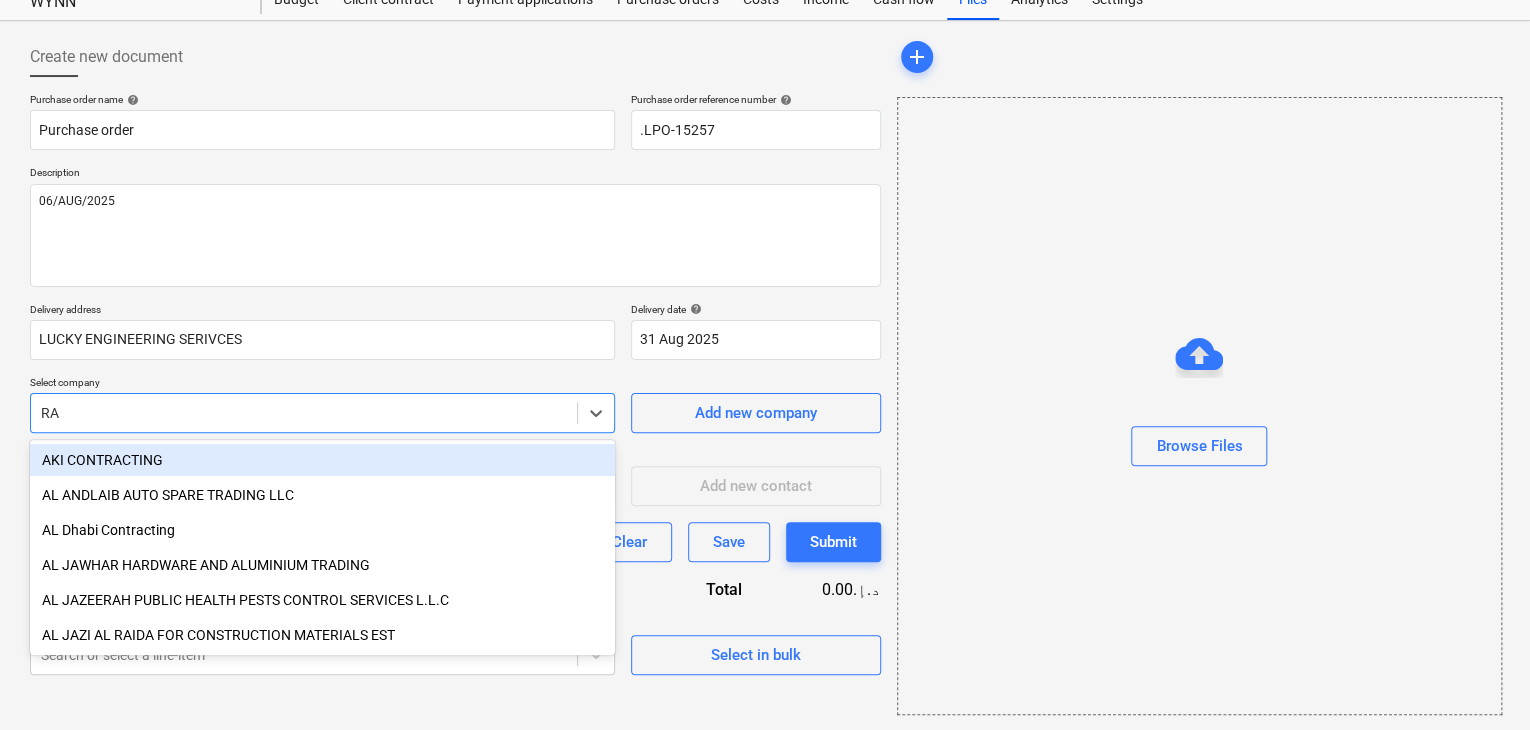 type on "RAW" 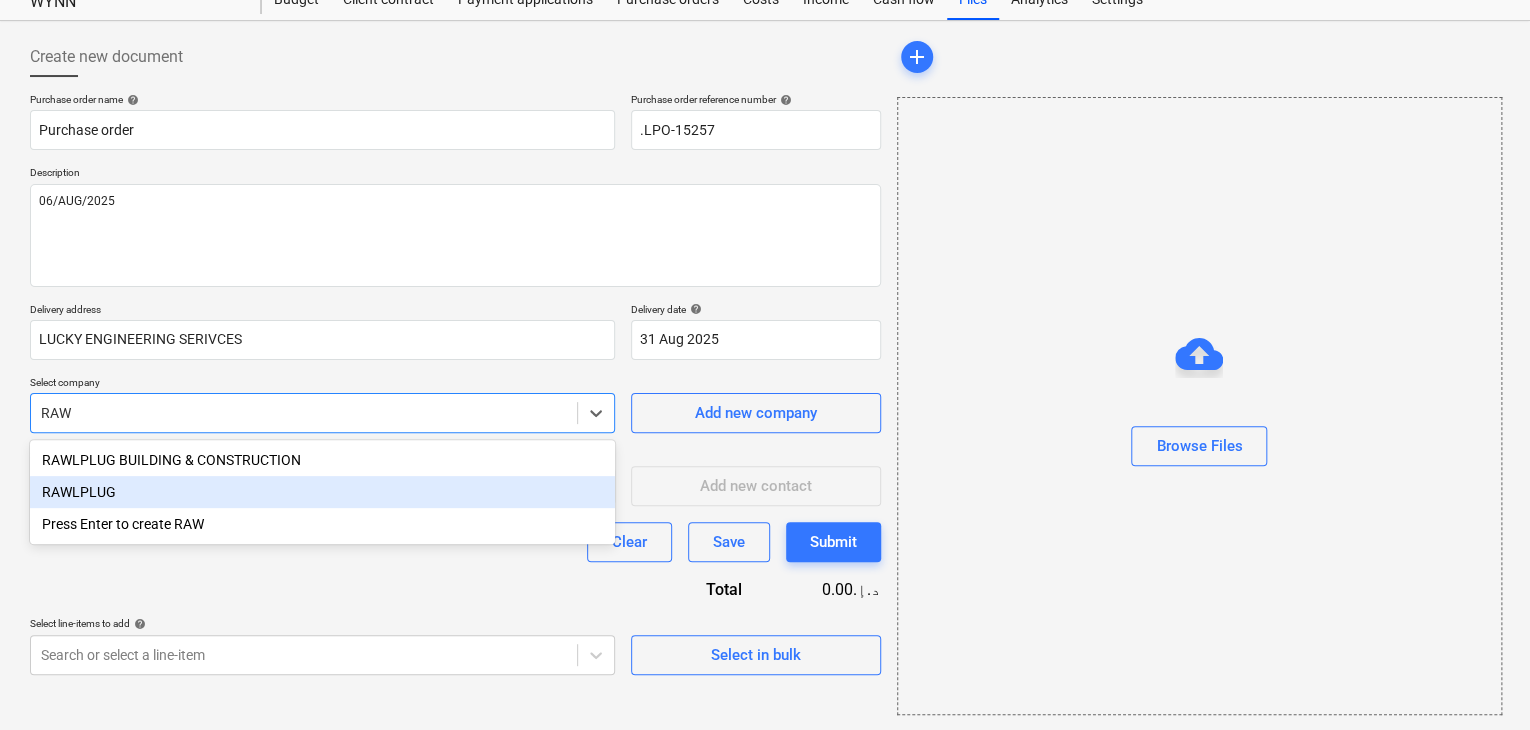 click on "RAWLPLUG" at bounding box center (322, 492) 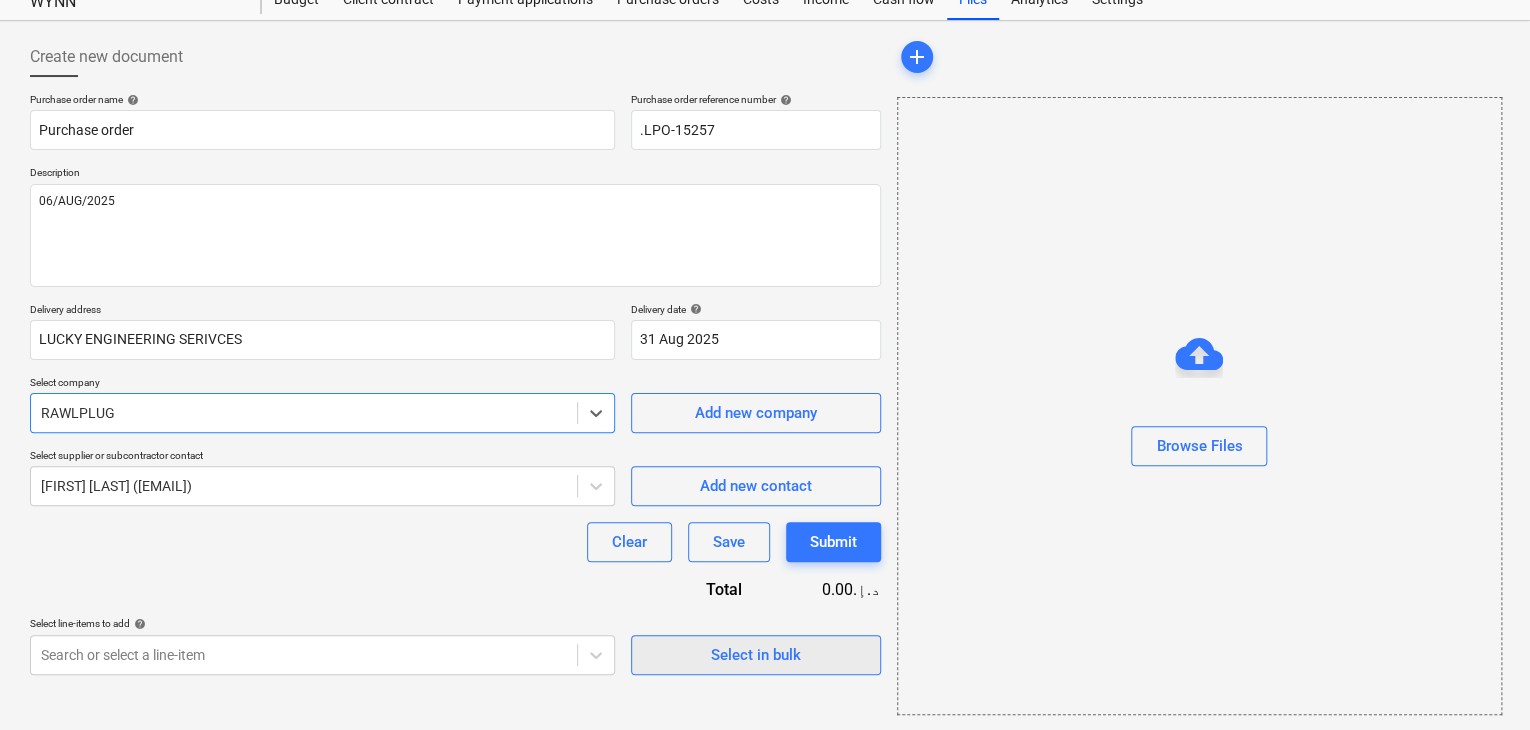 click on "Select in bulk" at bounding box center [756, 655] 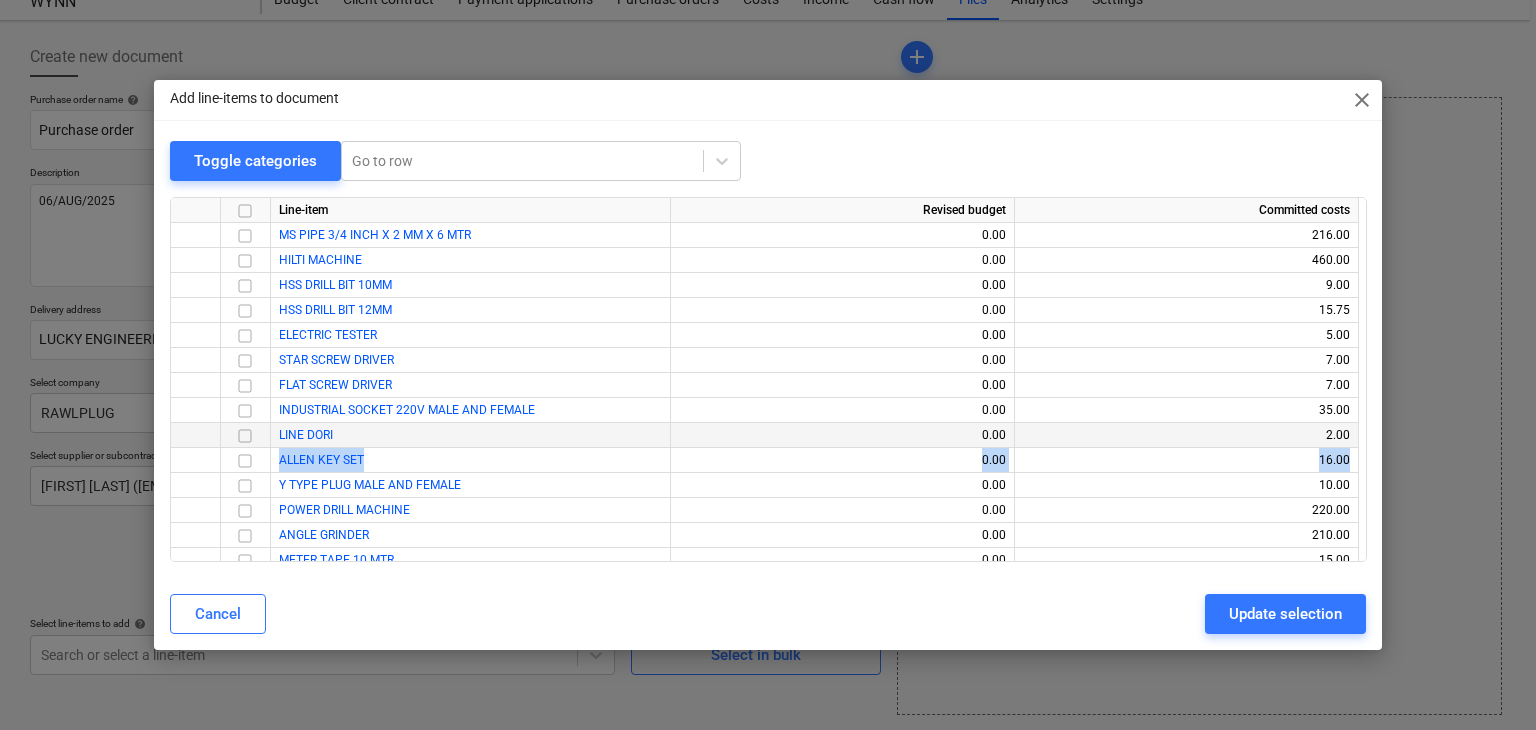 drag, startPoint x: 1355, startPoint y: 453, endPoint x: 1345, endPoint y: 446, distance: 12.206555 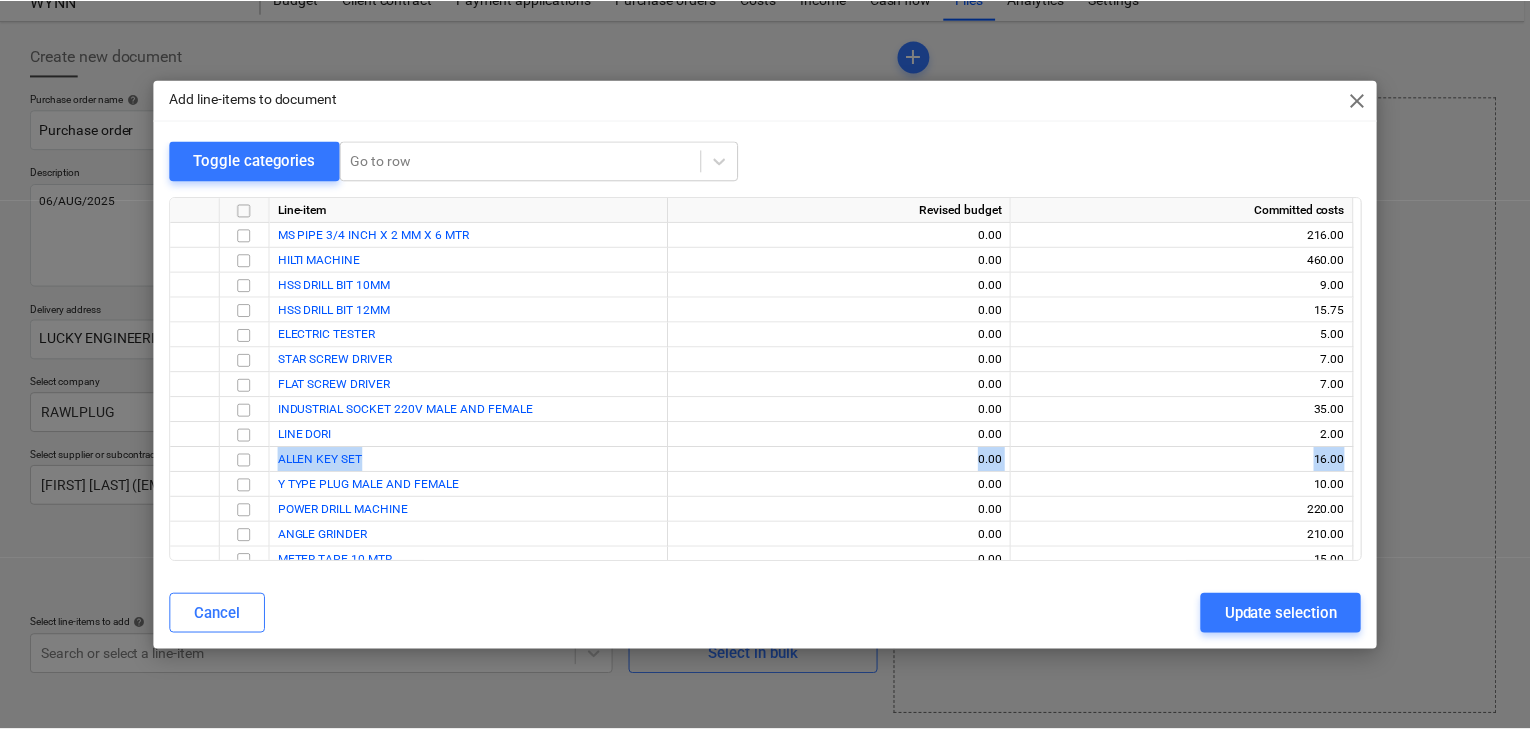 scroll, scrollTop: 136, scrollLeft: 0, axis: vertical 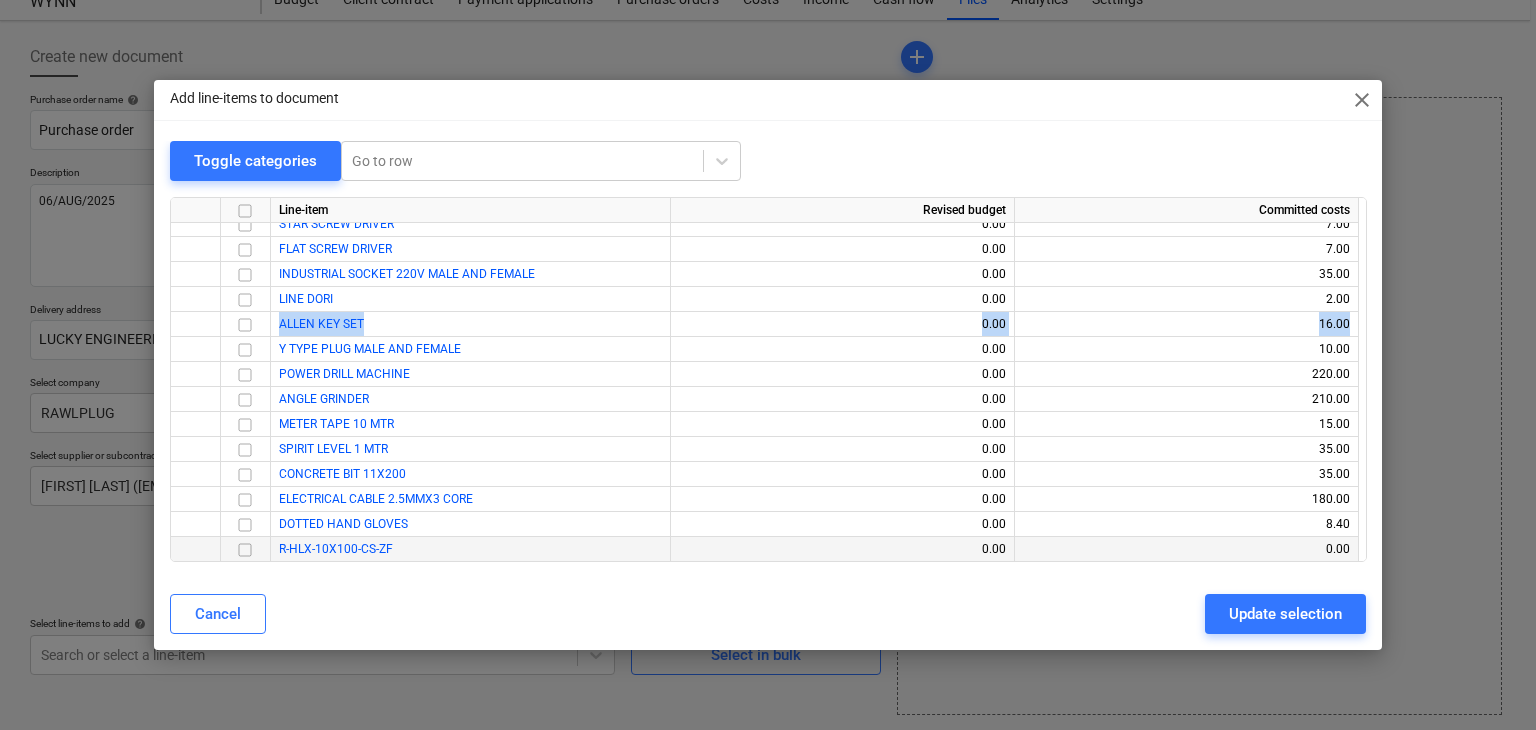click at bounding box center [245, 550] 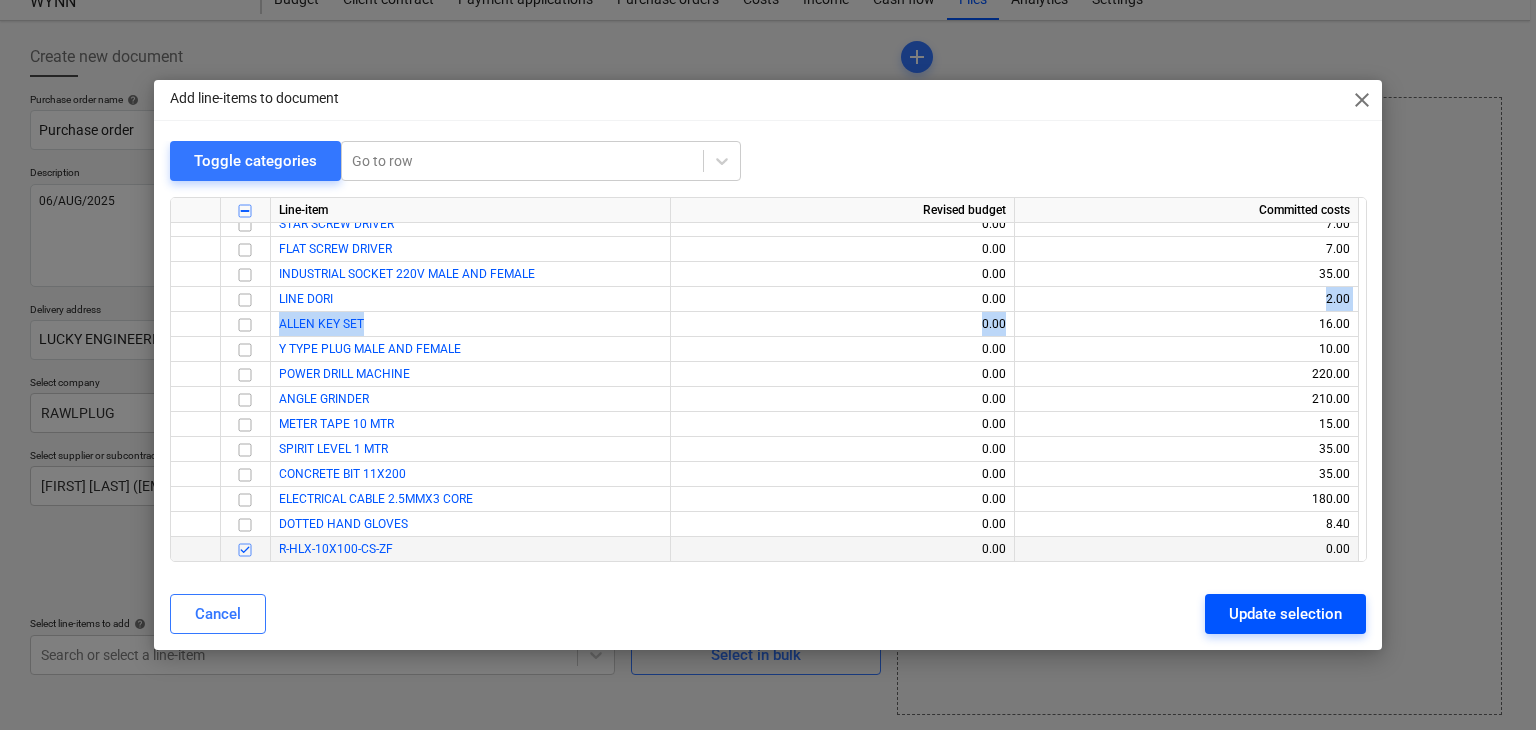 click on "Update selection" at bounding box center [1285, 614] 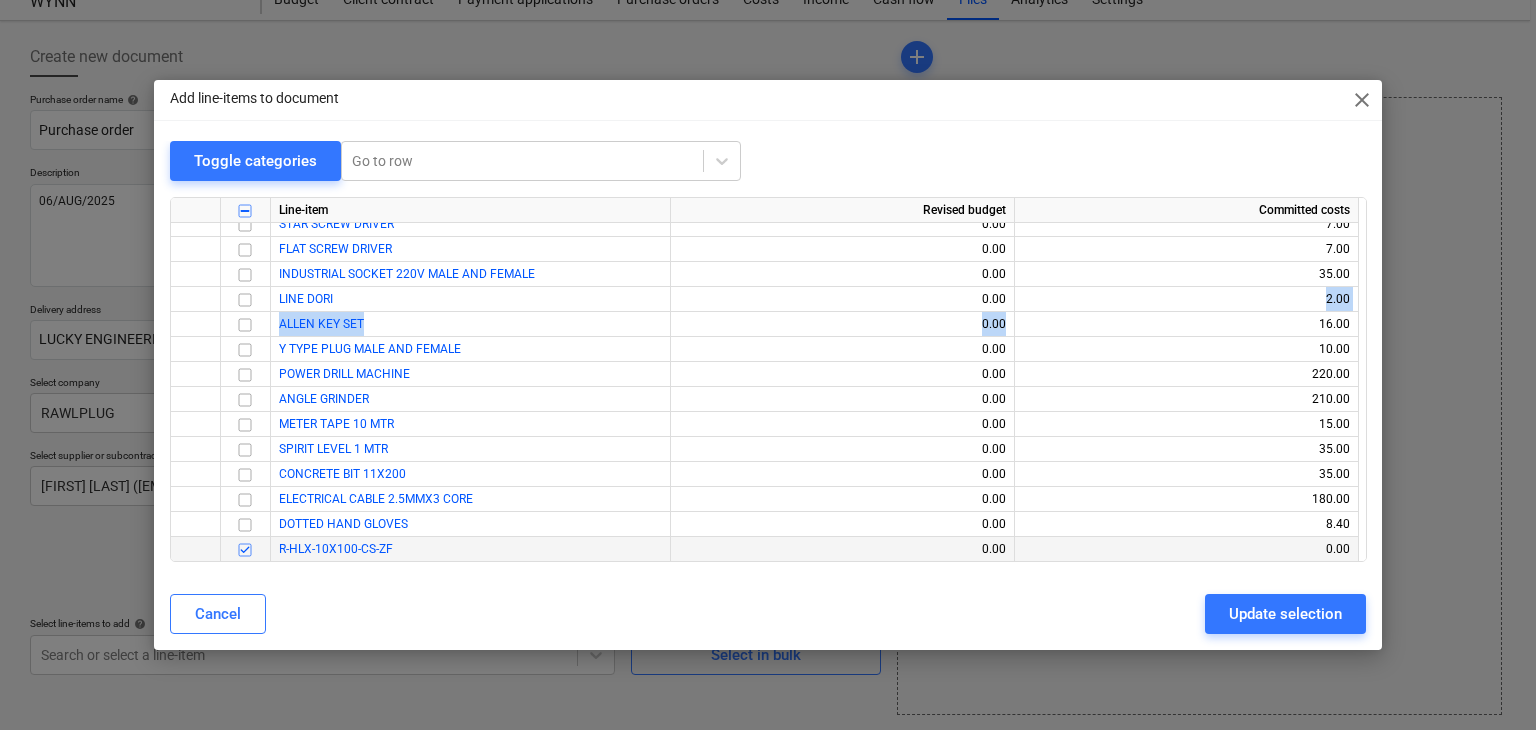 type on "x" 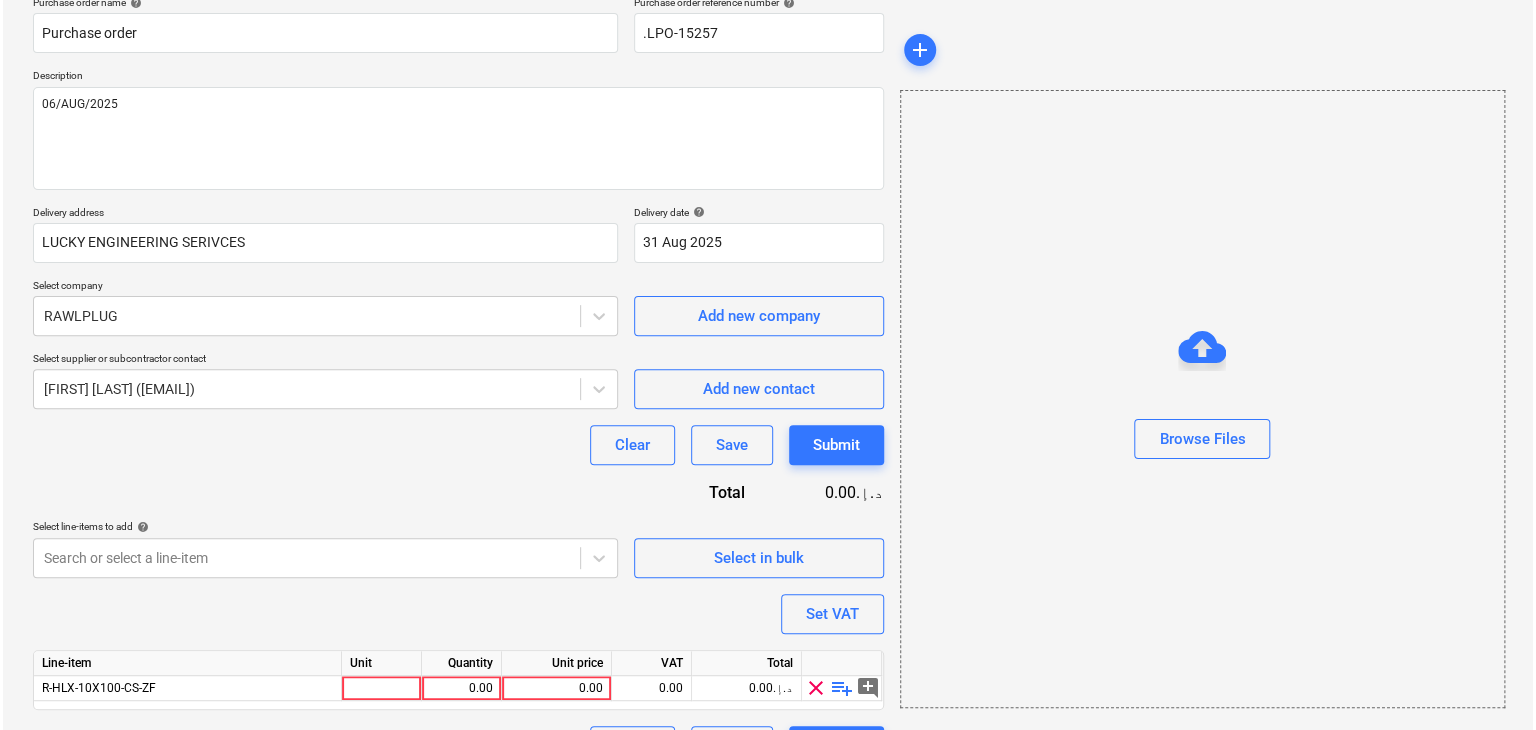 scroll, scrollTop: 220, scrollLeft: 0, axis: vertical 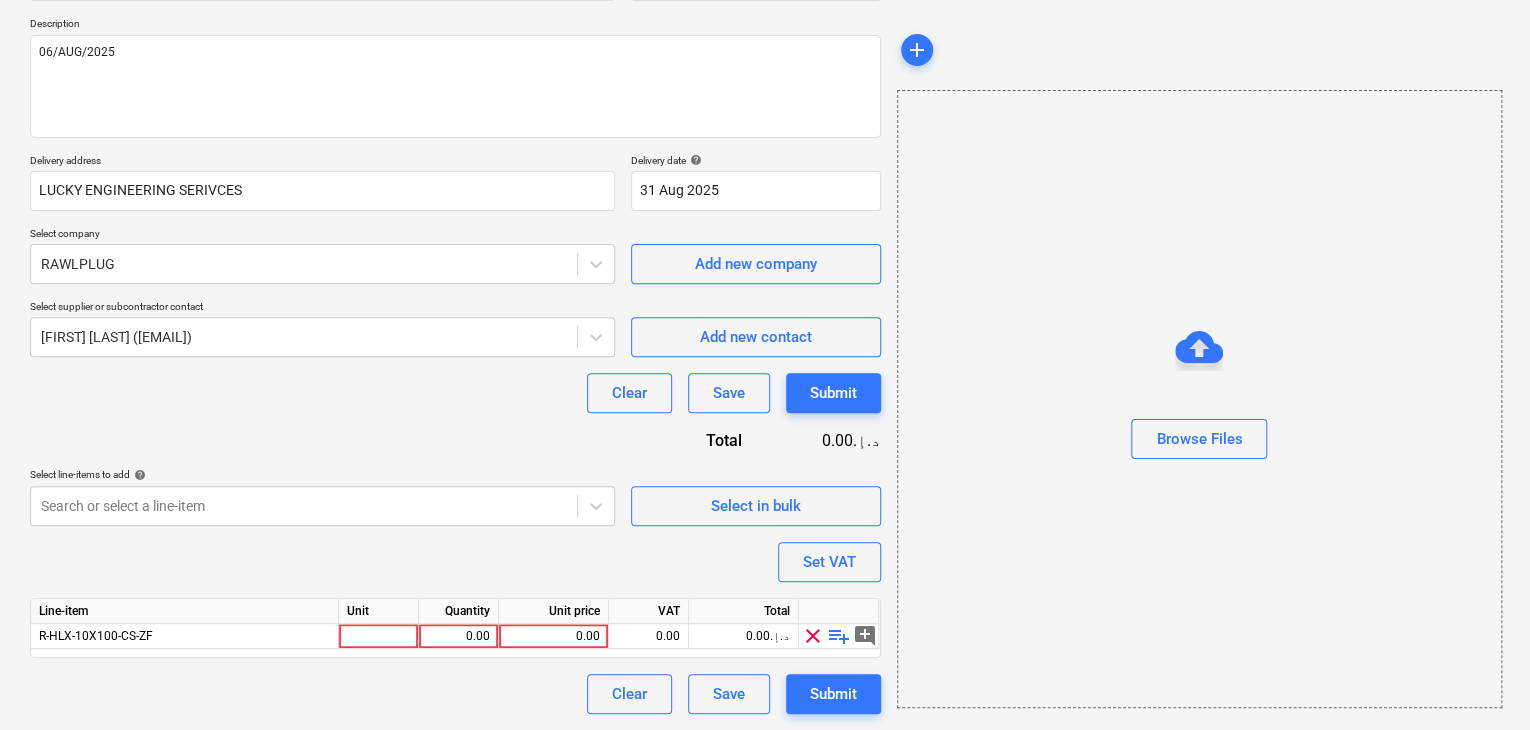 click on "Line-item Unit Quantity Unit price VAT Total  R-HLX-10X100-CS-ZF 0.00 0.00 0.00 0.00د.إ.‏ clear playlist_add add_comment" at bounding box center [455, 628] 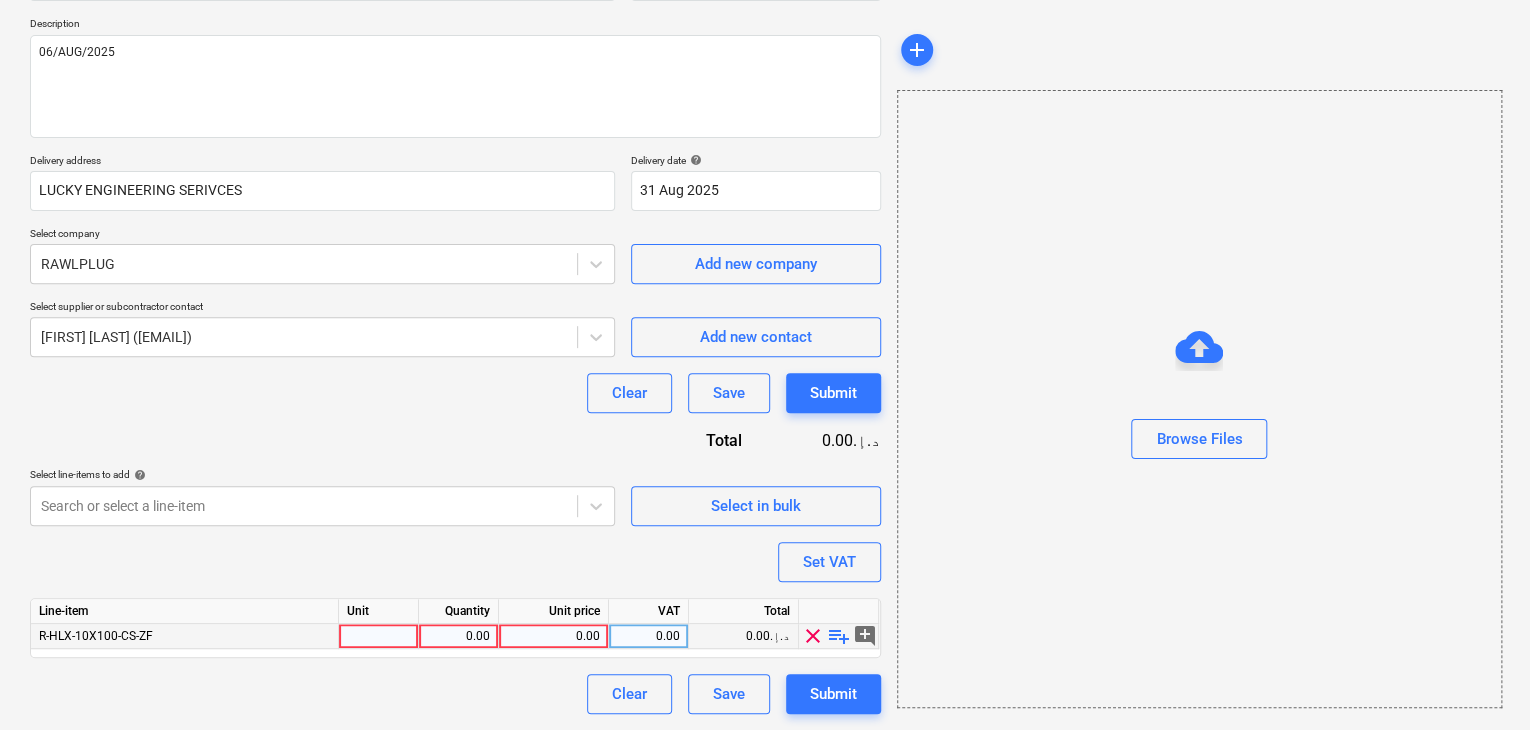 click at bounding box center (379, 636) 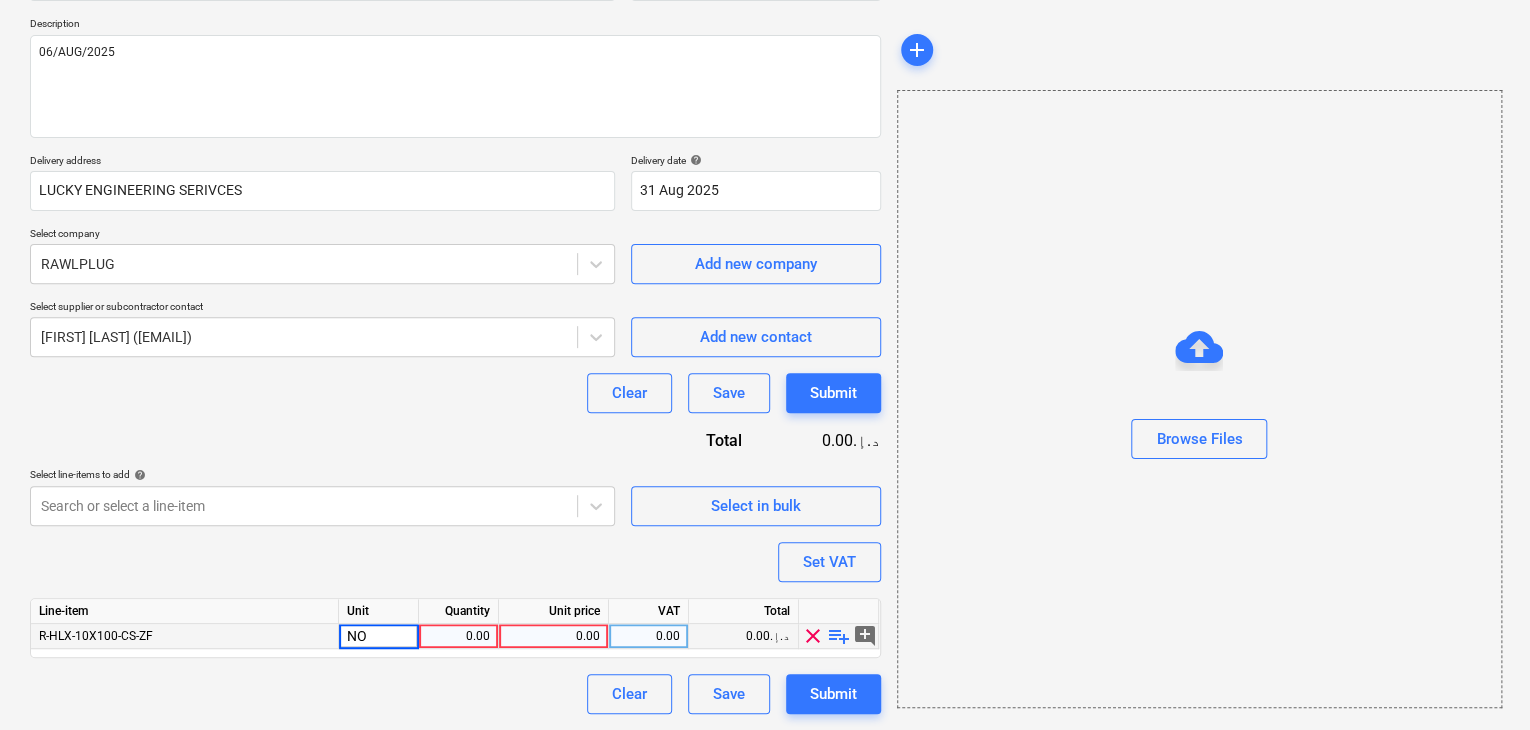 type on "NOS" 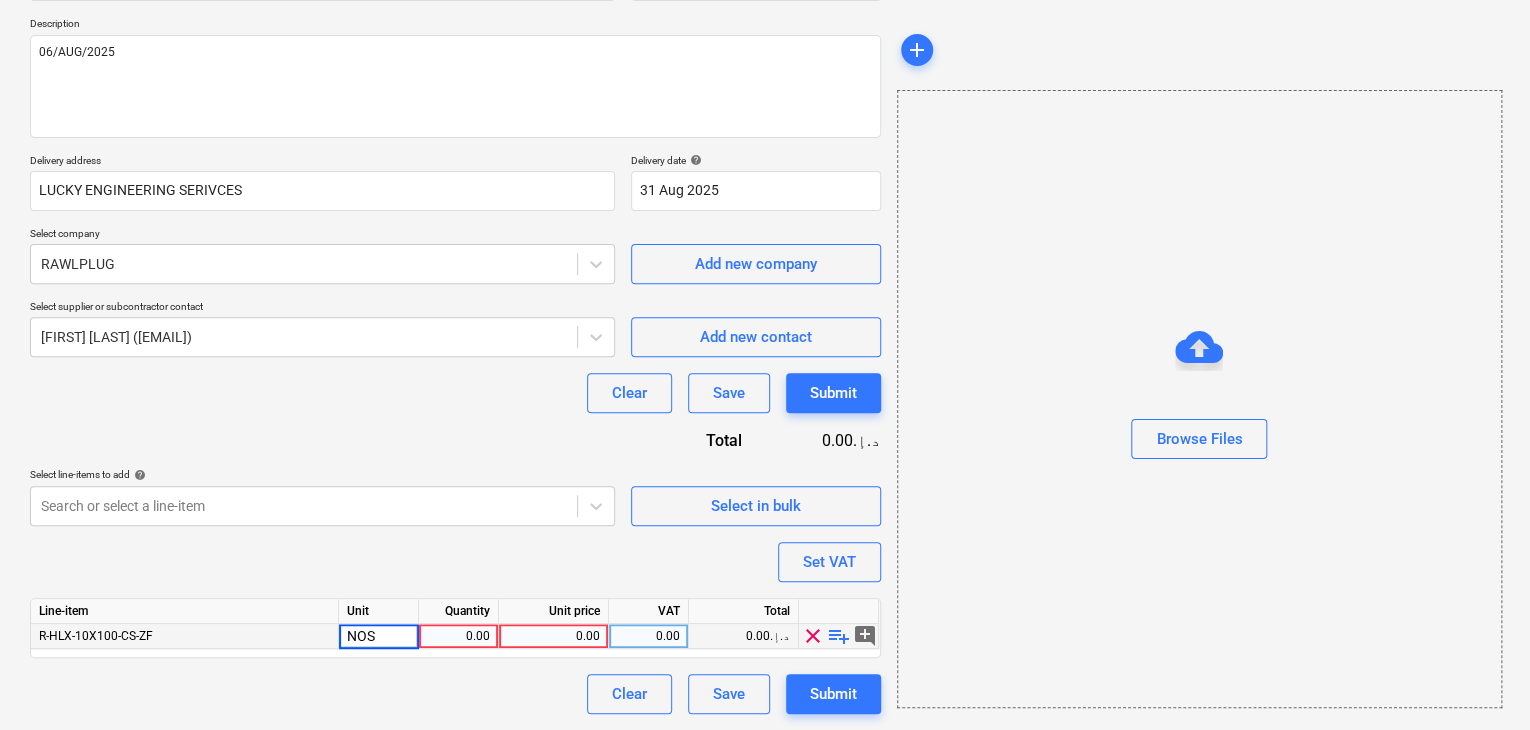type on "x" 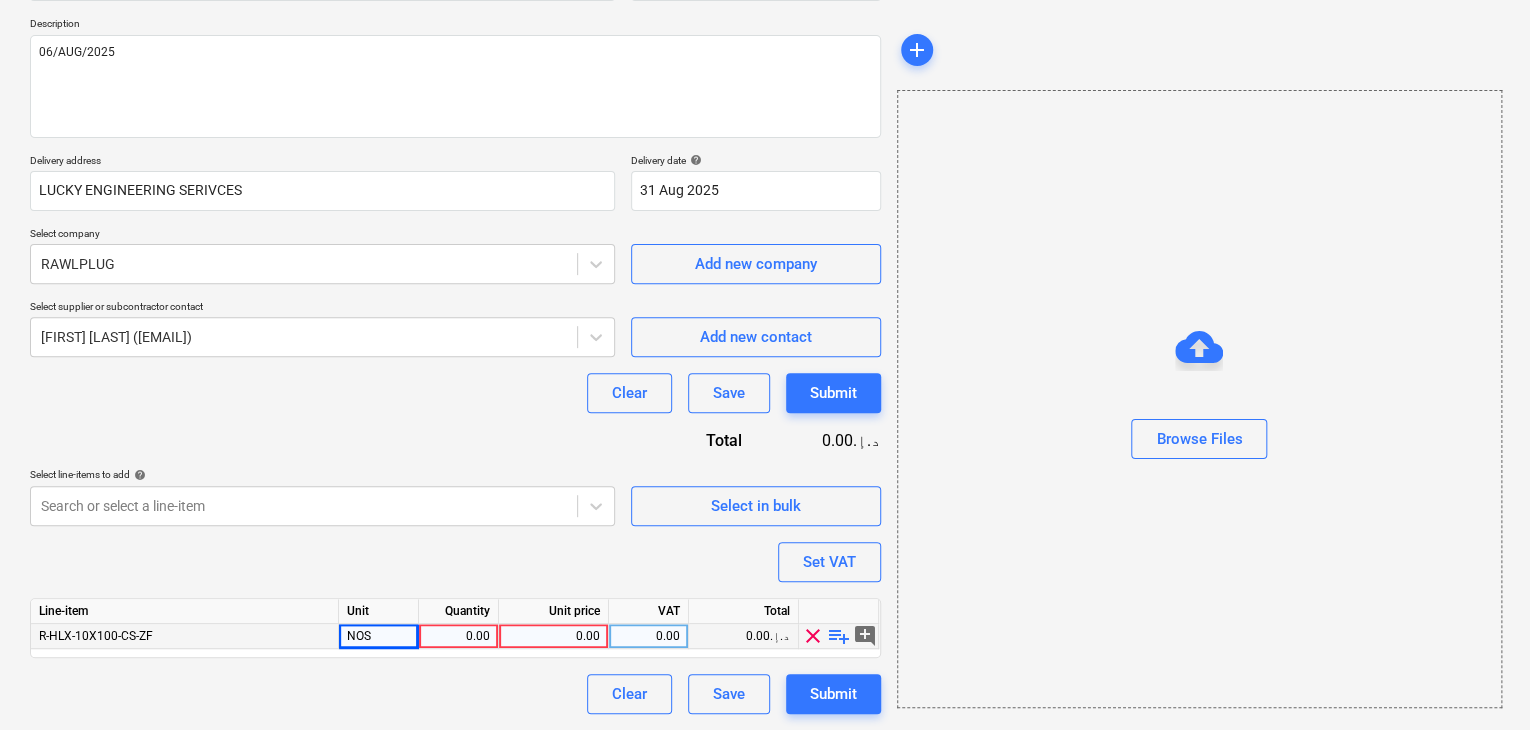 click on "0.00" at bounding box center (458, 636) 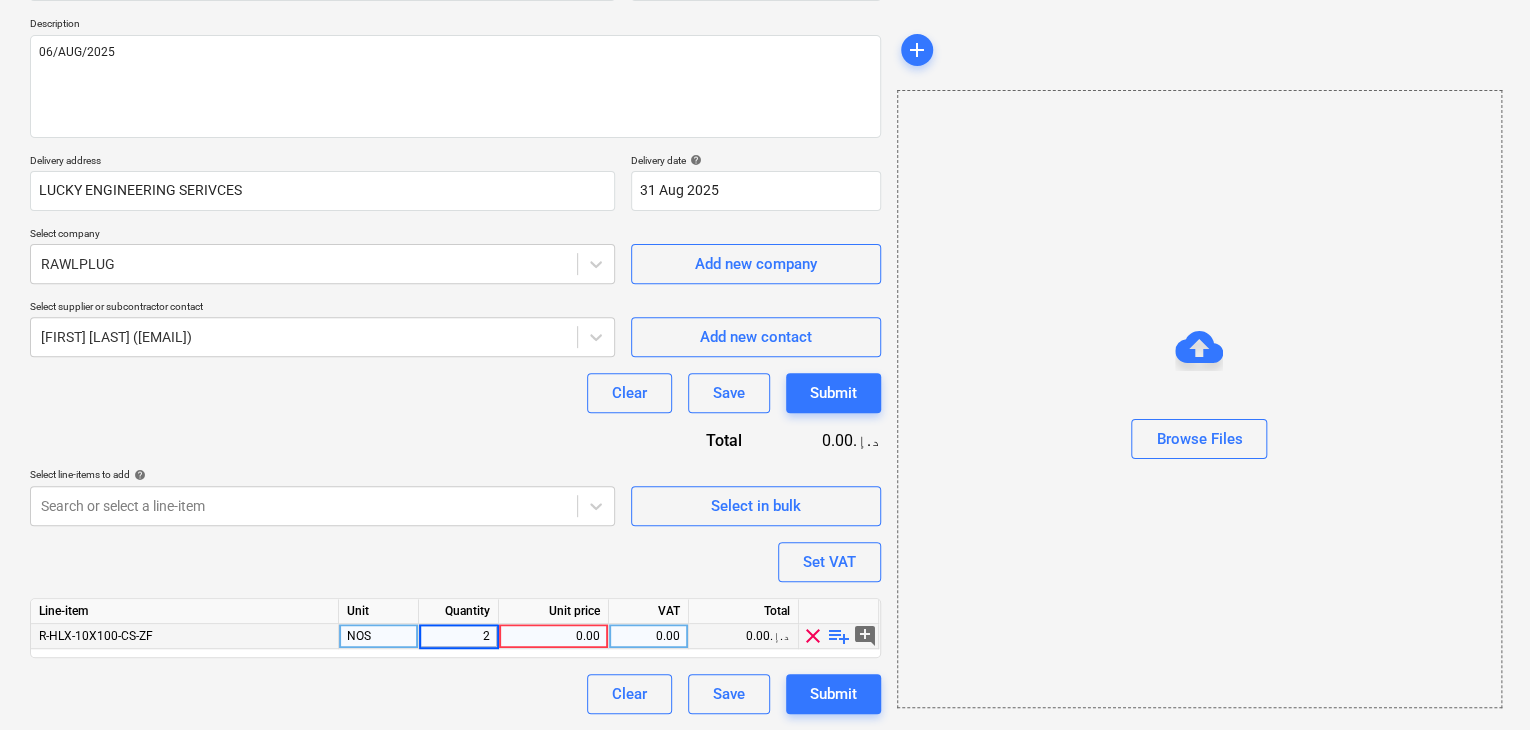 type on "20" 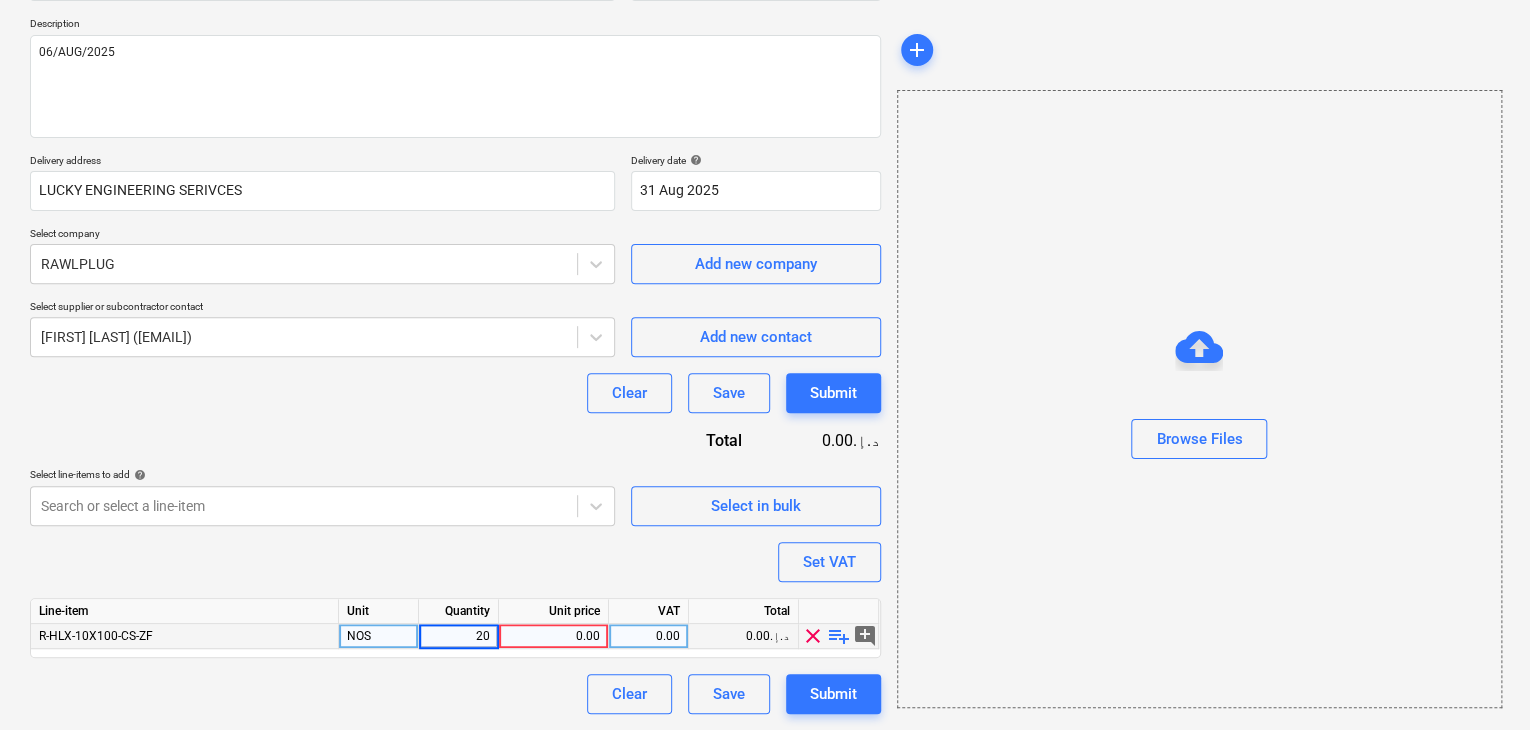 type on "x" 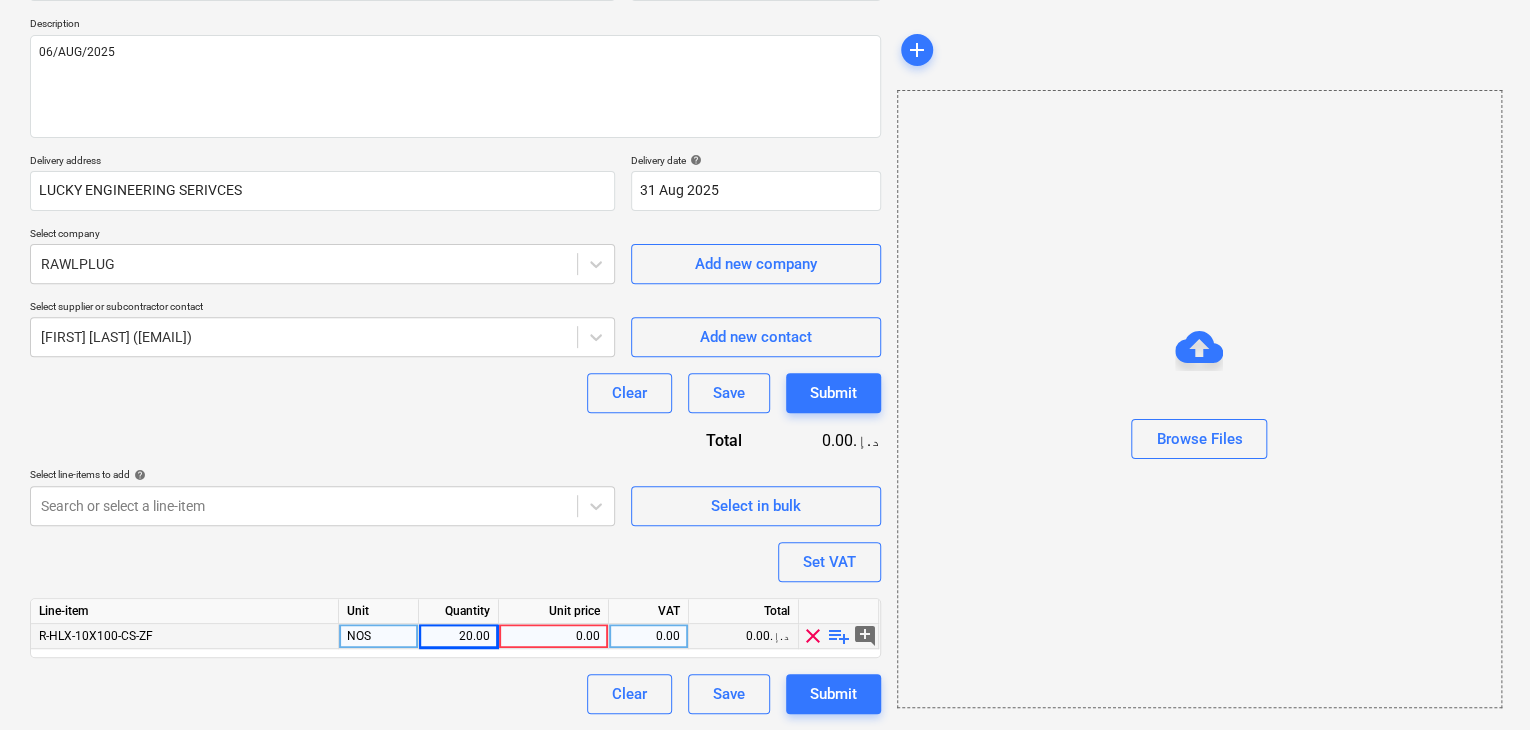 click on "0.00" at bounding box center (553, 636) 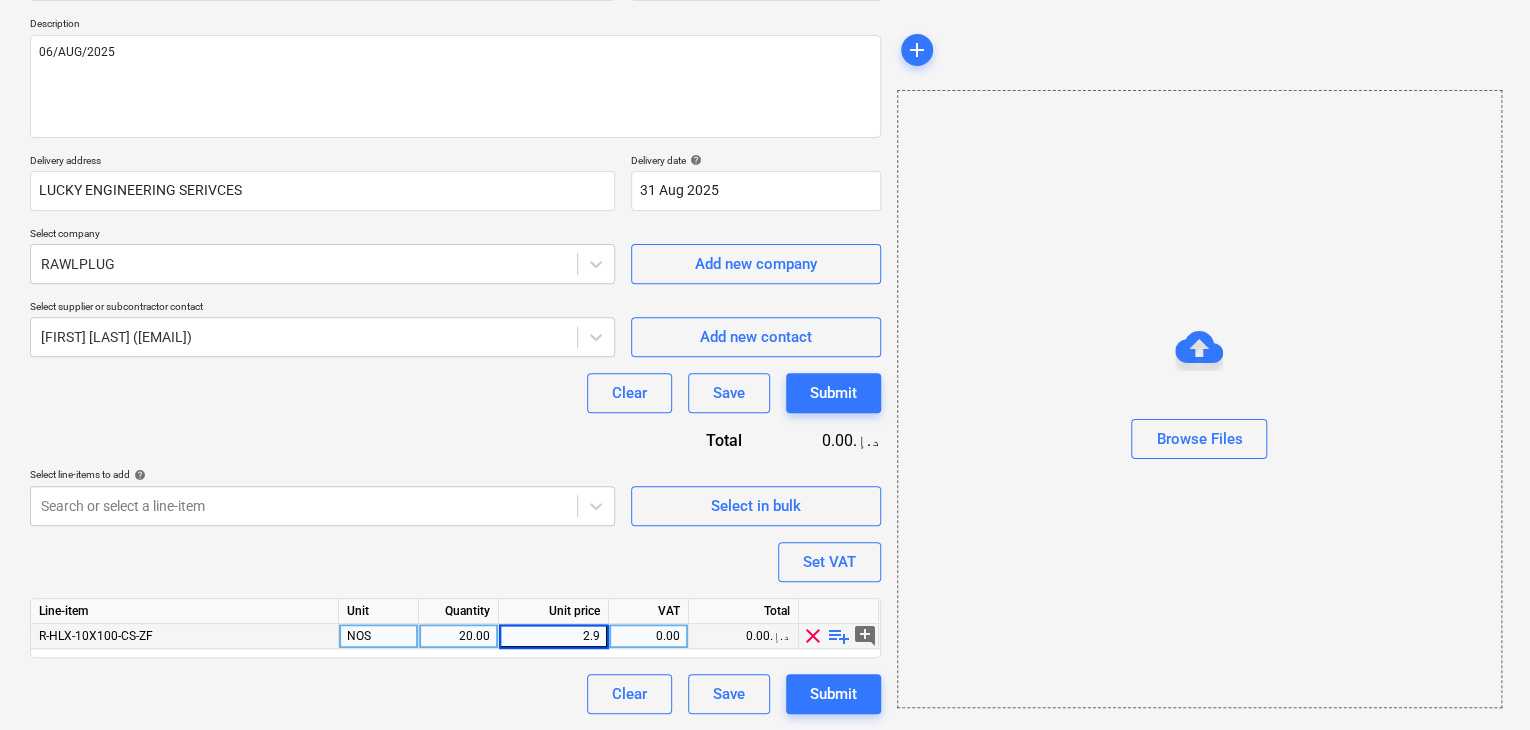 type on "2.97" 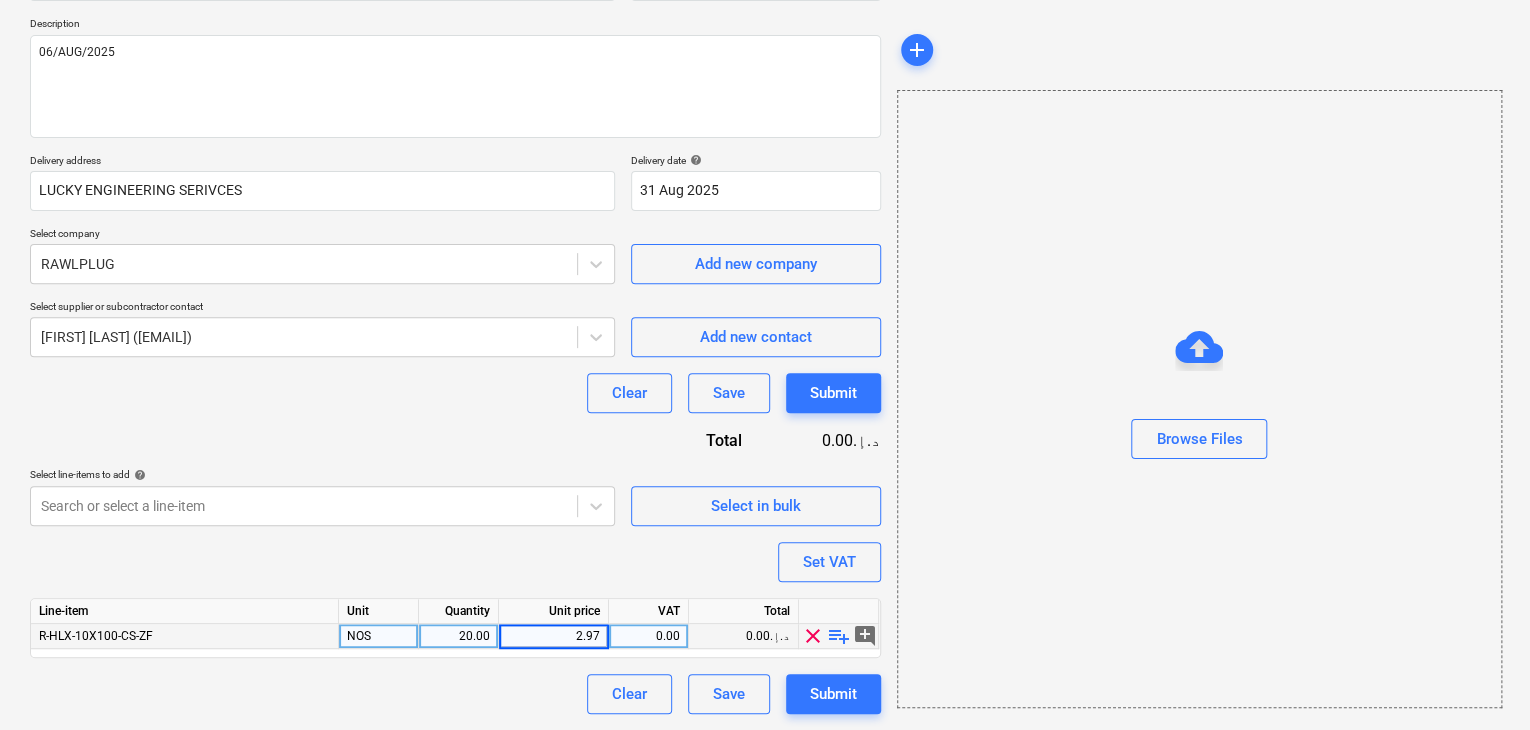 type on "x" 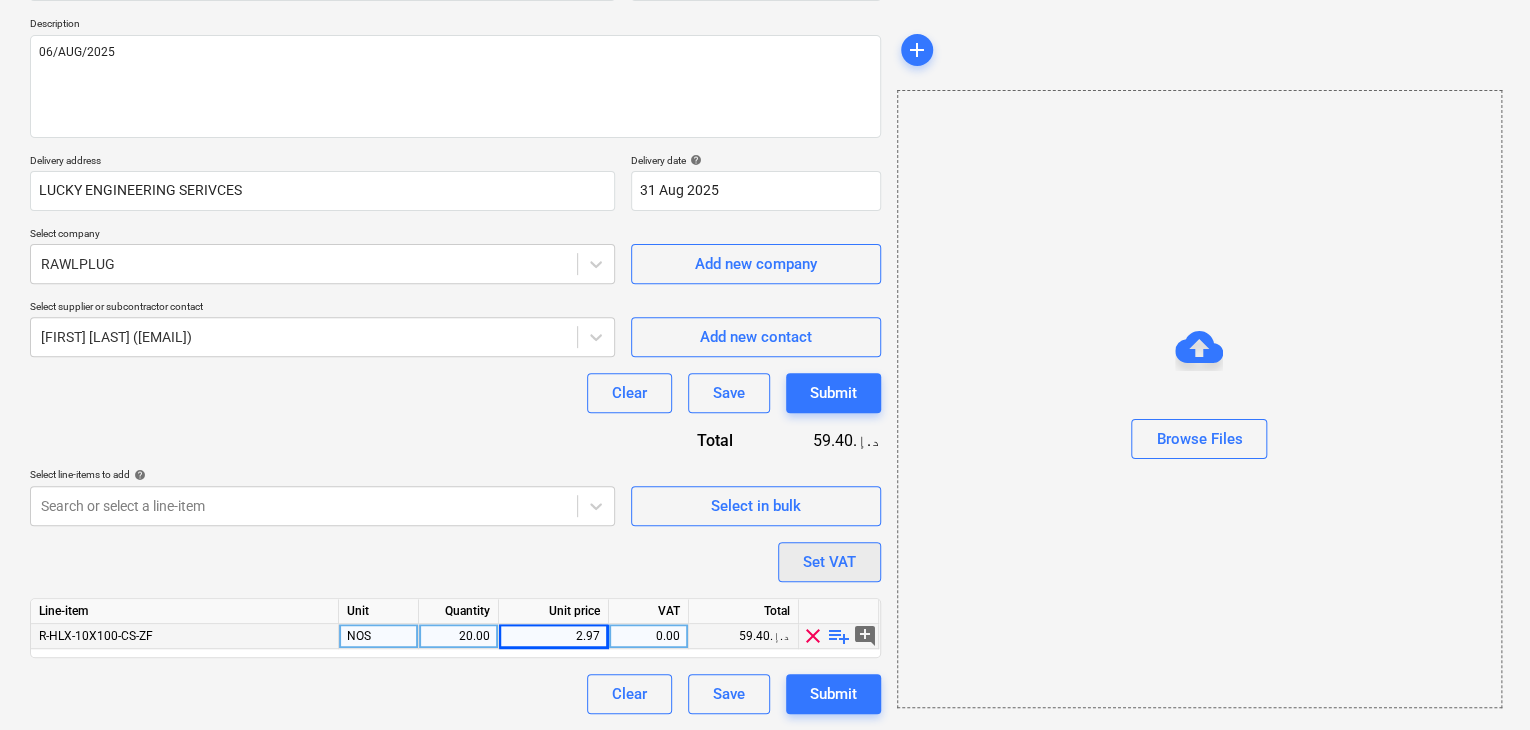 click on "Set VAT" at bounding box center [829, 562] 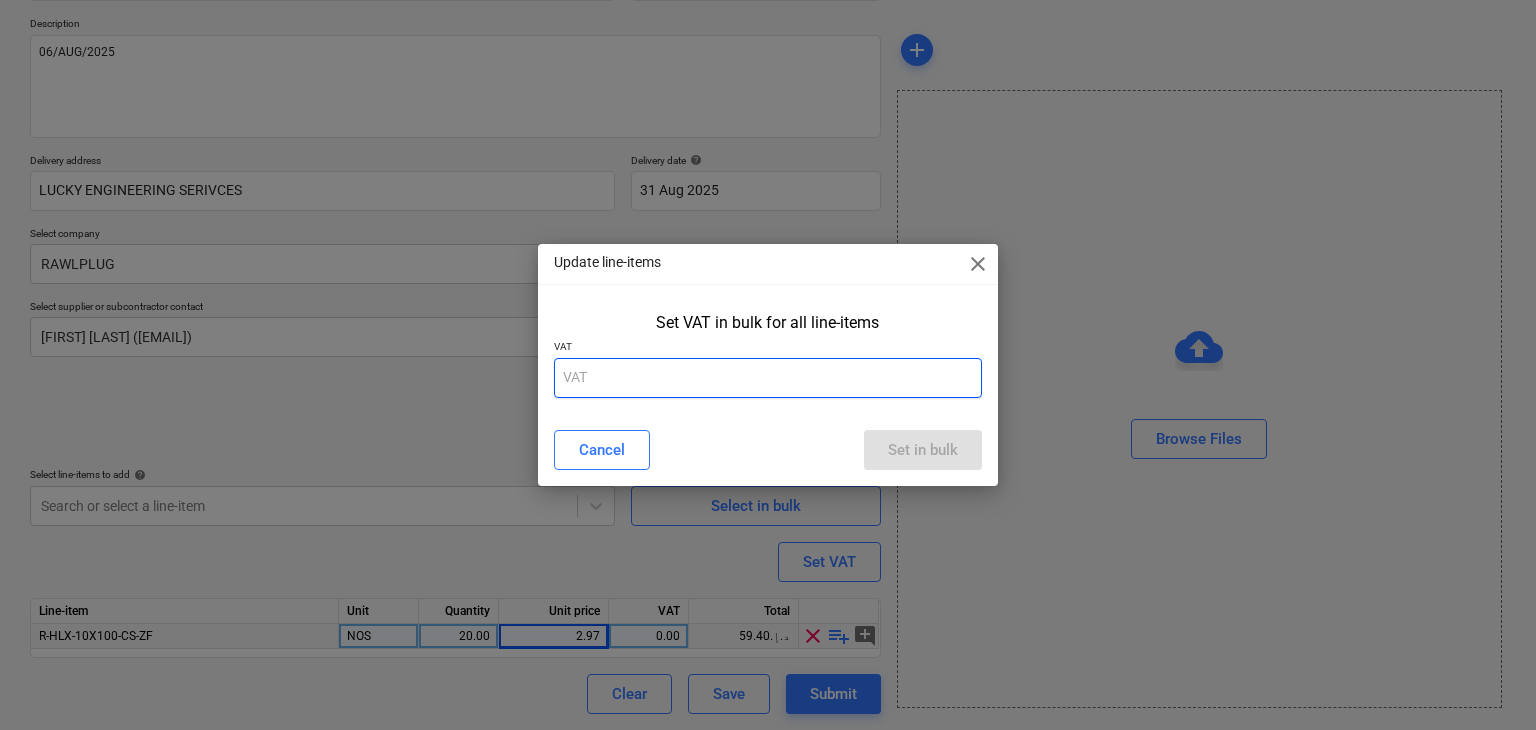 click at bounding box center [768, 378] 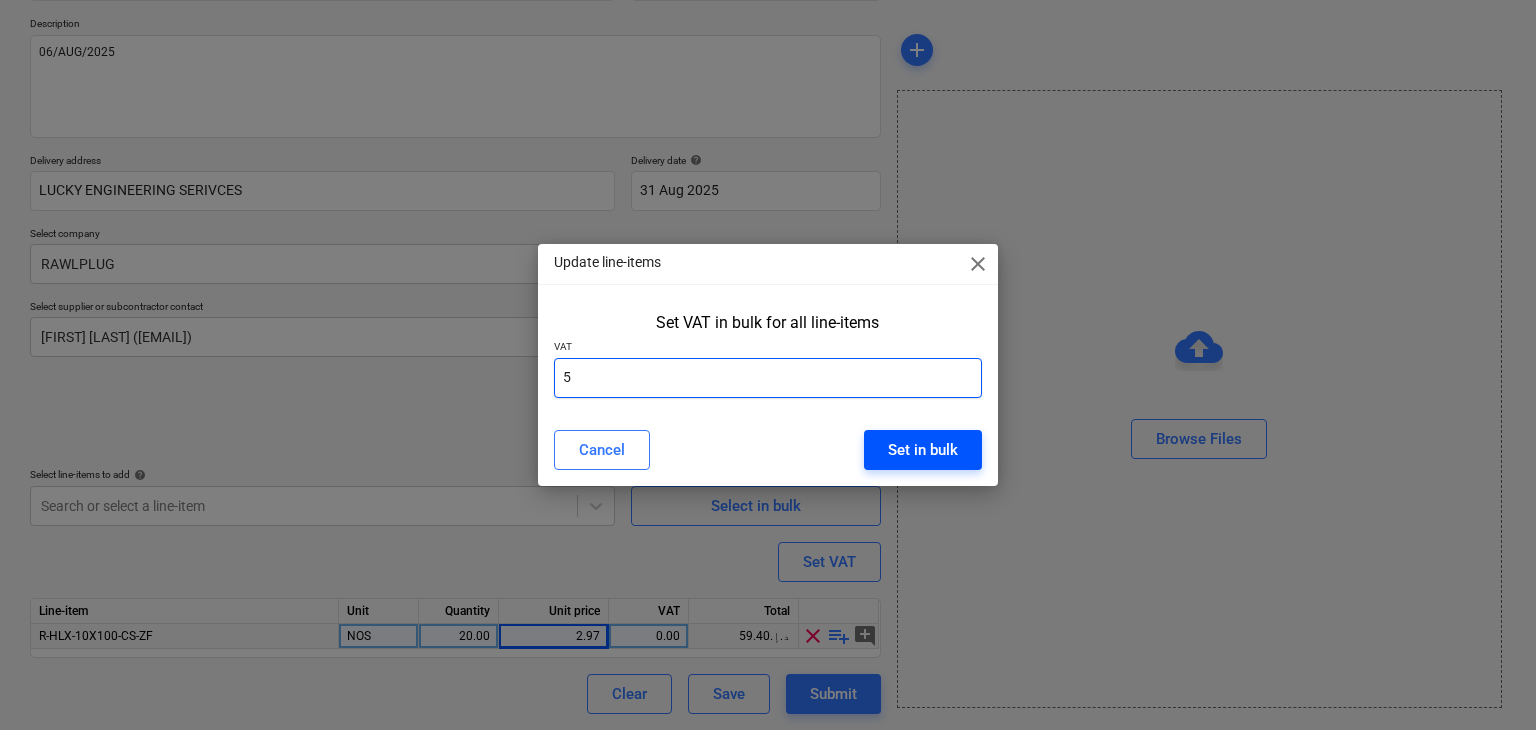type on "5" 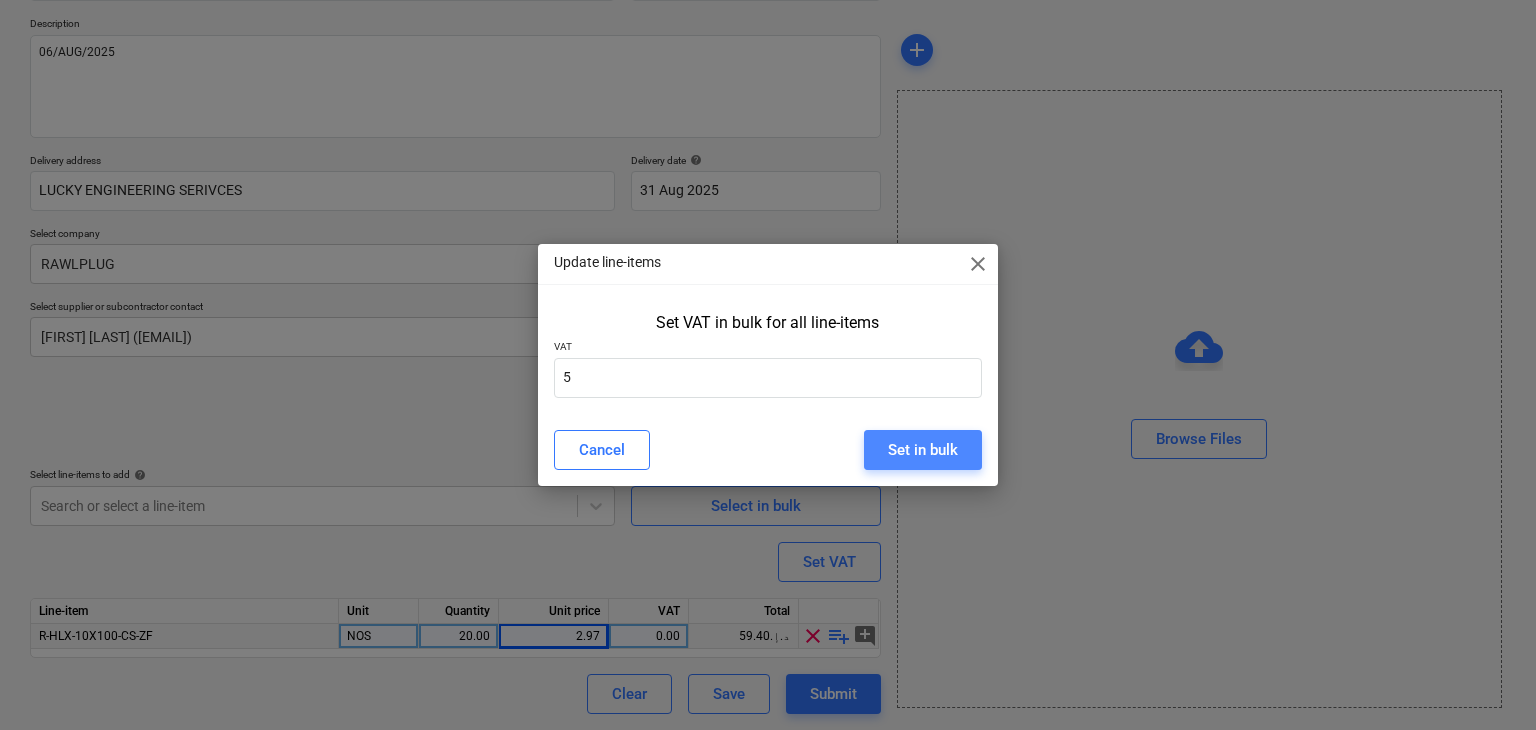 click on "Set in bulk" at bounding box center (923, 450) 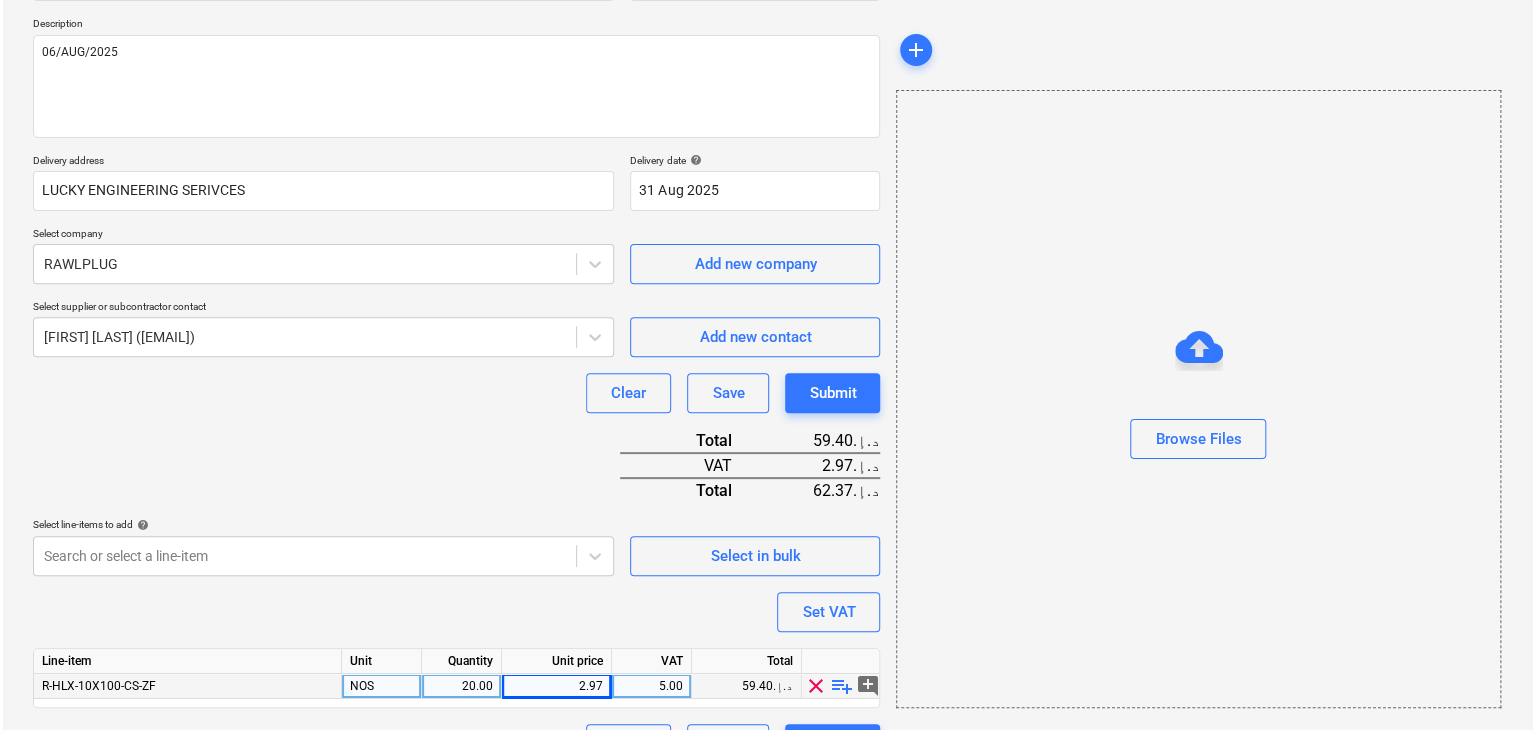 scroll, scrollTop: 269, scrollLeft: 0, axis: vertical 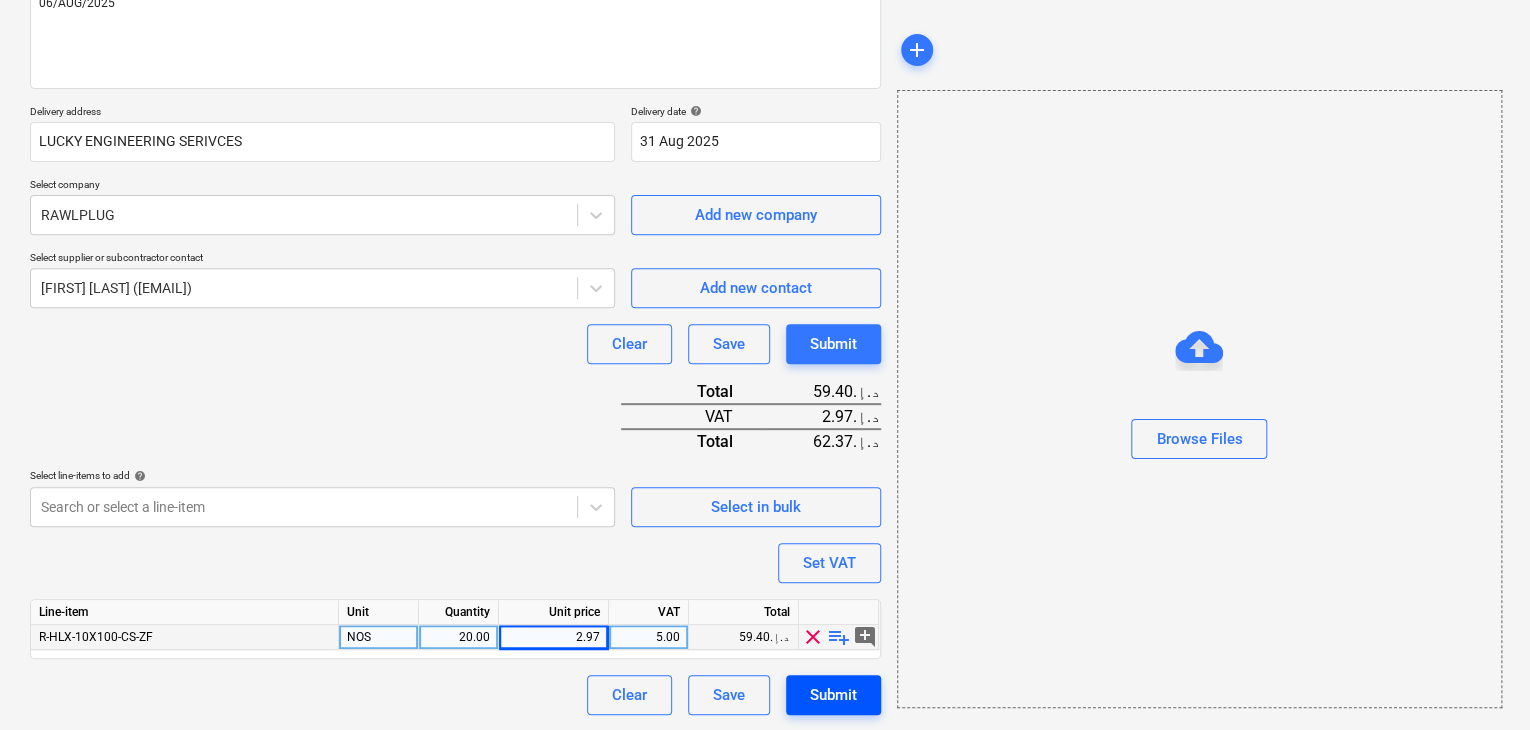 click on "Submit" at bounding box center (833, 695) 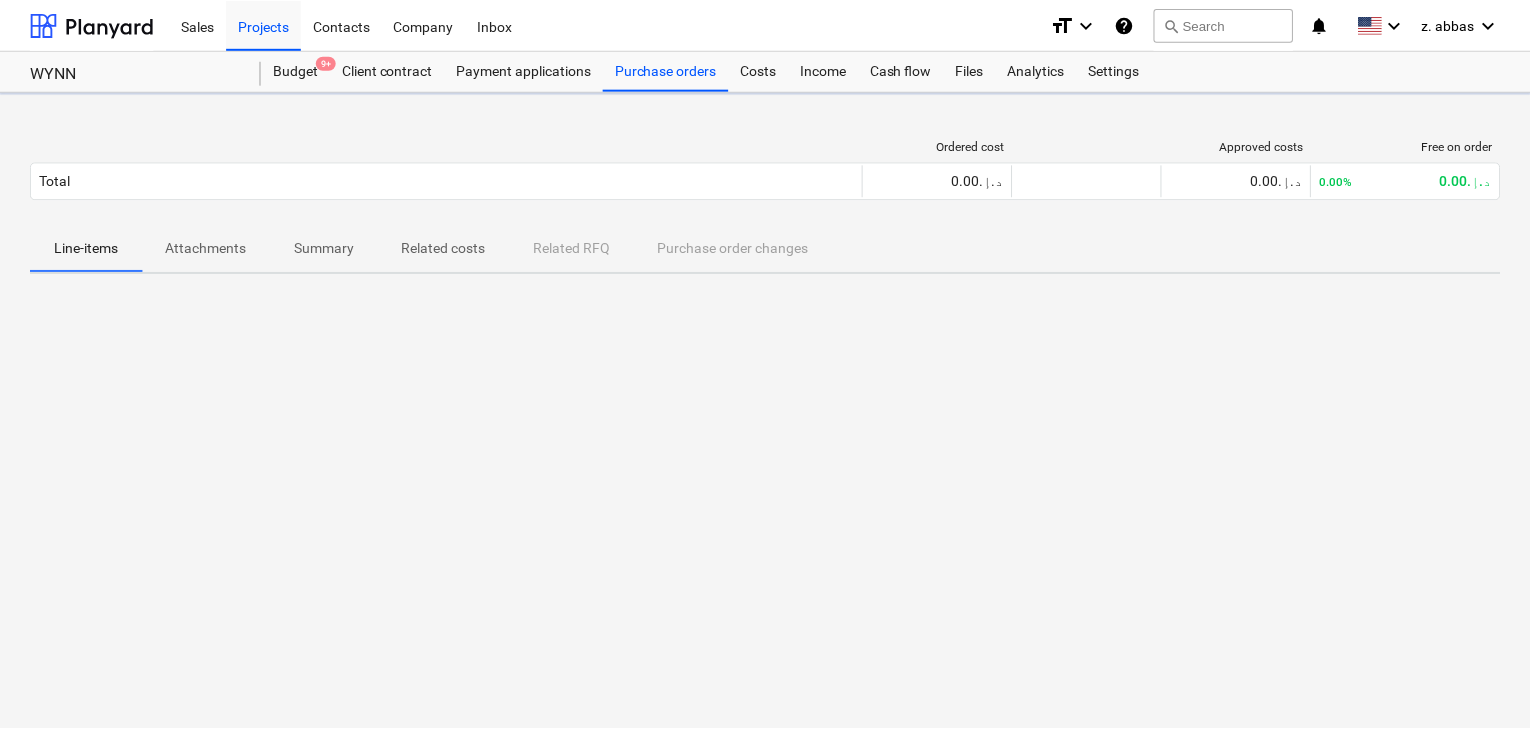 scroll, scrollTop: 0, scrollLeft: 0, axis: both 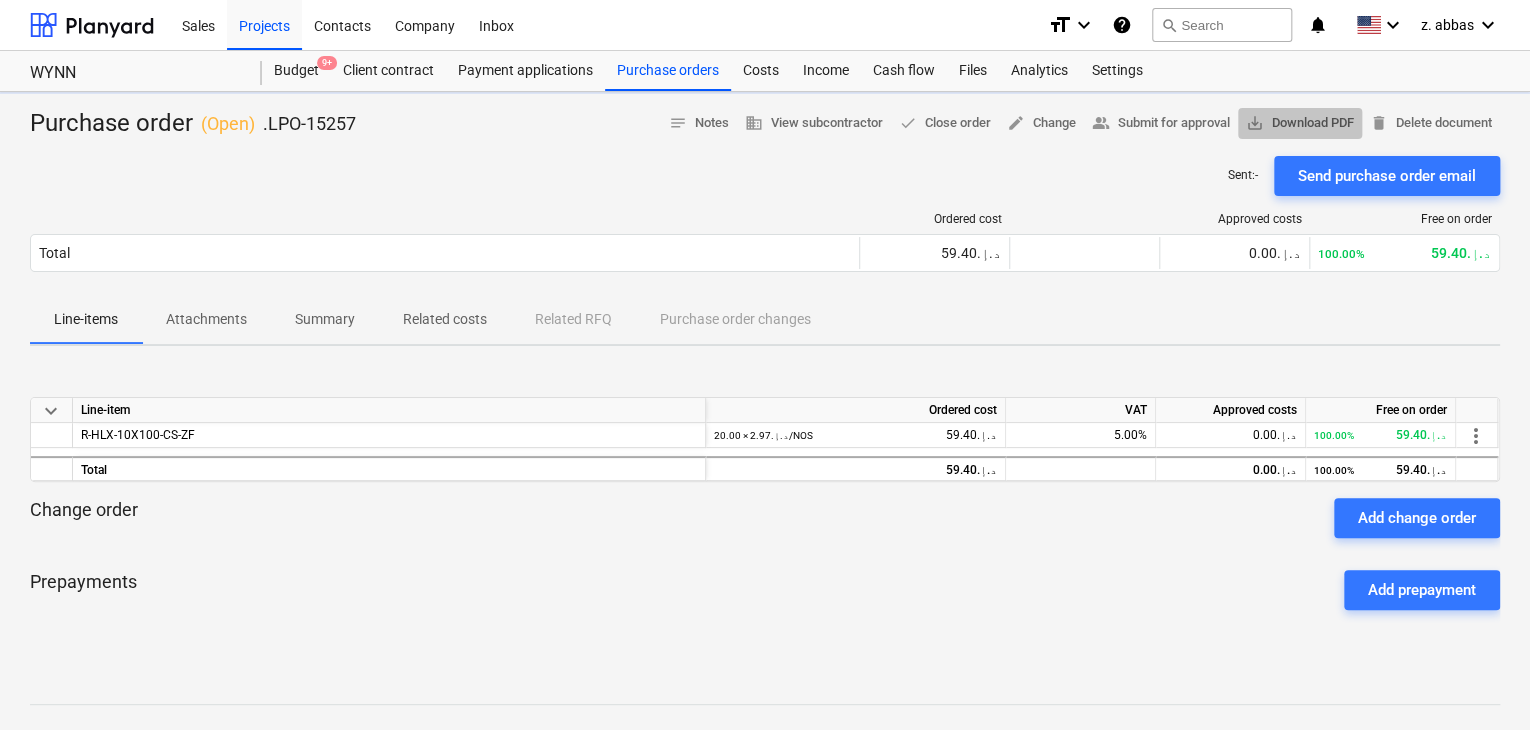 click on "save_alt Download PDF" at bounding box center (1300, 123) 